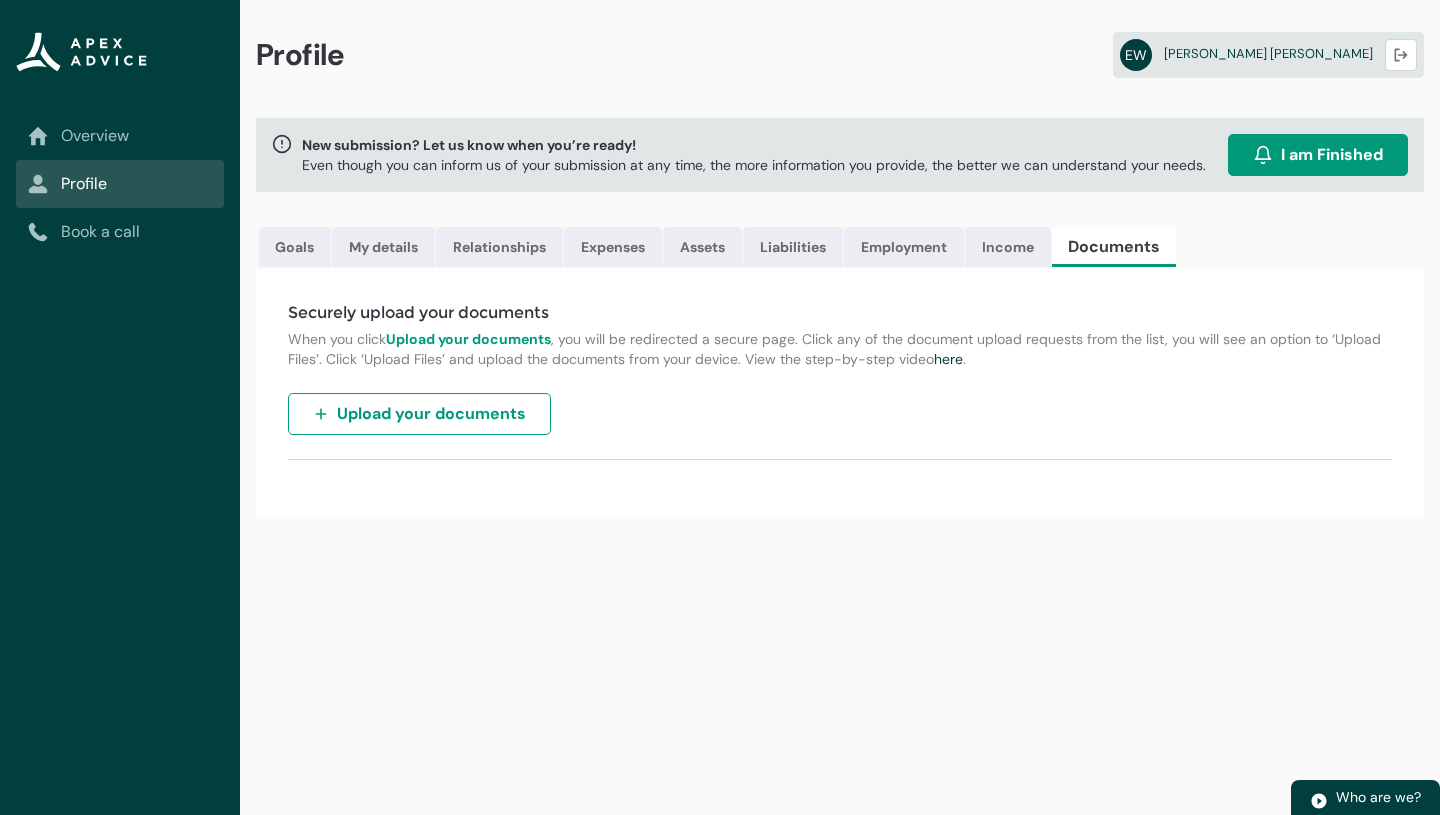 scroll, scrollTop: 0, scrollLeft: 0, axis: both 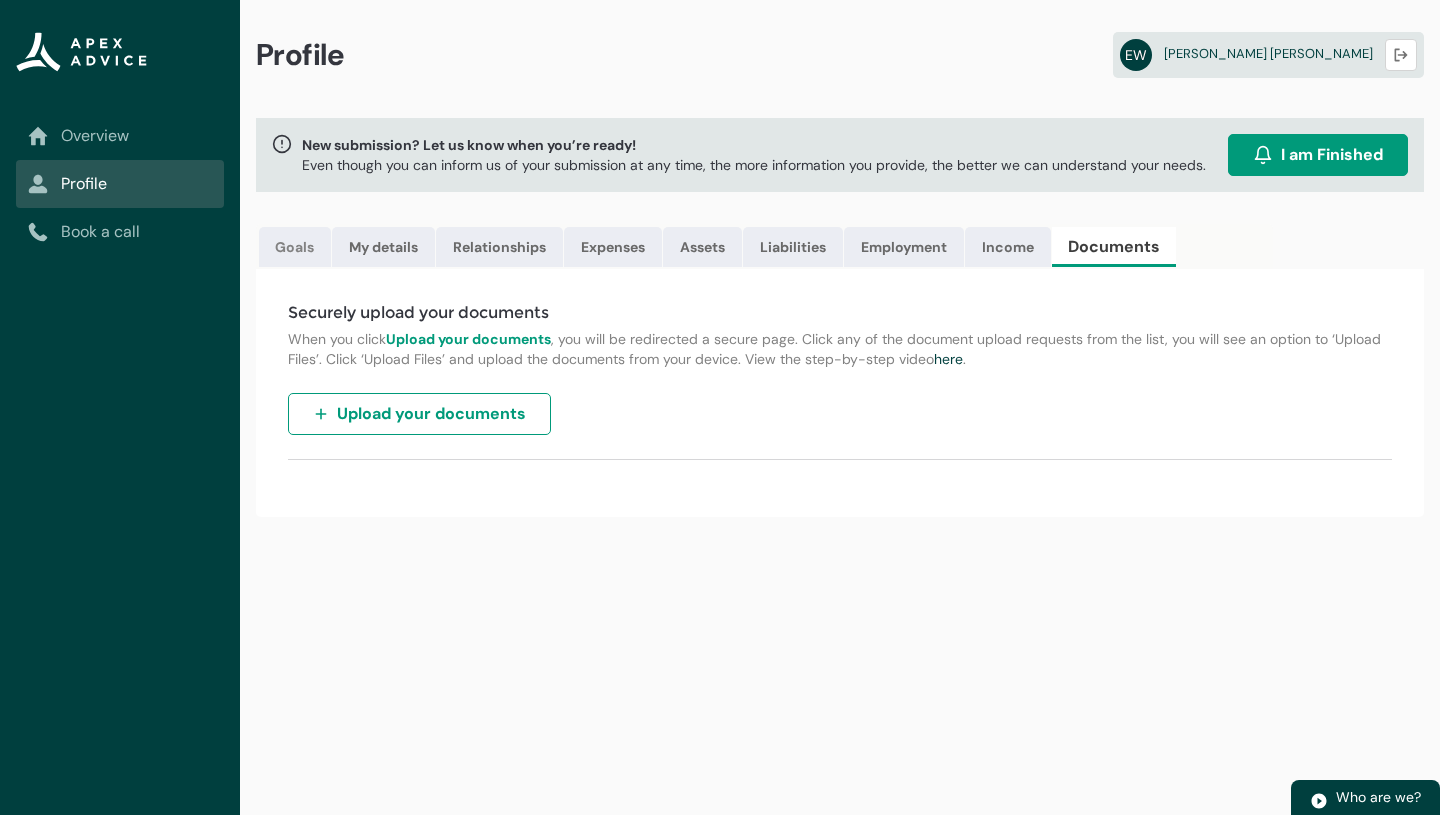 click on "Goals" at bounding box center [295, 247] 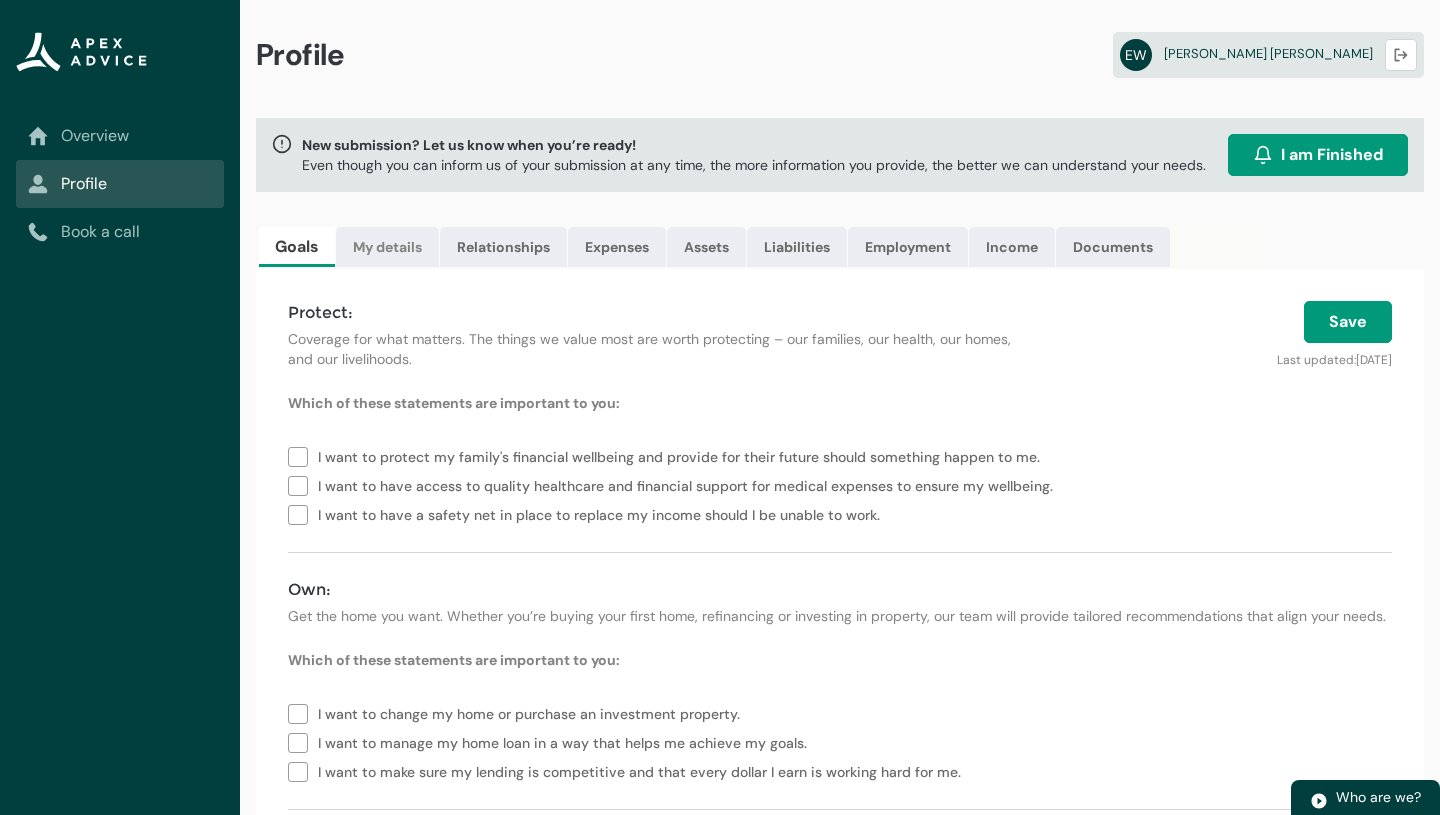 click on "My details" at bounding box center (387, 247) 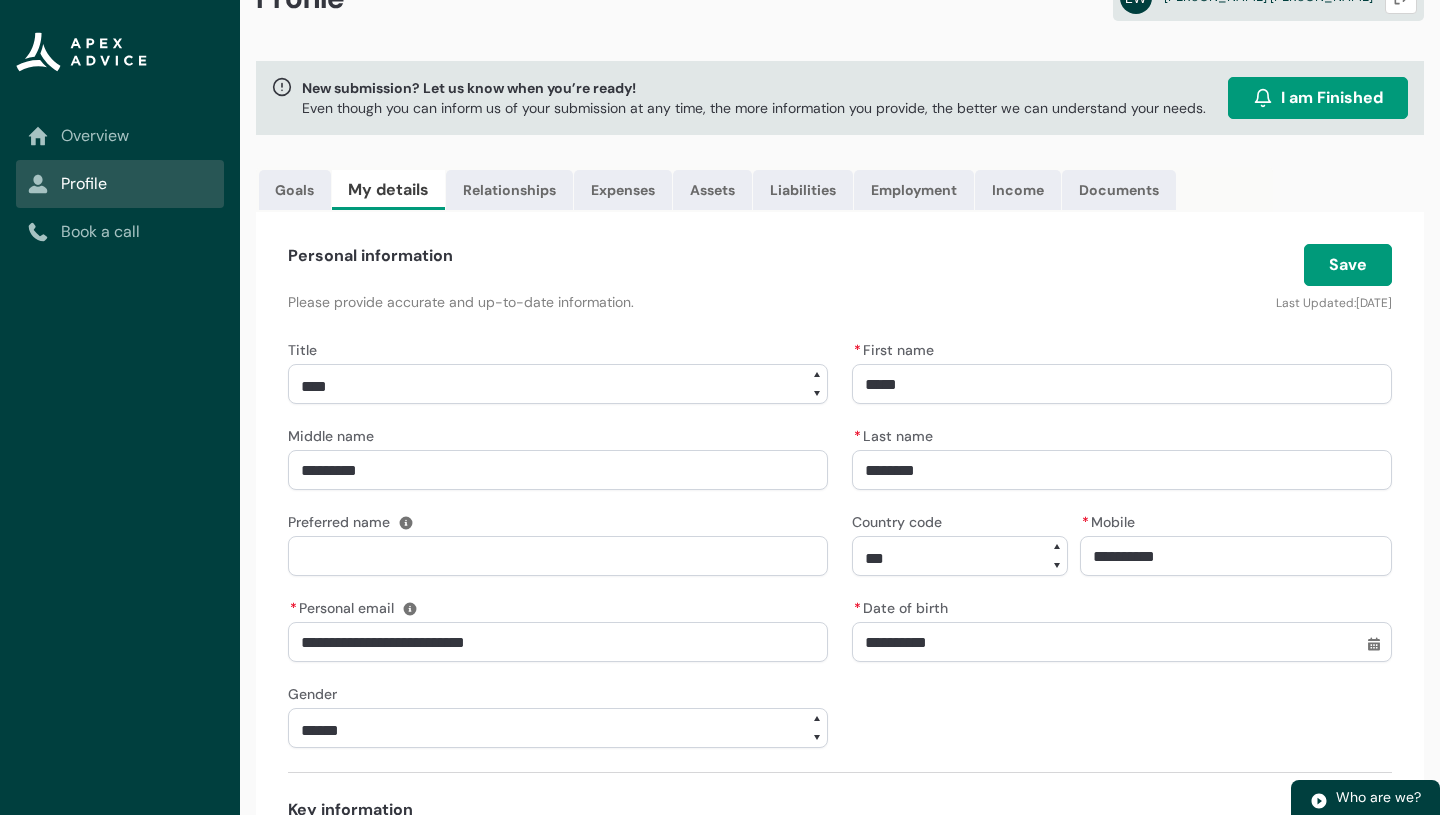 scroll, scrollTop: 0, scrollLeft: 0, axis: both 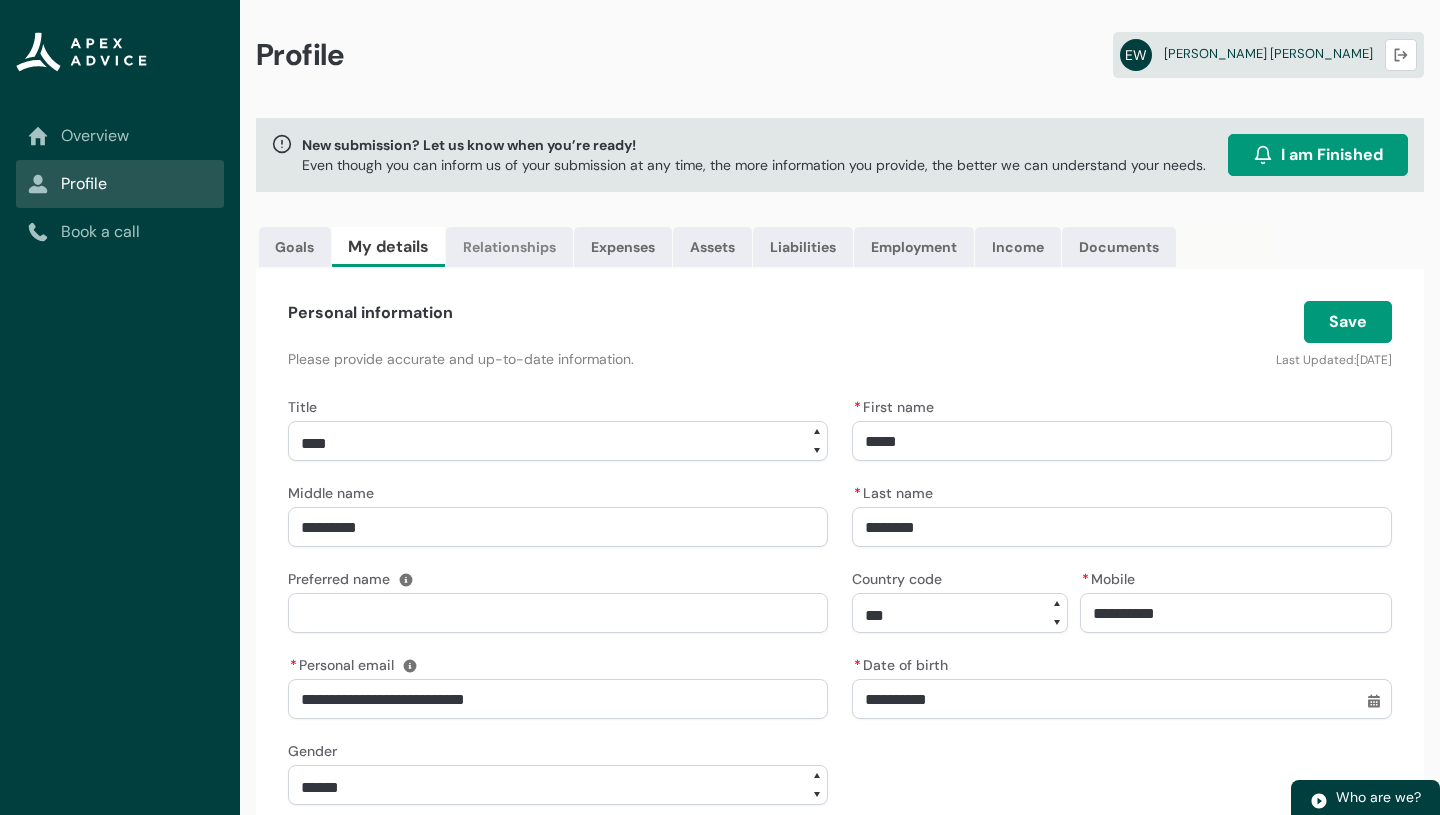 click on "Relationships" at bounding box center [509, 247] 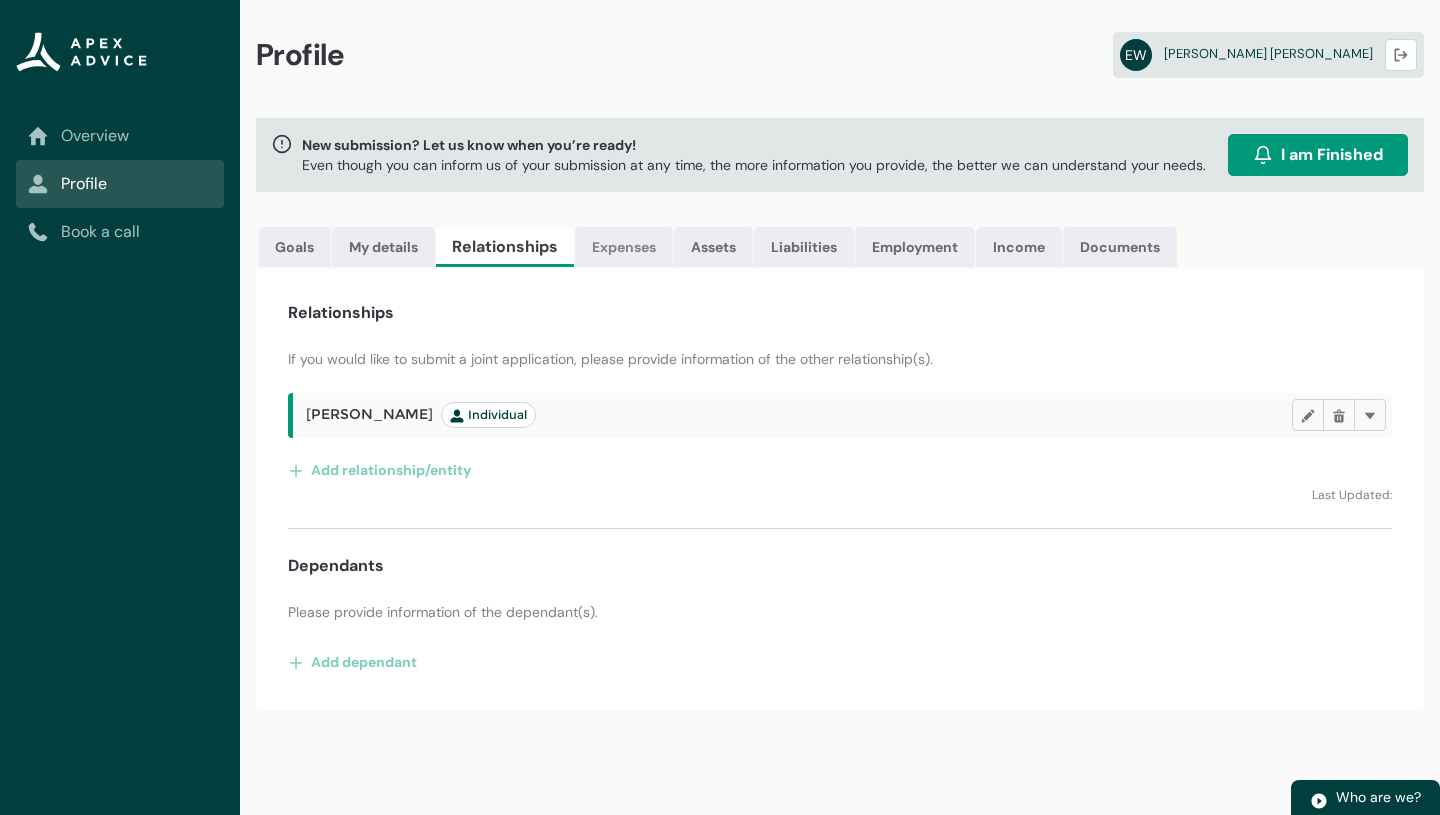 click on "Expenses" at bounding box center [624, 247] 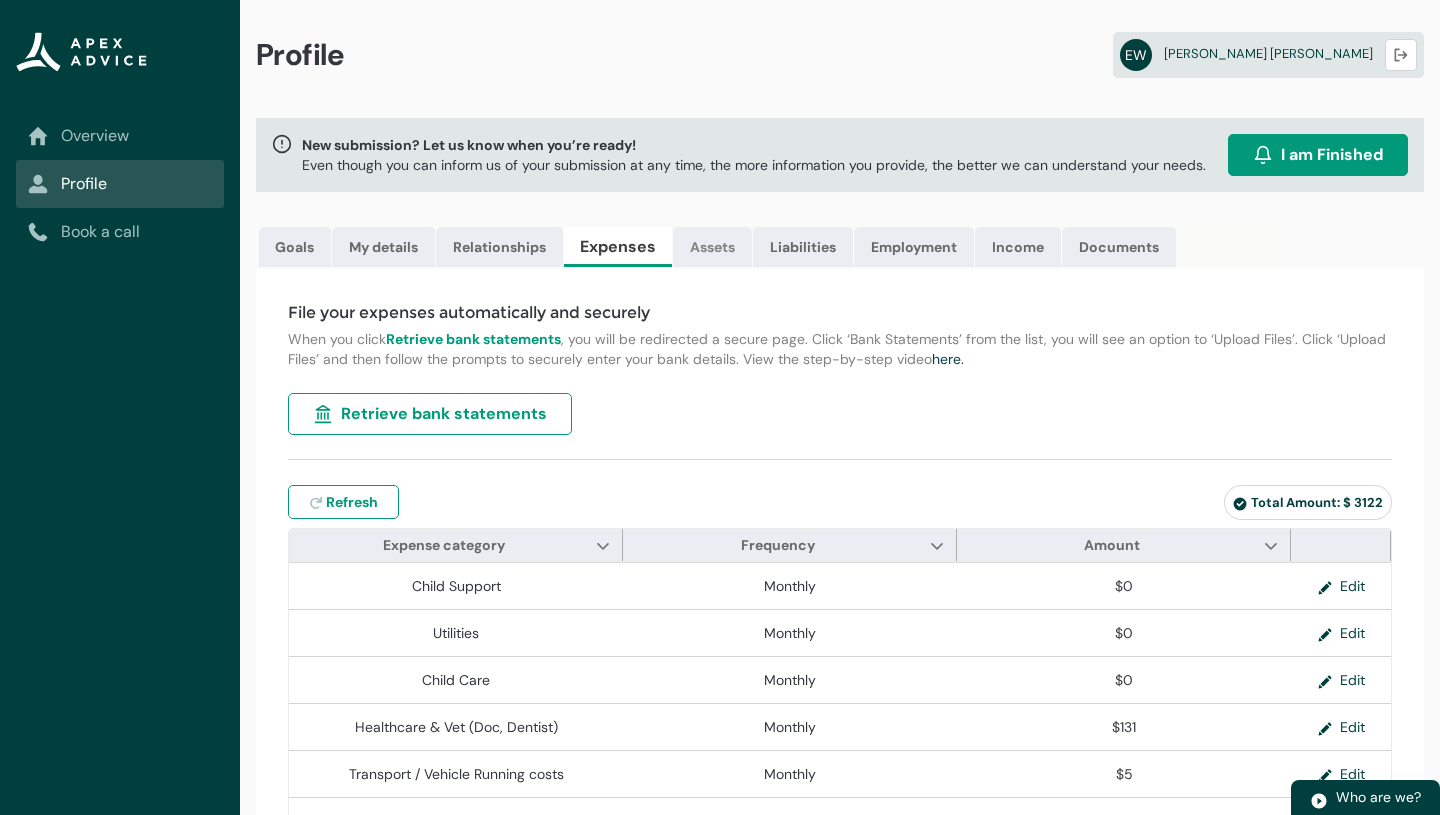 click on "Assets" at bounding box center [712, 247] 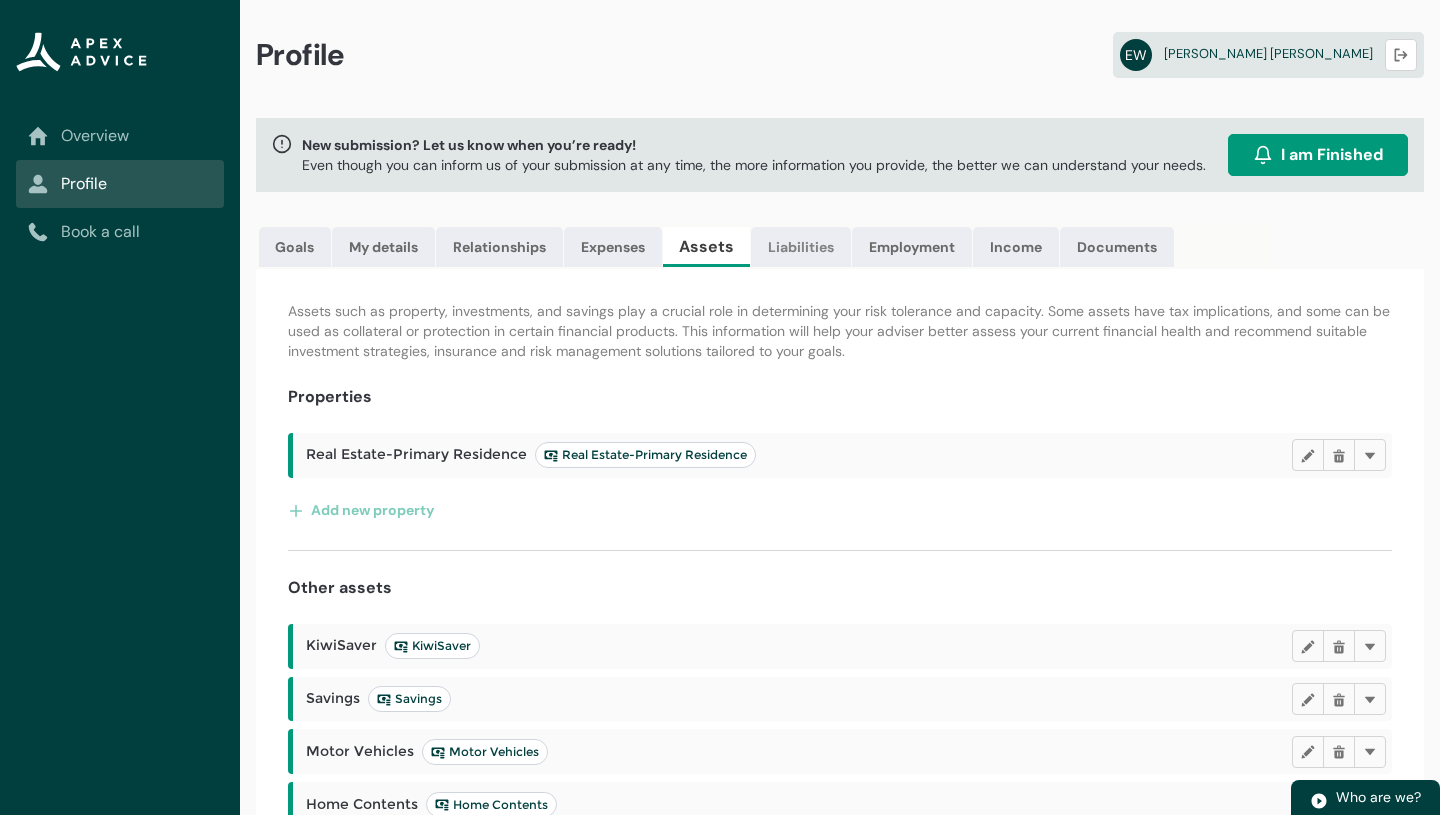 click on "Liabilities" at bounding box center [801, 247] 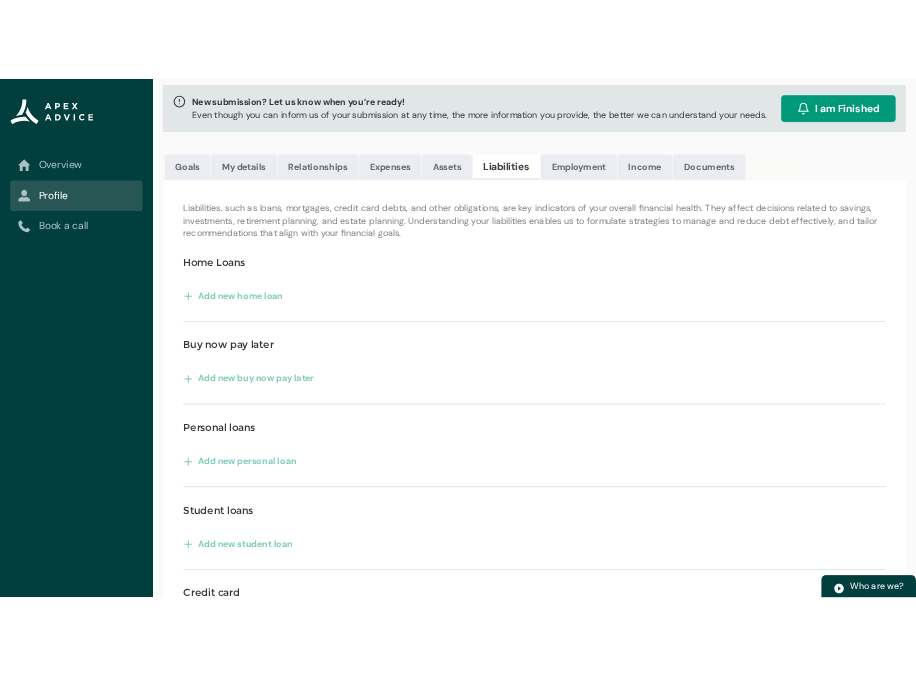 scroll, scrollTop: 0, scrollLeft: 0, axis: both 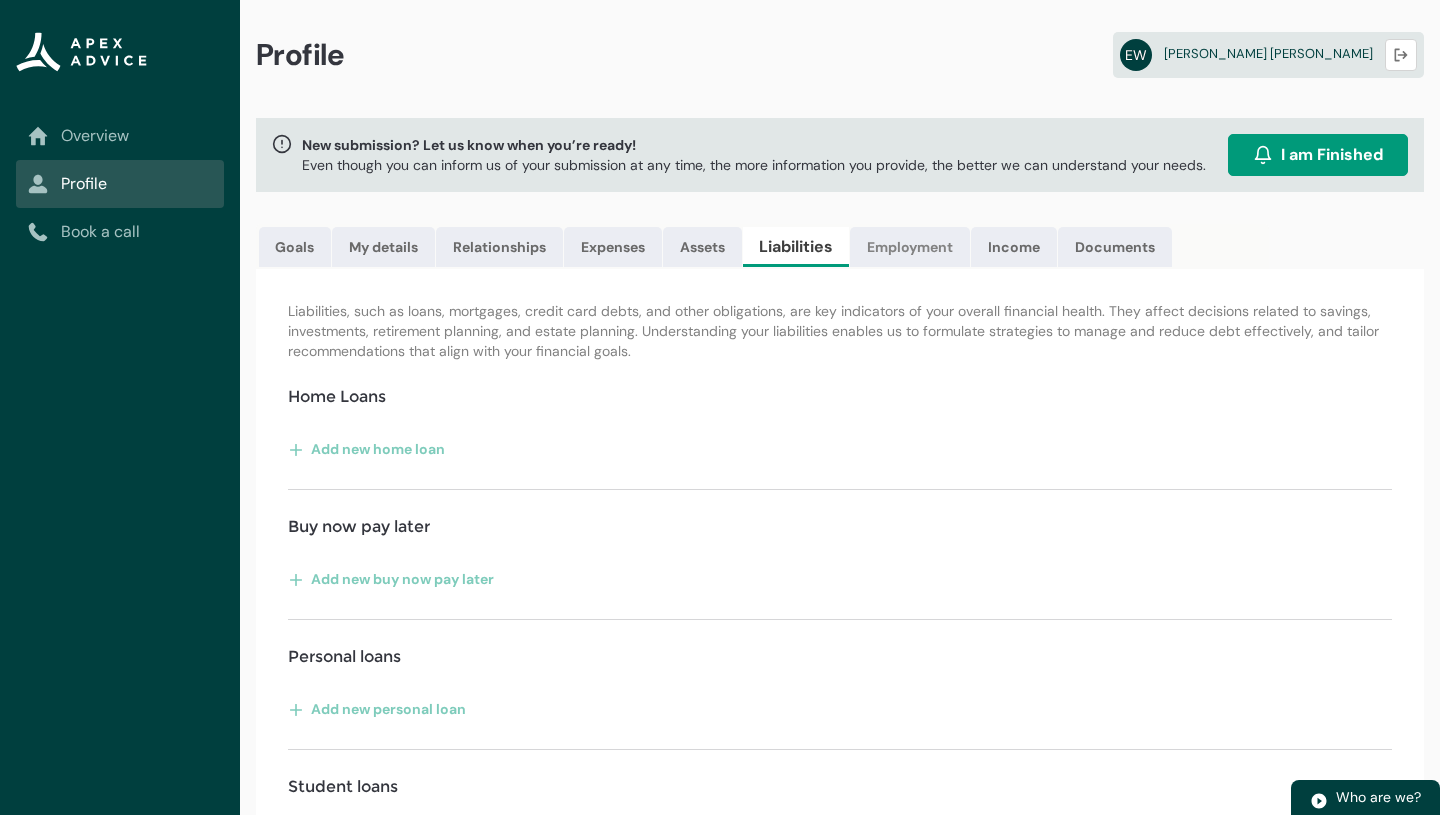 click on "Employment" at bounding box center (910, 247) 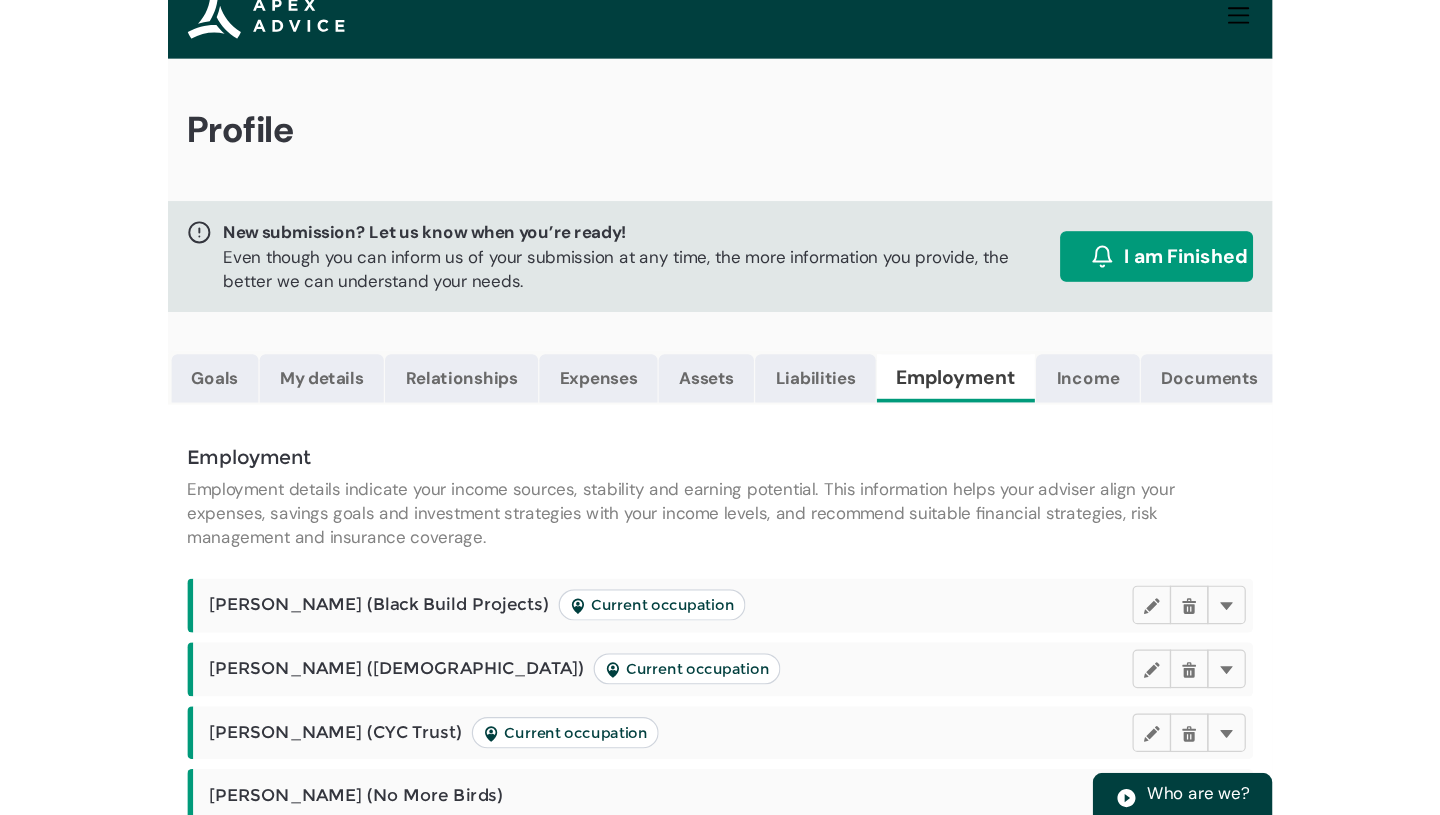 scroll, scrollTop: 0, scrollLeft: 0, axis: both 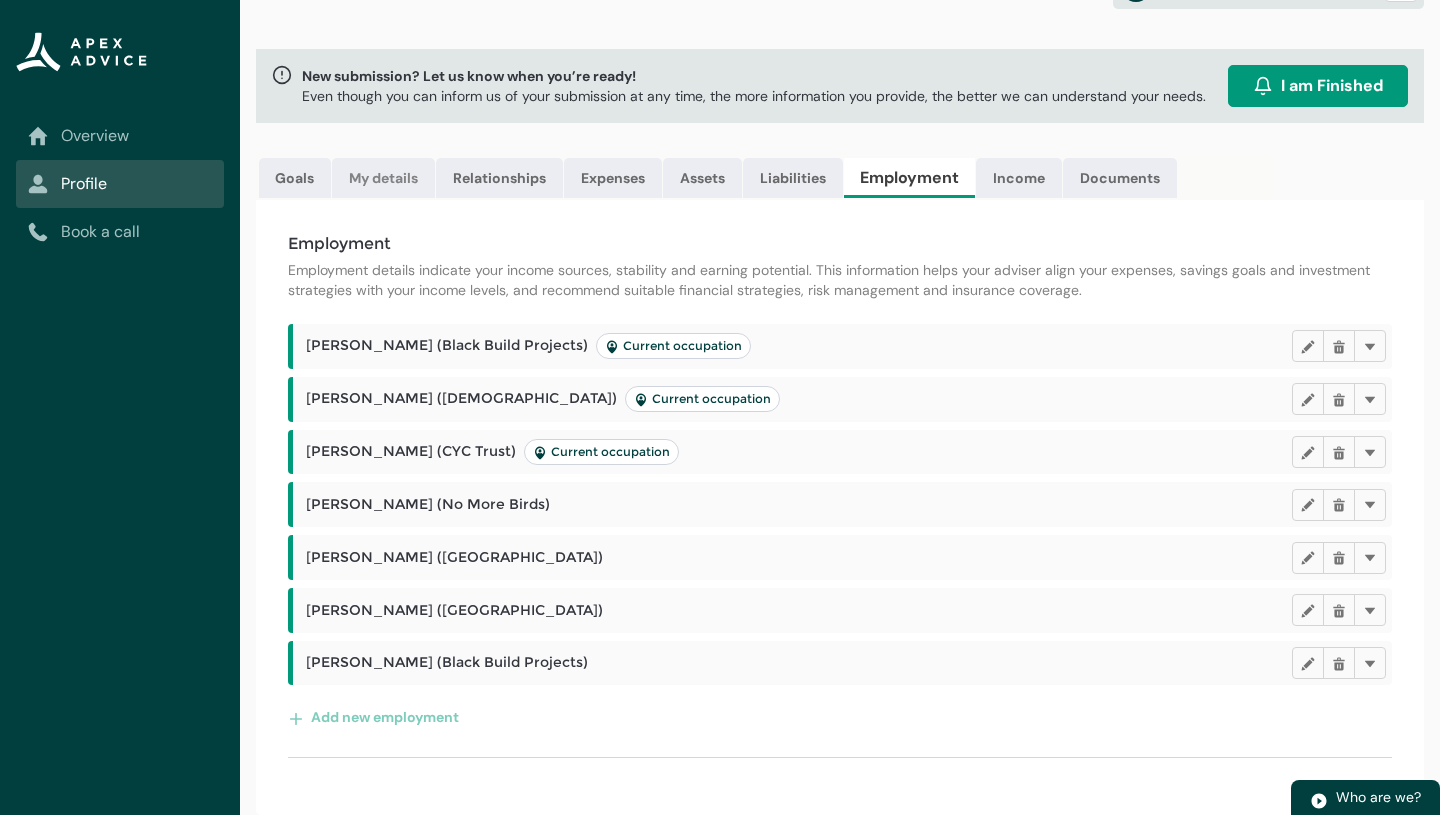 click on "My details" at bounding box center (383, 178) 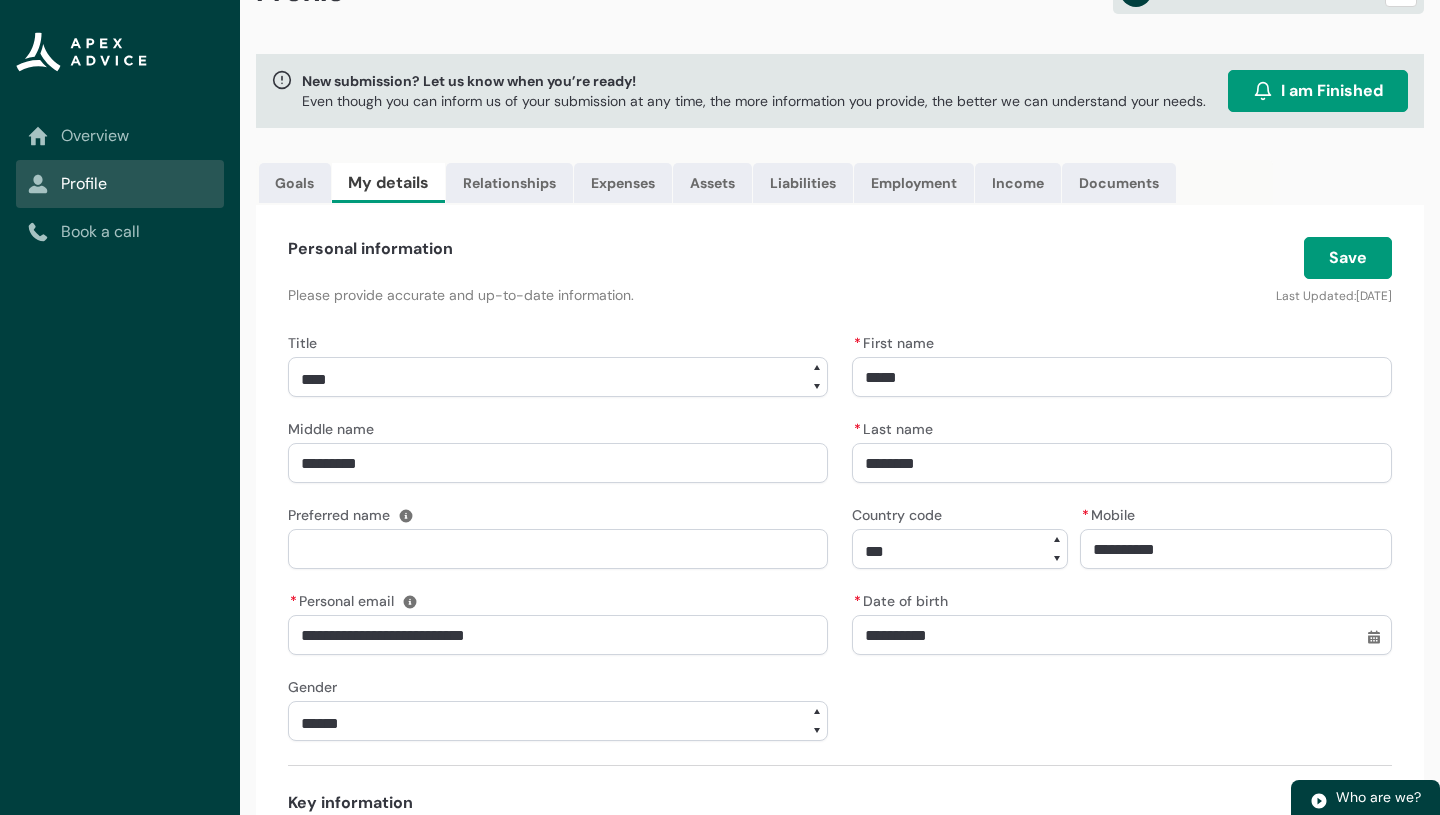 scroll, scrollTop: 0, scrollLeft: 0, axis: both 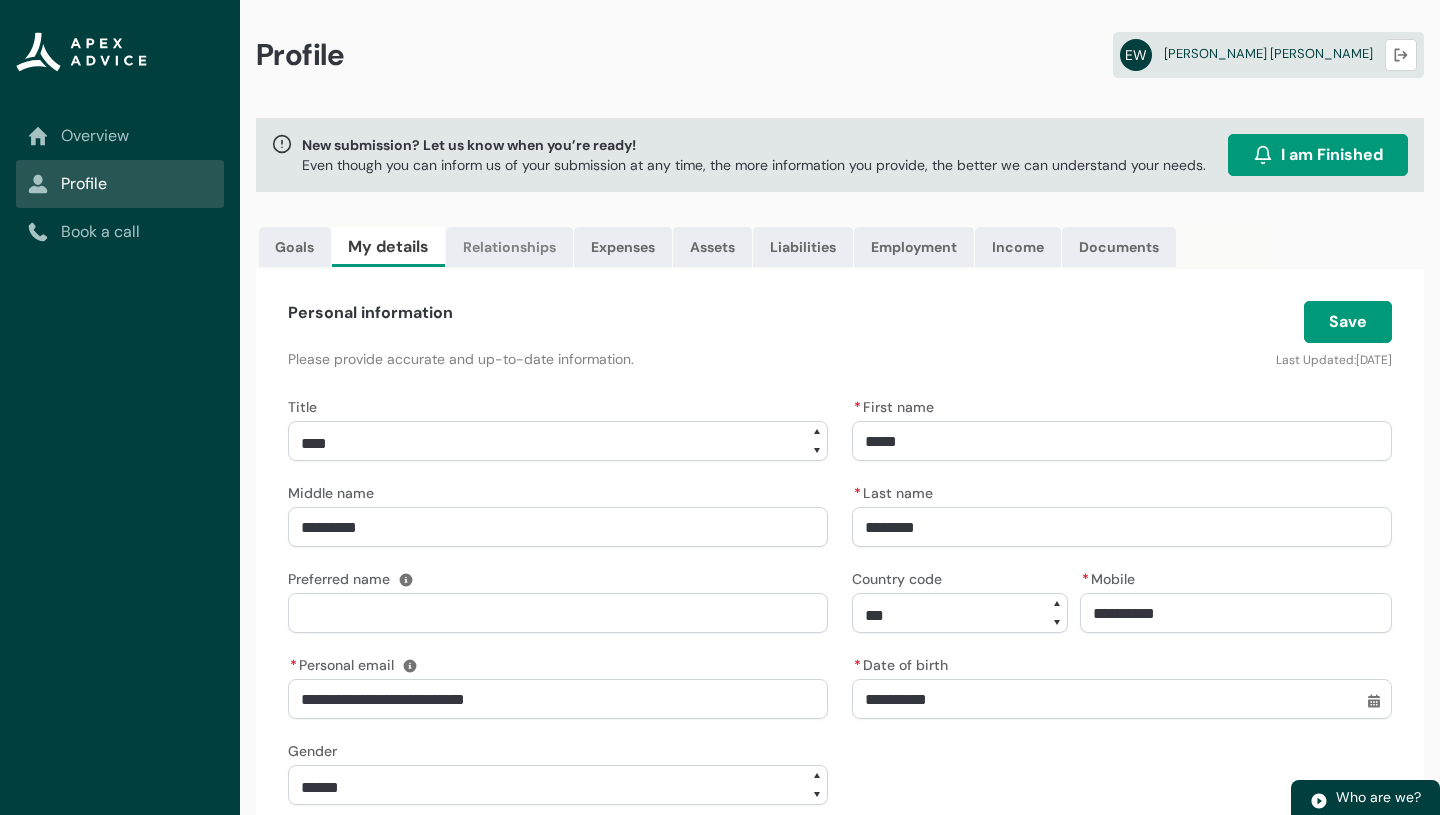 click on "Relationships" at bounding box center (509, 247) 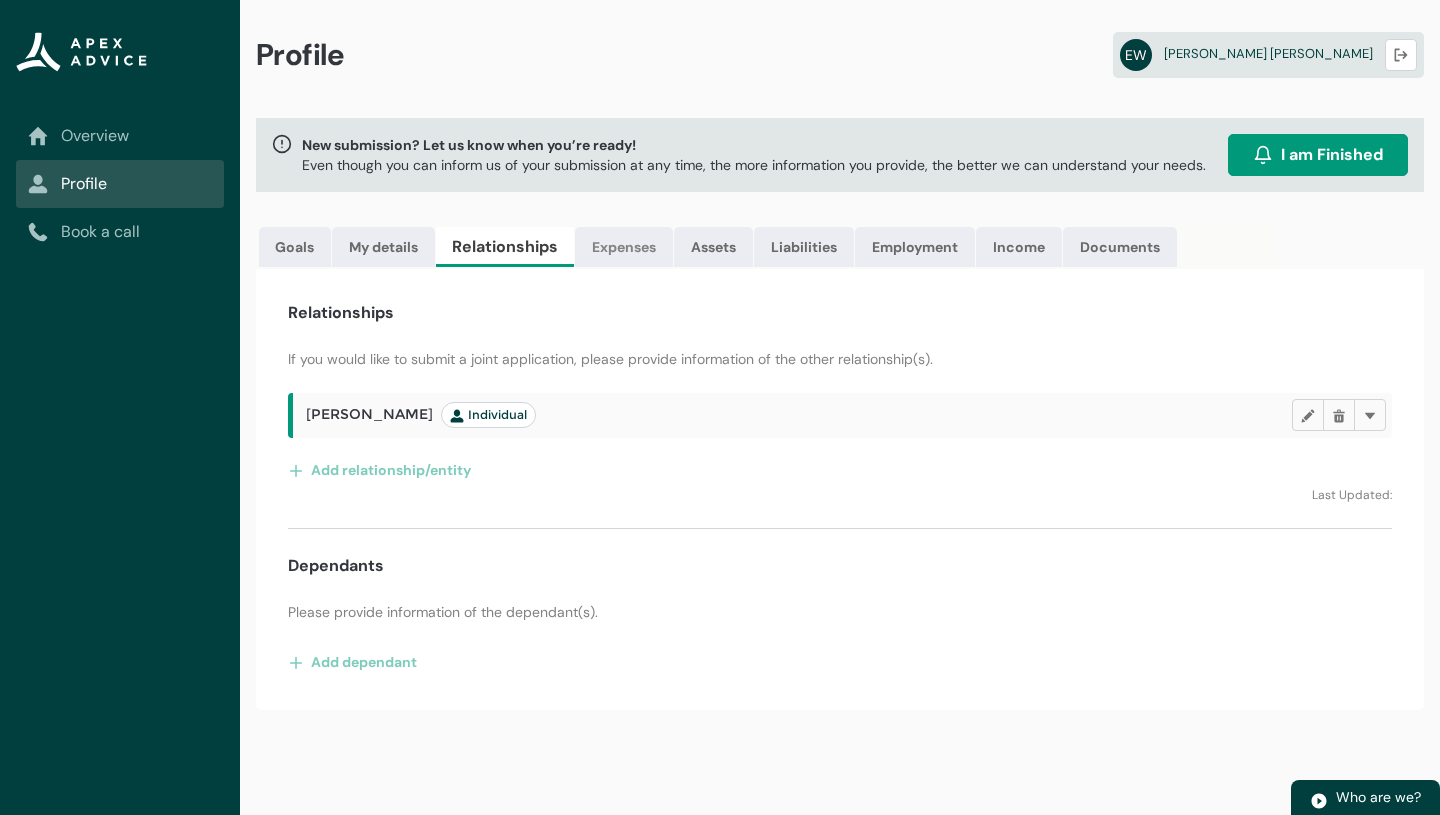 click on "Expenses" at bounding box center (624, 247) 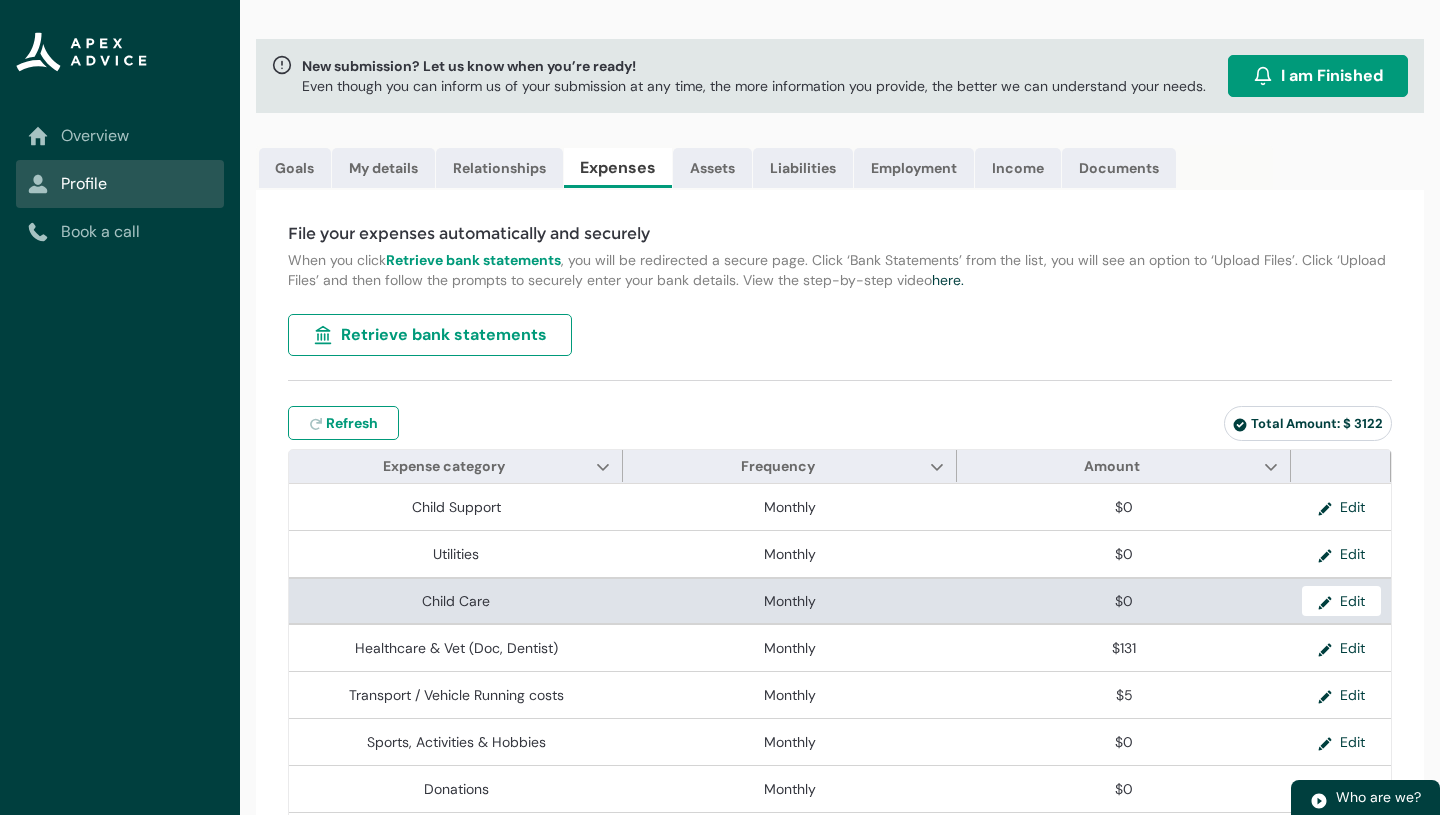 scroll, scrollTop: 78, scrollLeft: 0, axis: vertical 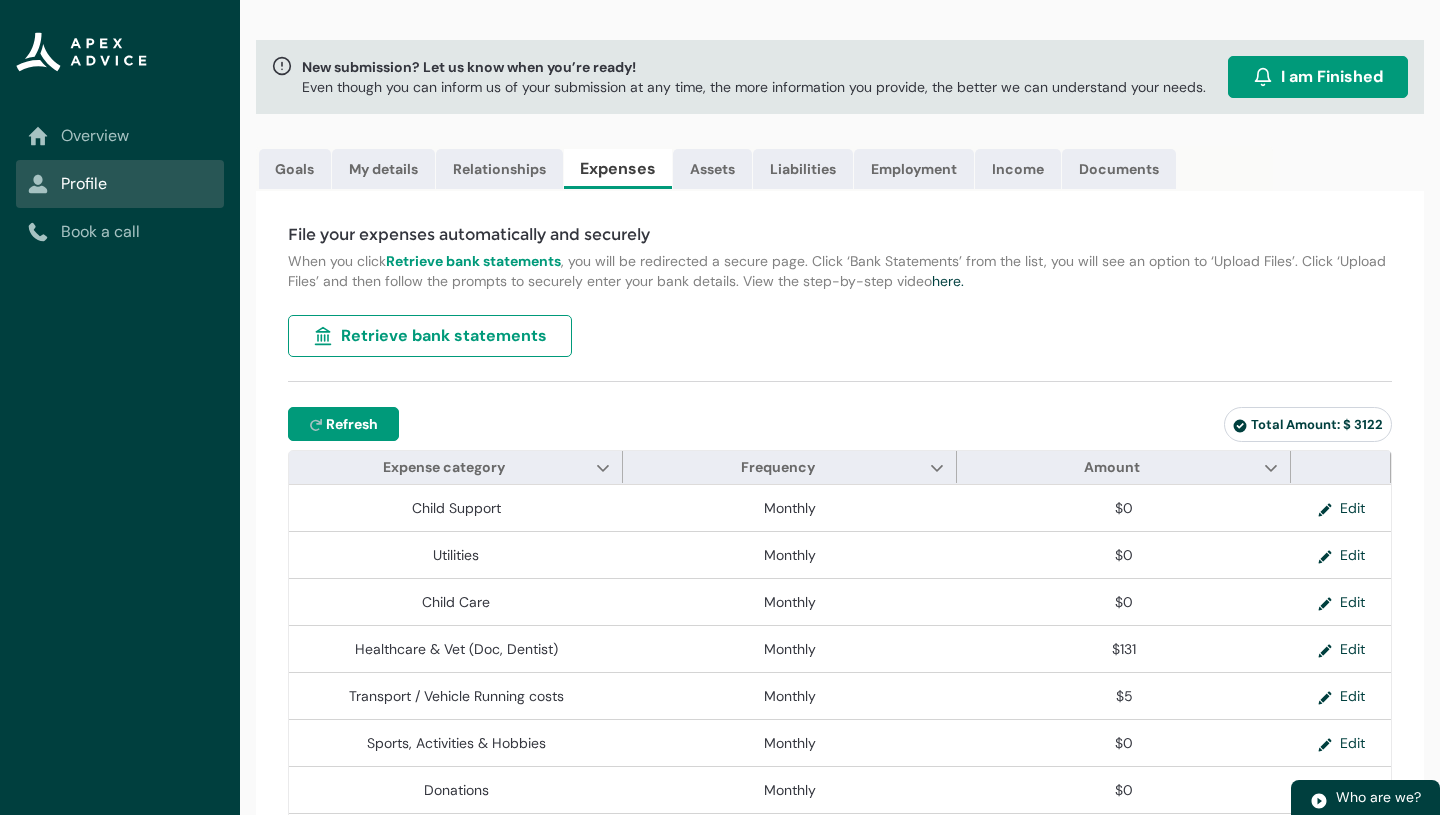 click on "Refresh" at bounding box center [352, 424] 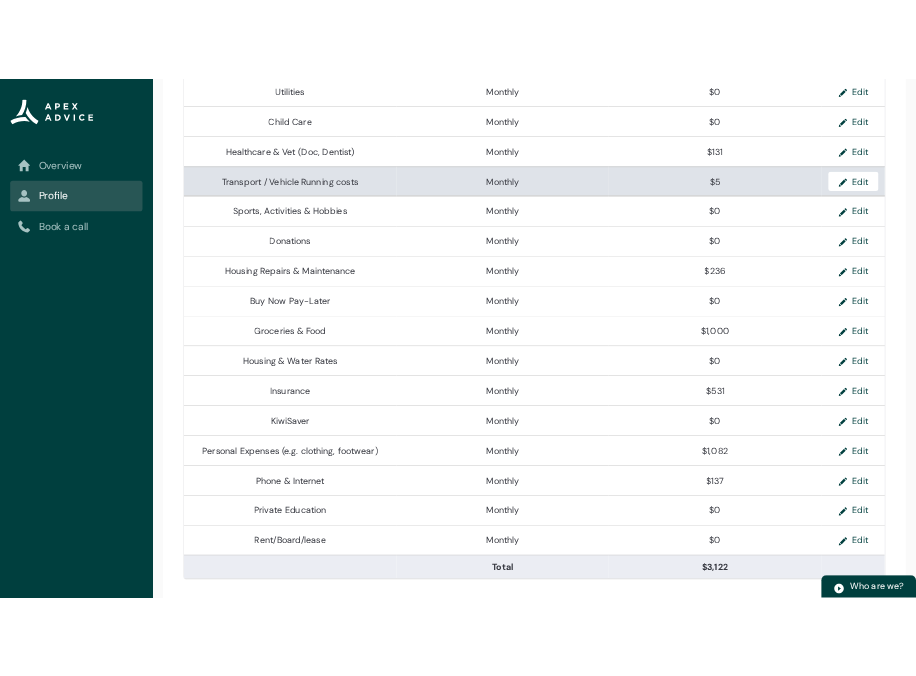 scroll, scrollTop: 618, scrollLeft: 0, axis: vertical 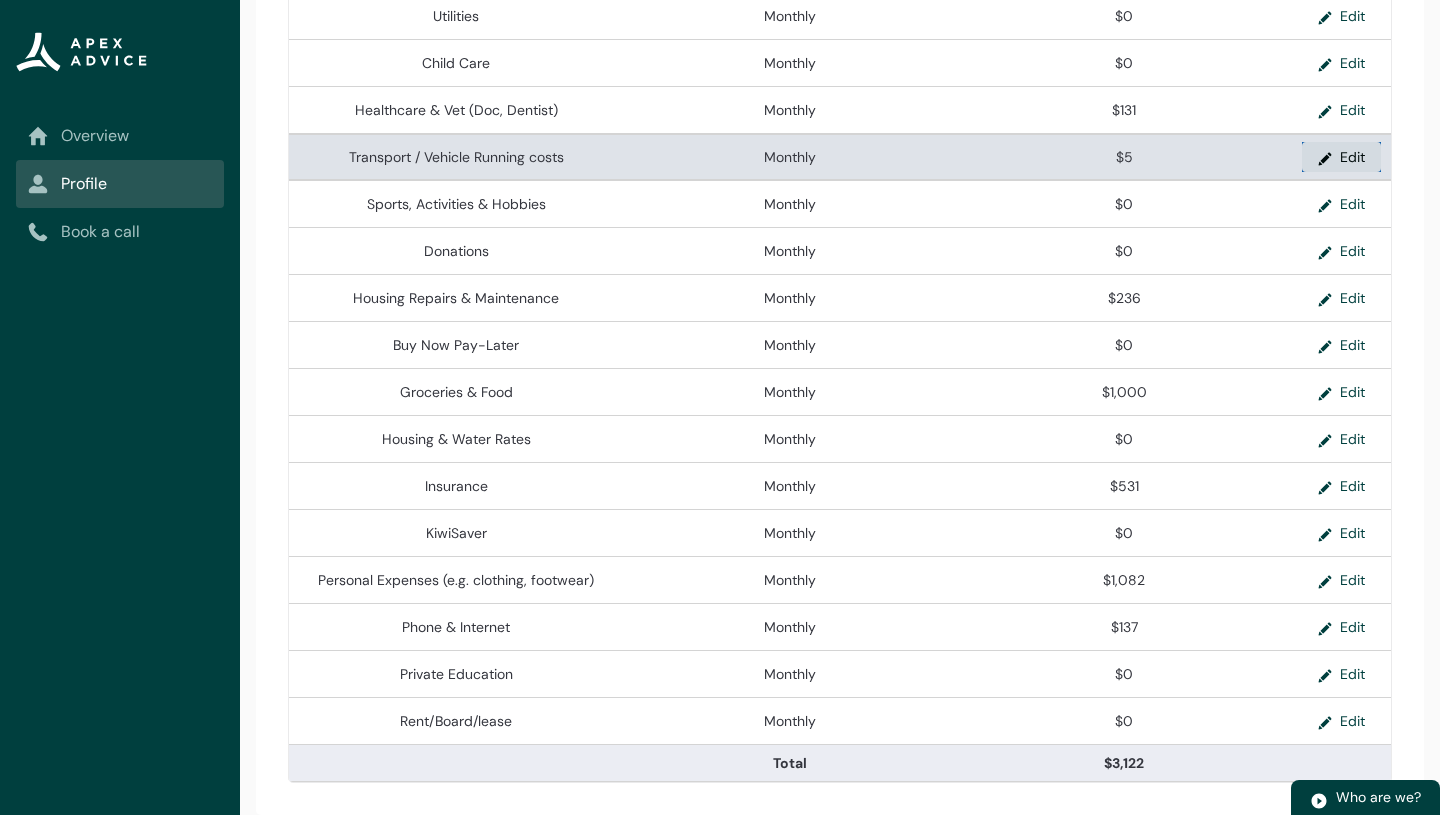 click at bounding box center (1329, 157) 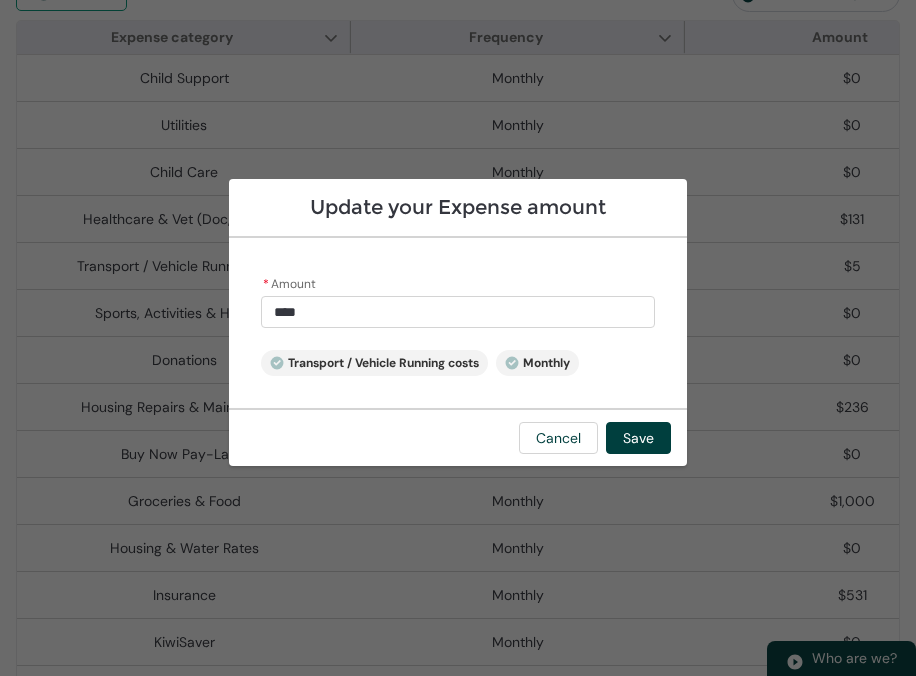 type on "***" 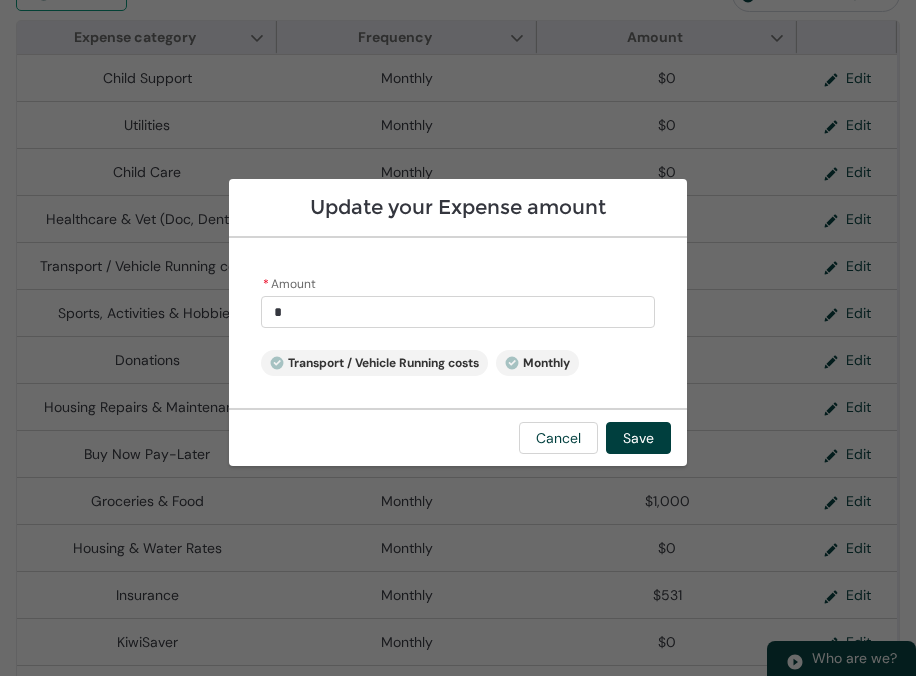 drag, startPoint x: 465, startPoint y: 316, endPoint x: 234, endPoint y: 295, distance: 231.95258 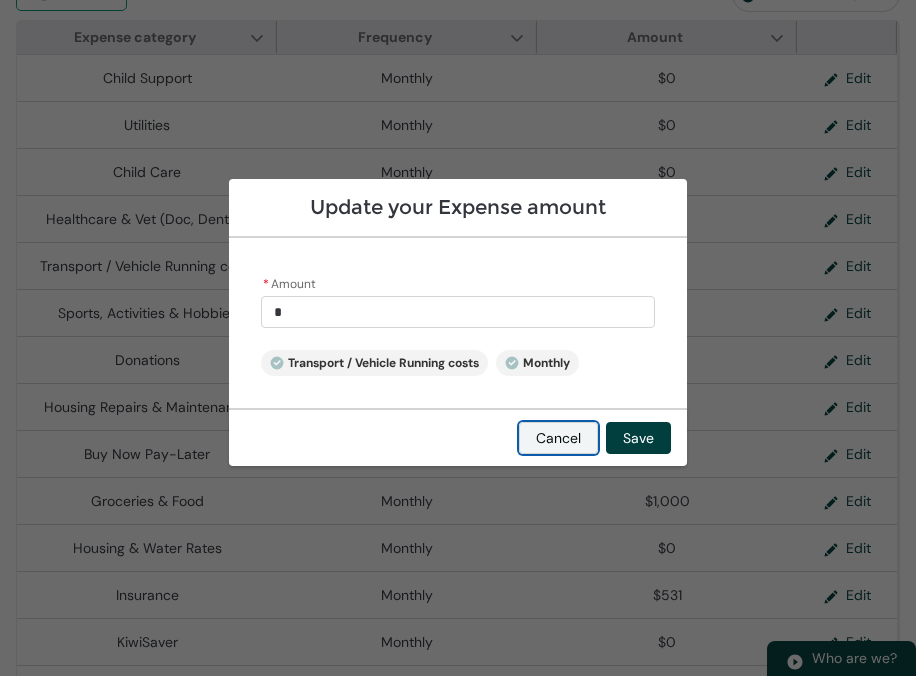type on "****" 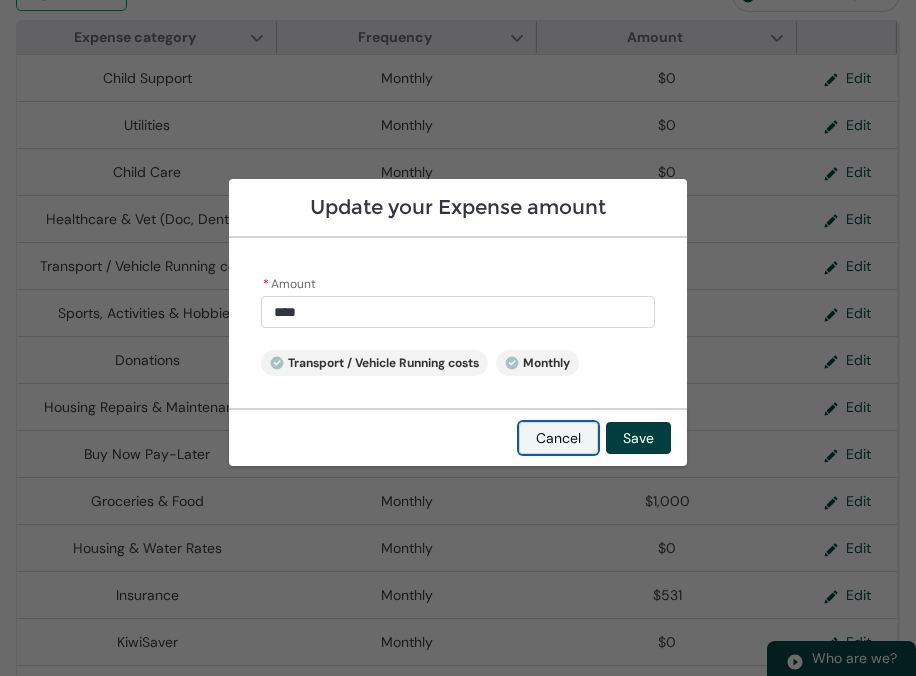 click on "Cancel" at bounding box center [558, 438] 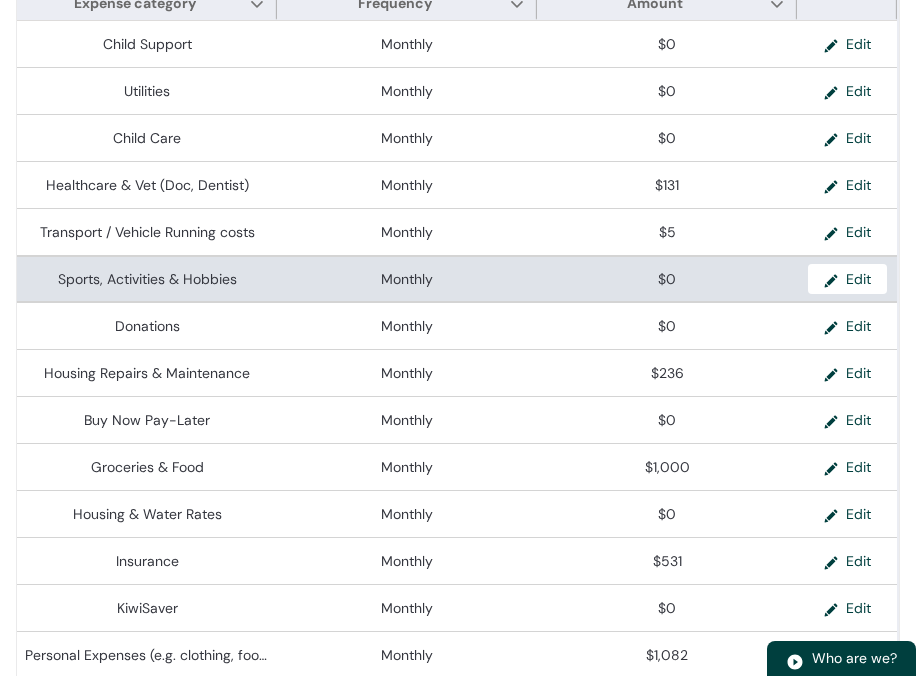scroll, scrollTop: 662, scrollLeft: 0, axis: vertical 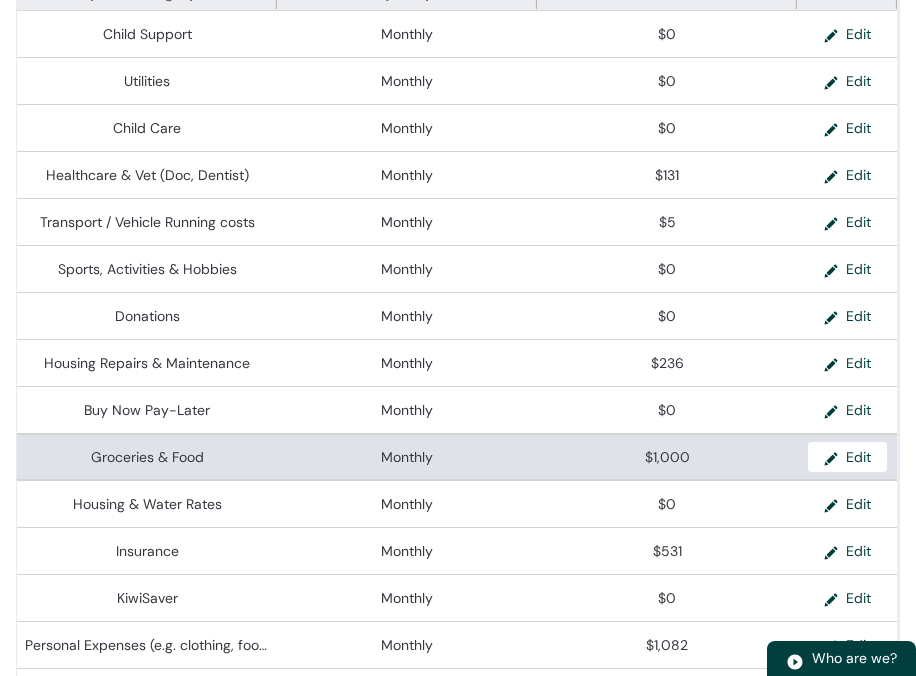 click on "$1,000" at bounding box center (667, 457) 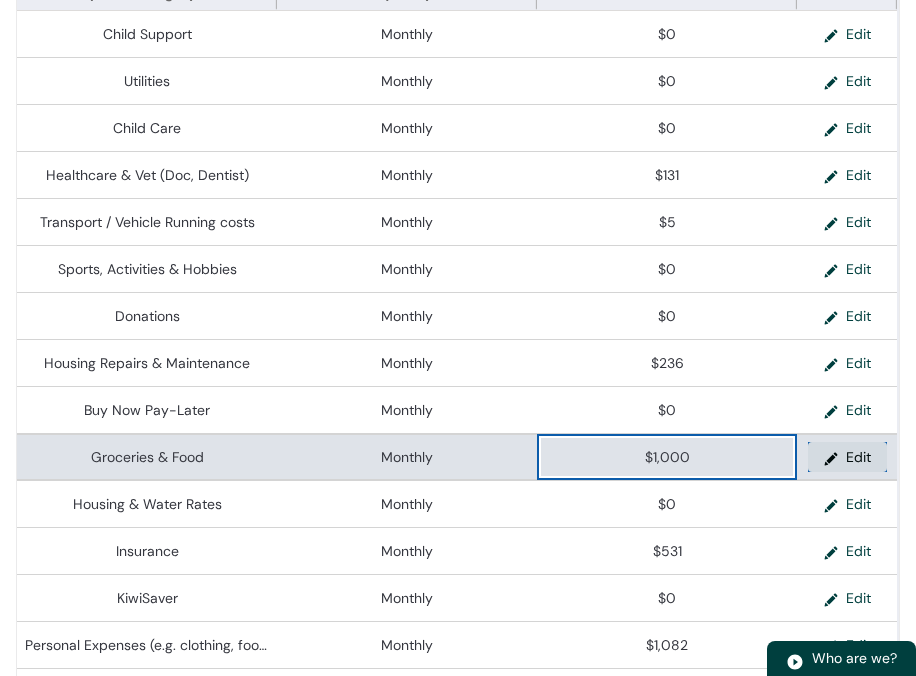 click on "Edit" at bounding box center [847, 457] 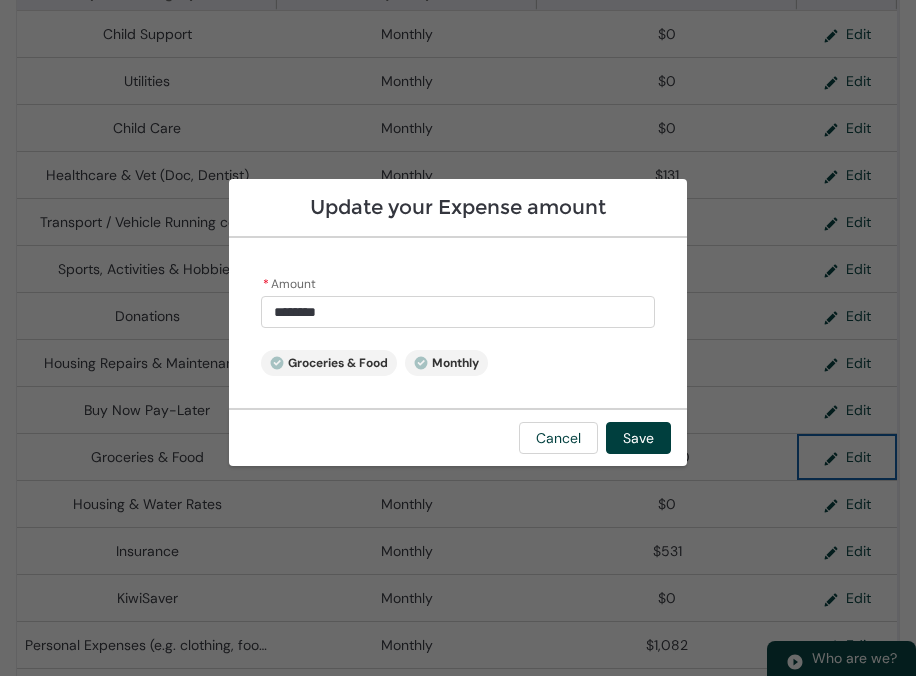 type on "****" 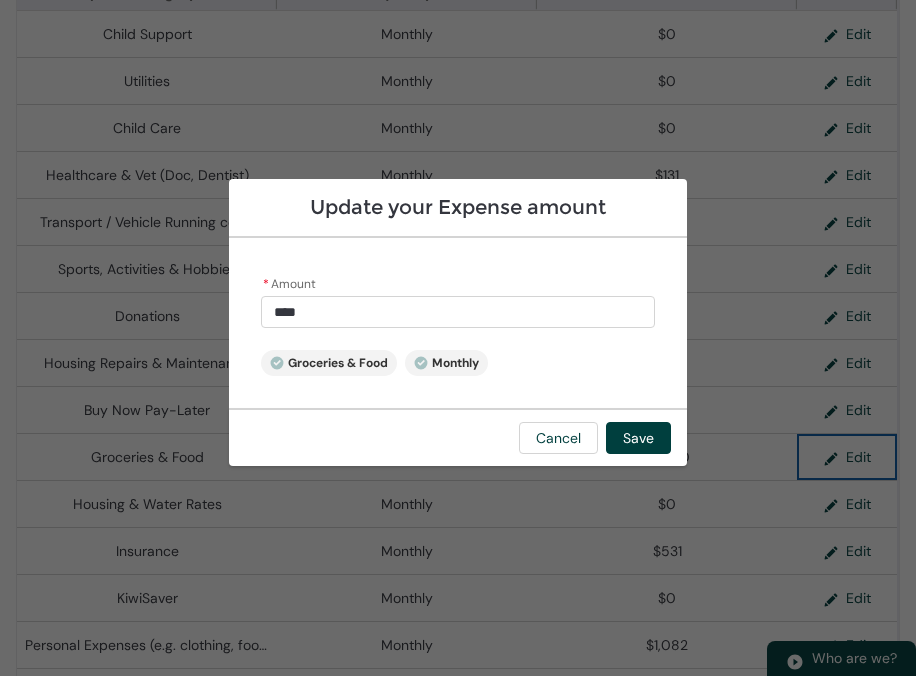 click on "****" at bounding box center [458, 312] 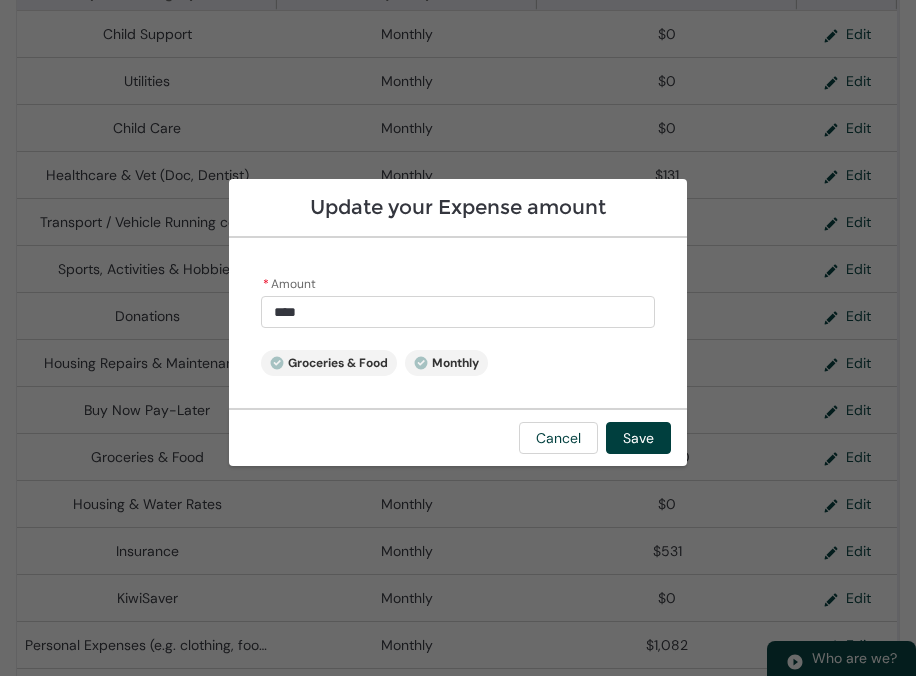 type on "100" 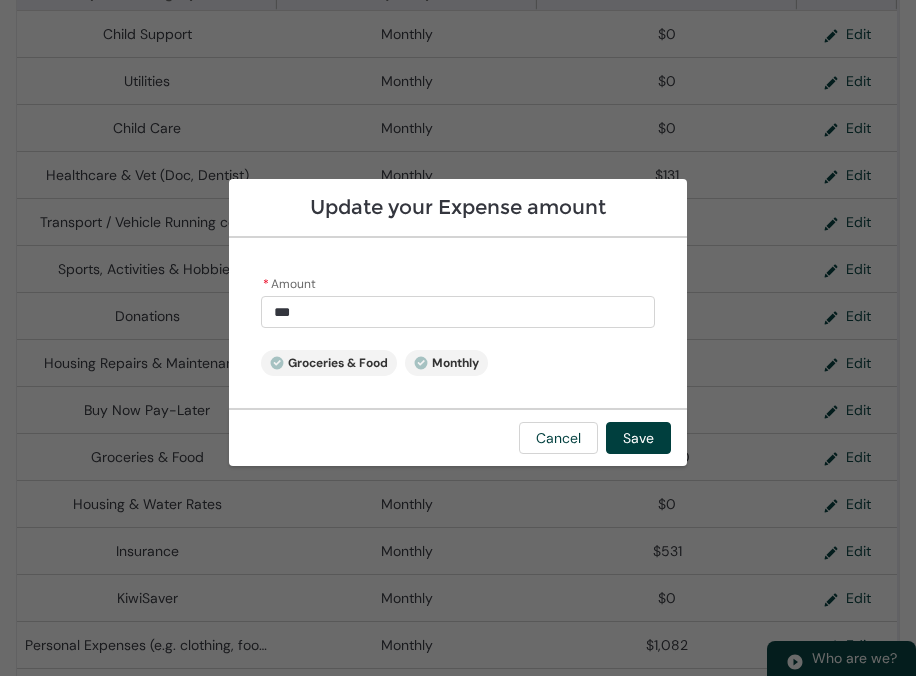 type on "10" 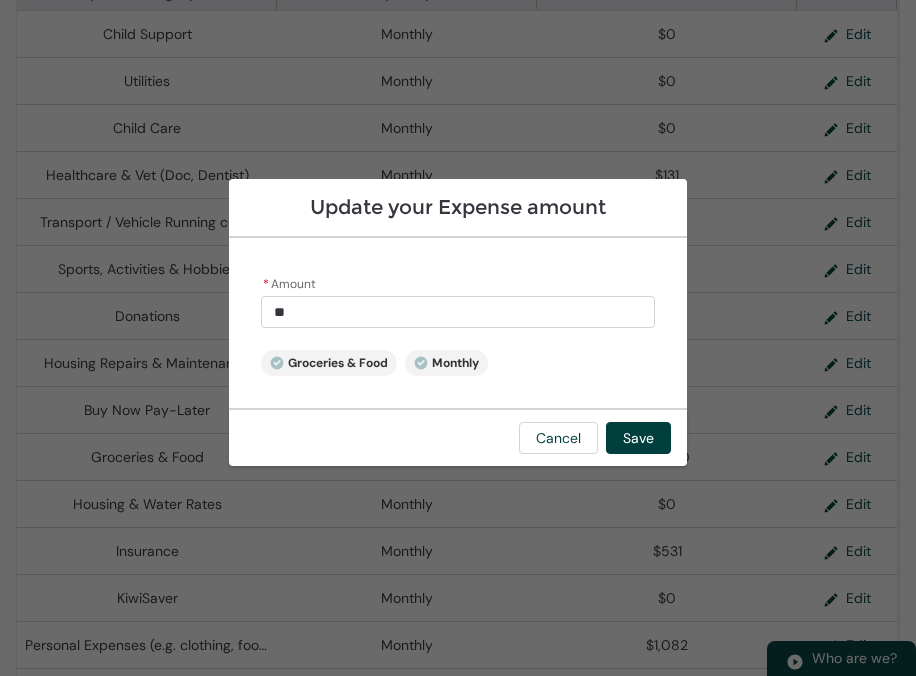 type on "1" 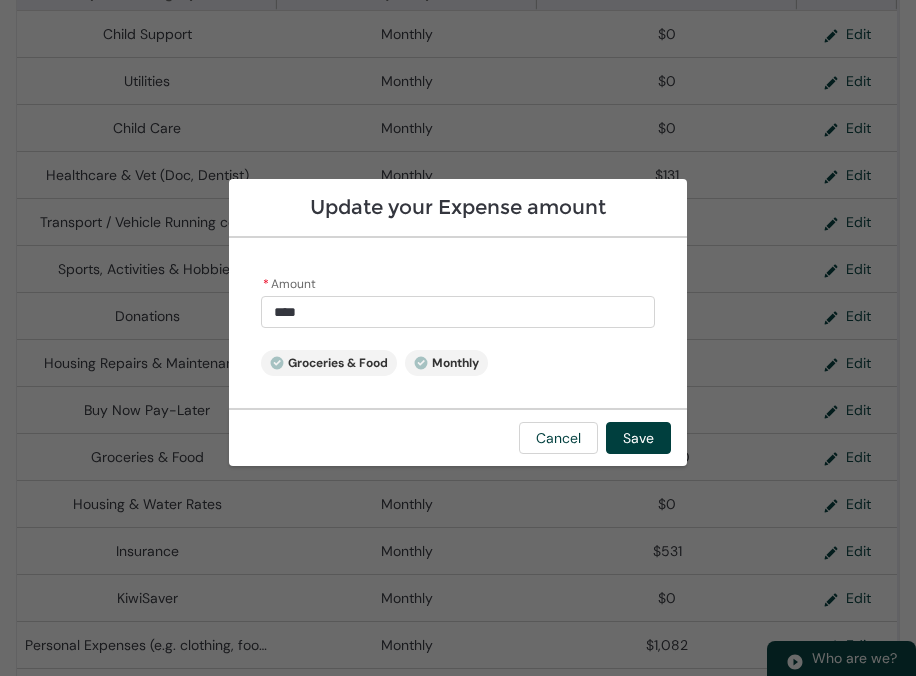 type on "*" 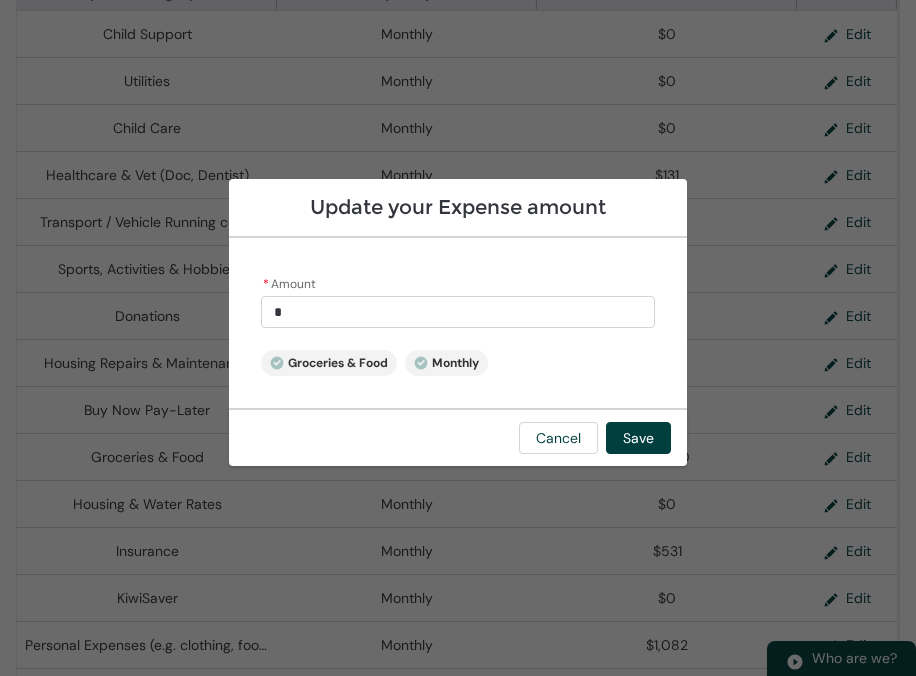type on "10" 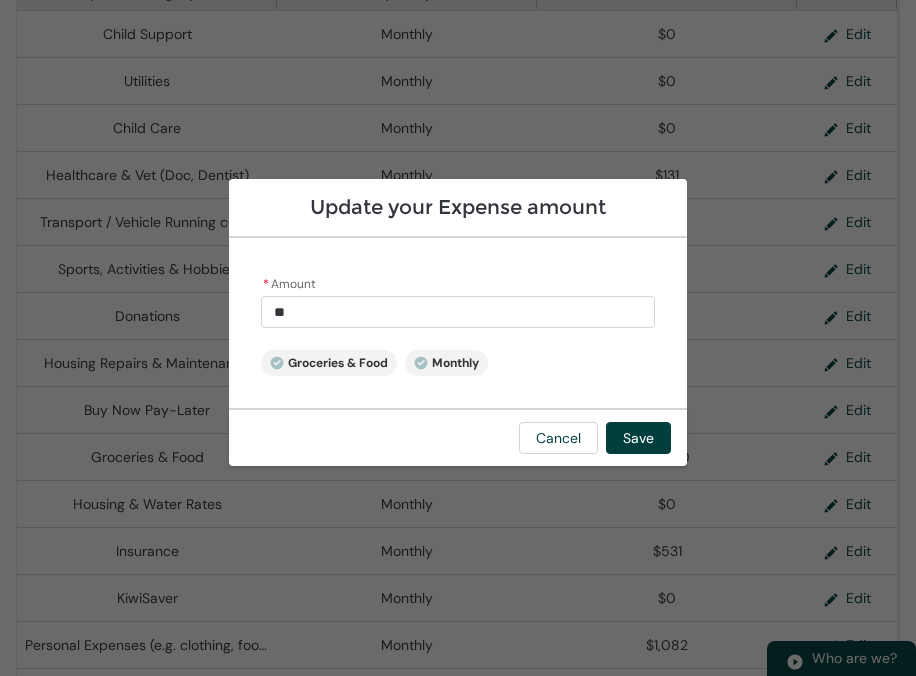 type on "100" 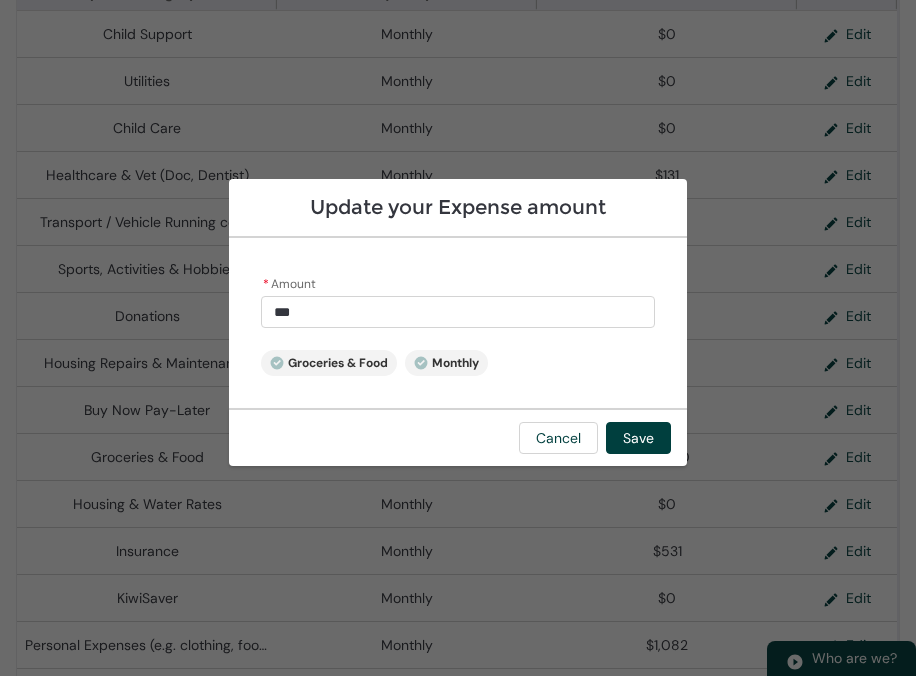 type on "1000" 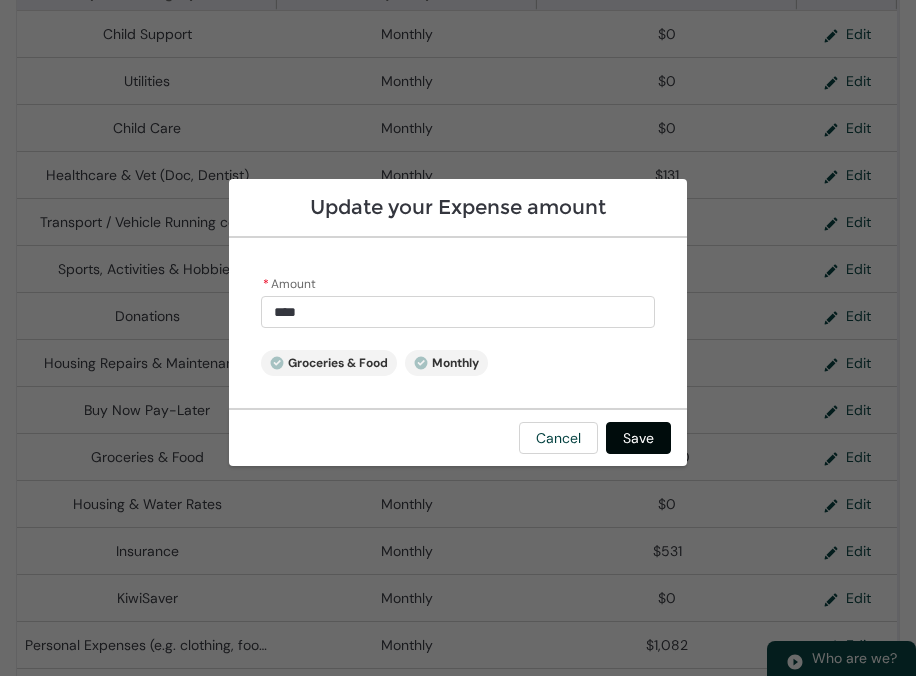 type on "********" 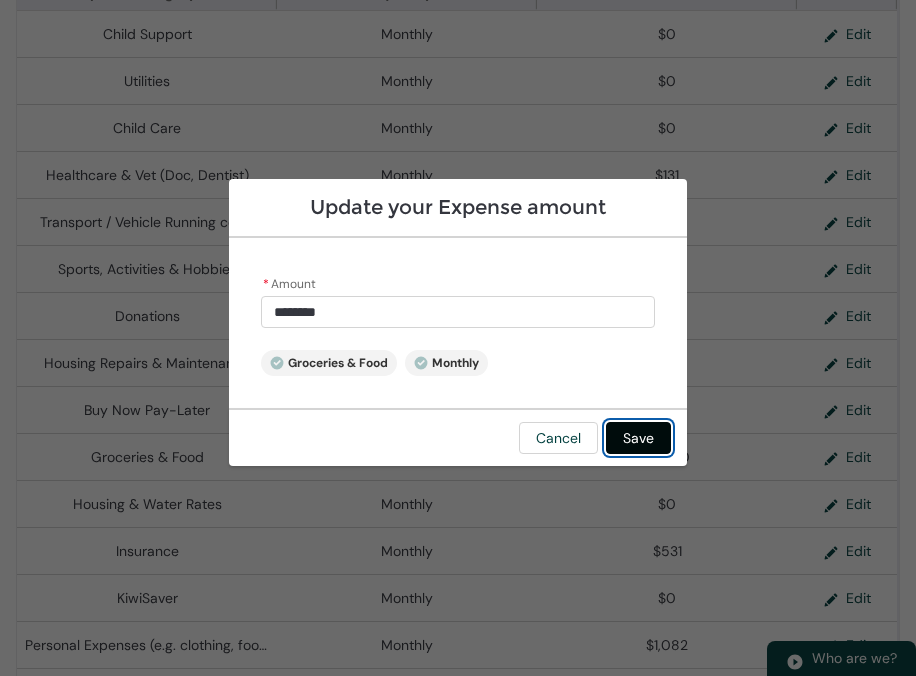 click on "Save" at bounding box center [638, 438] 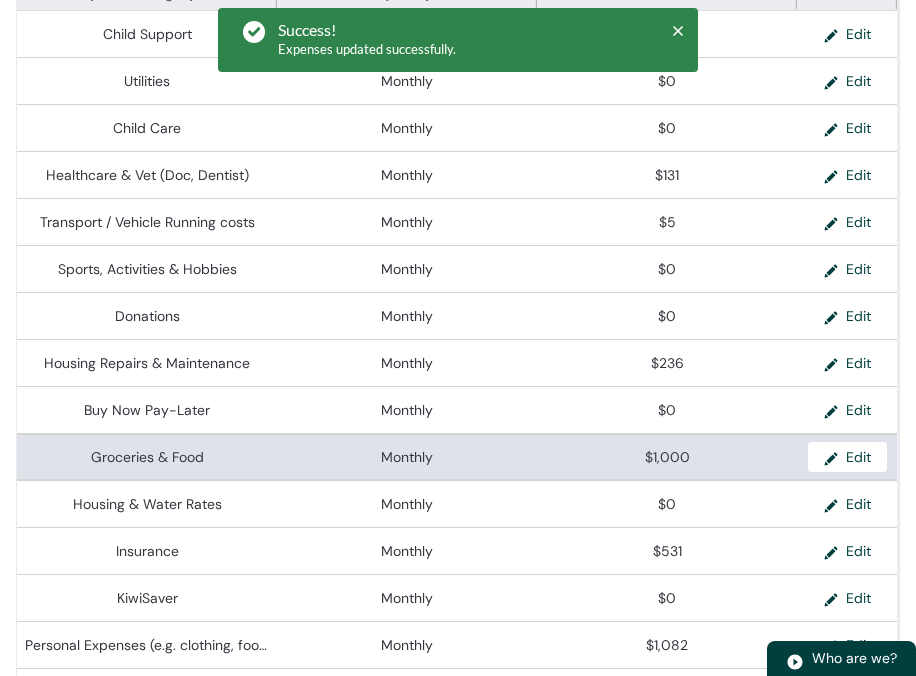 click on "$1,000" at bounding box center [667, 456] 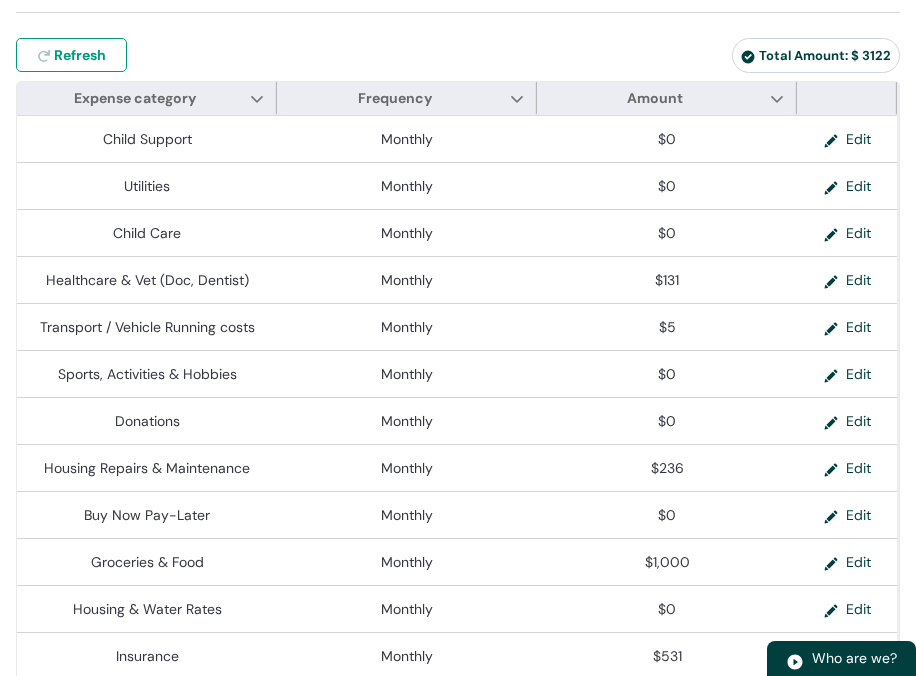 scroll, scrollTop: 517, scrollLeft: 0, axis: vertical 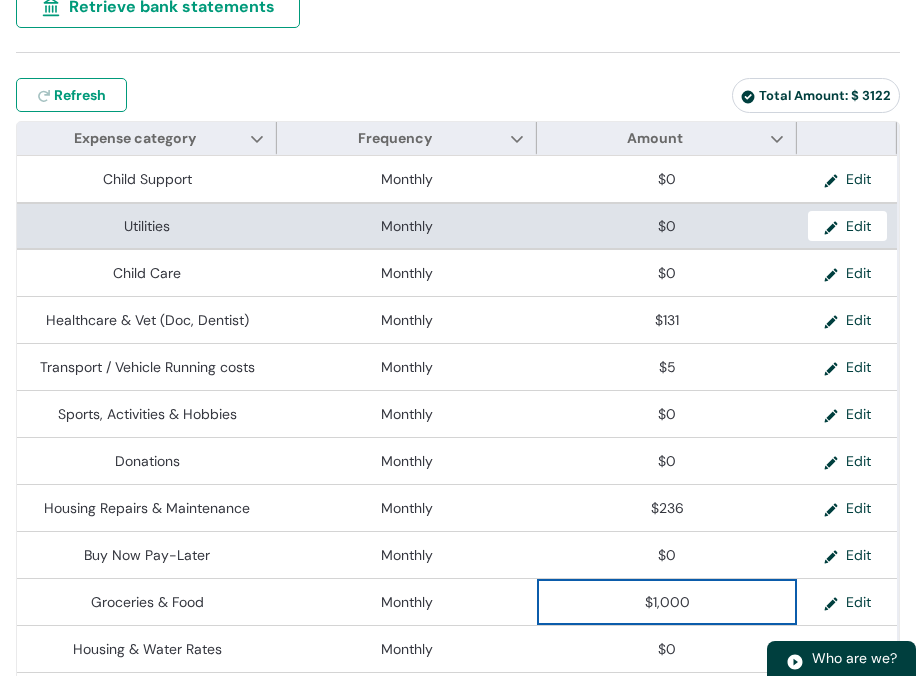 click on "$0" at bounding box center [667, 226] 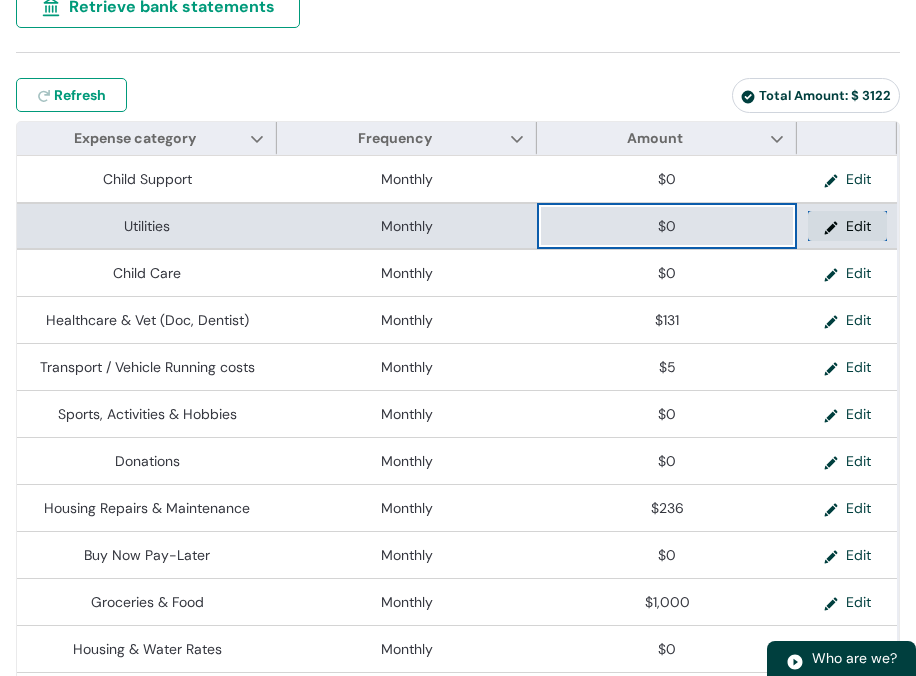 click on "Edit" at bounding box center [847, 226] 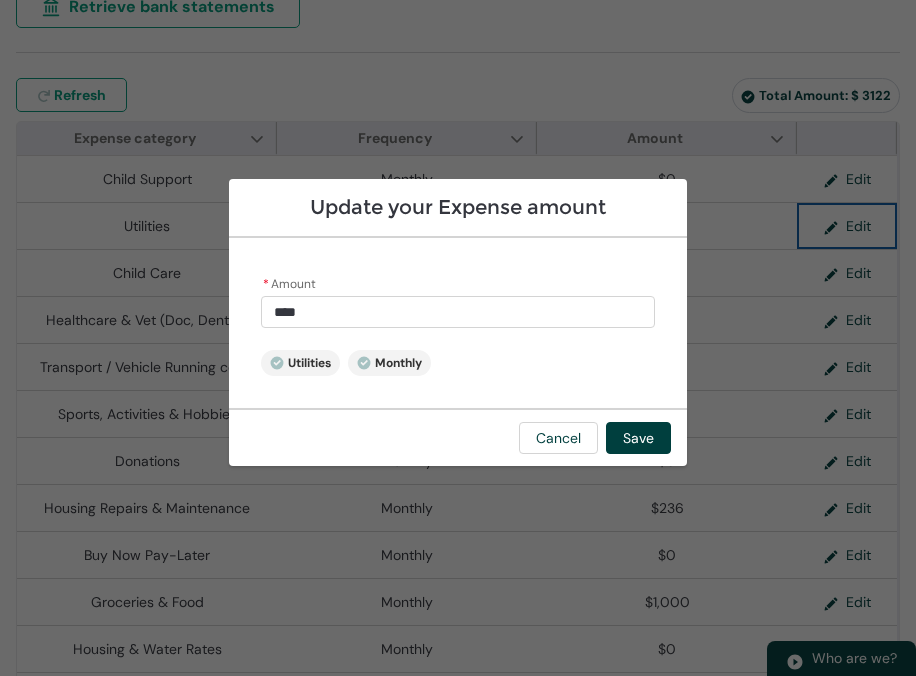 type on "*" 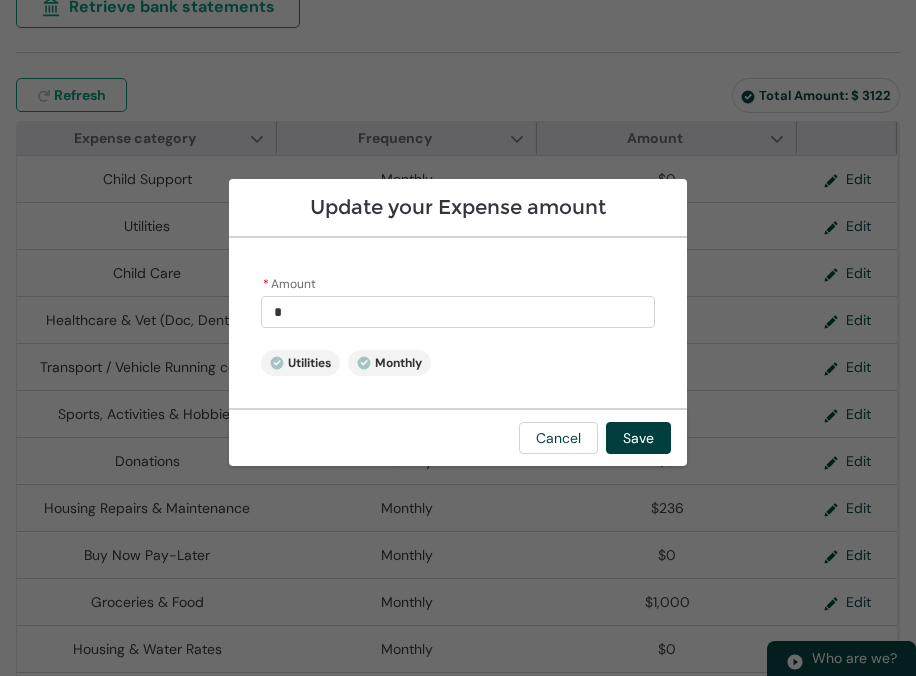 drag, startPoint x: 348, startPoint y: 308, endPoint x: 173, endPoint y: 301, distance: 175.13994 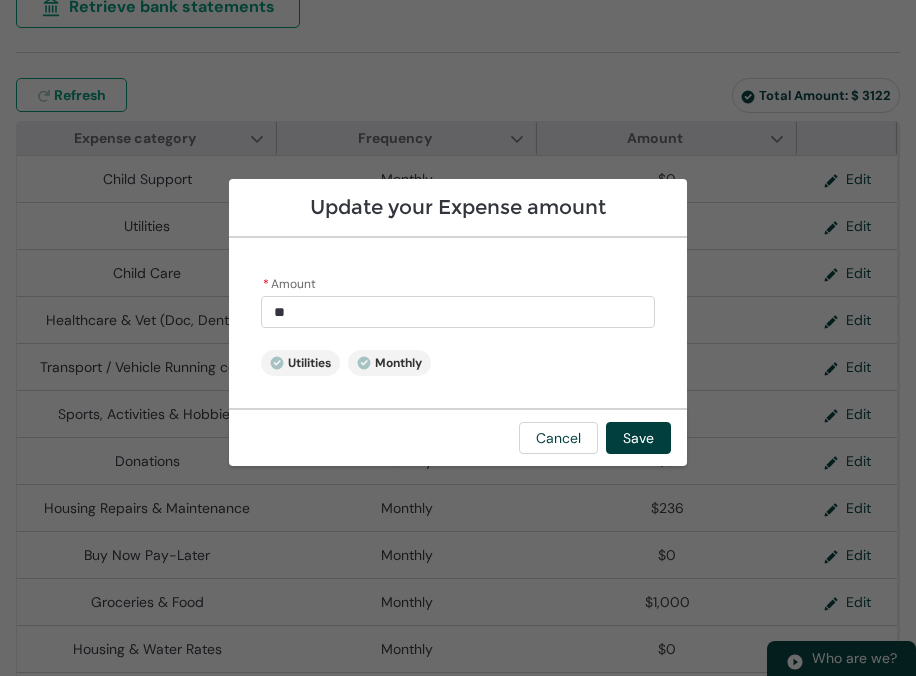 type on "250" 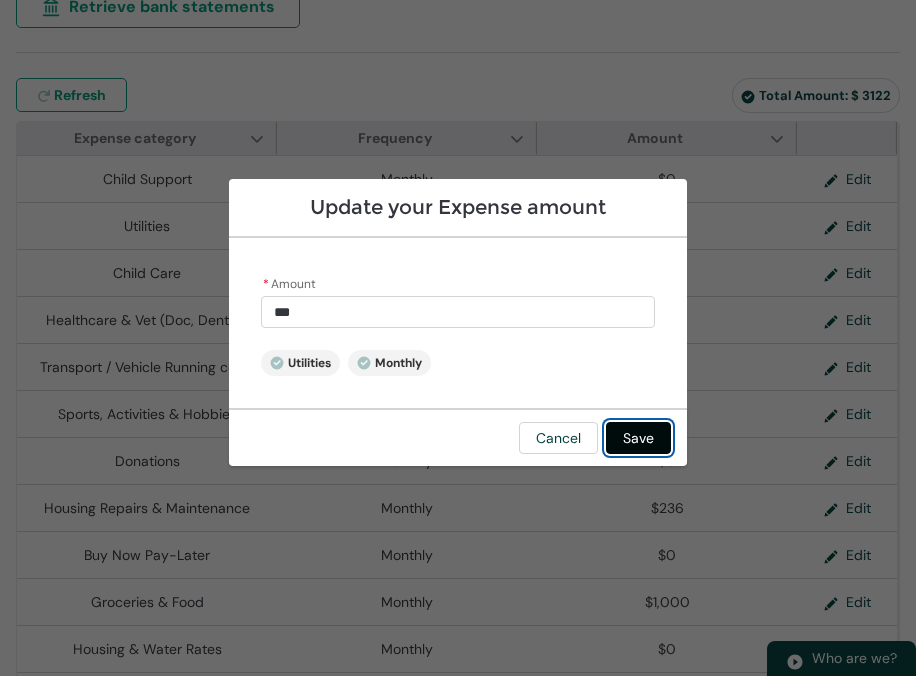 type on "******" 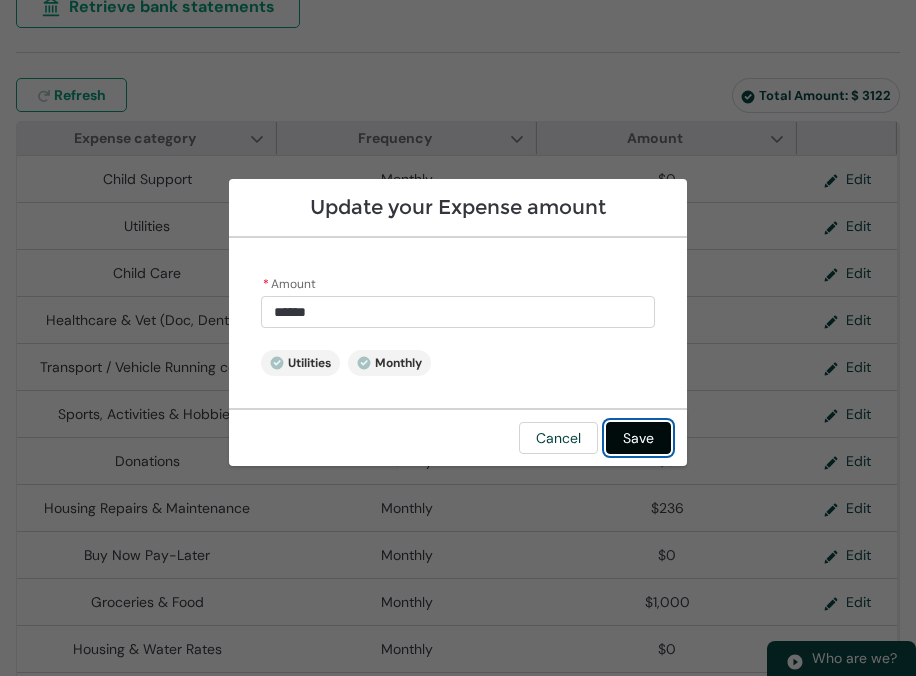 click on "Save" at bounding box center [638, 438] 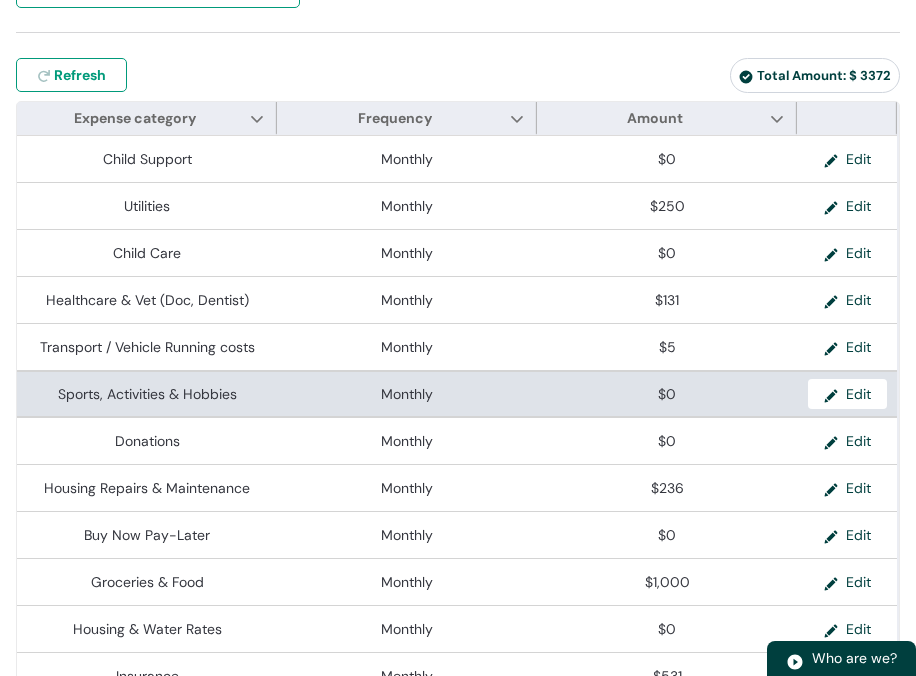 scroll, scrollTop: 539, scrollLeft: 0, axis: vertical 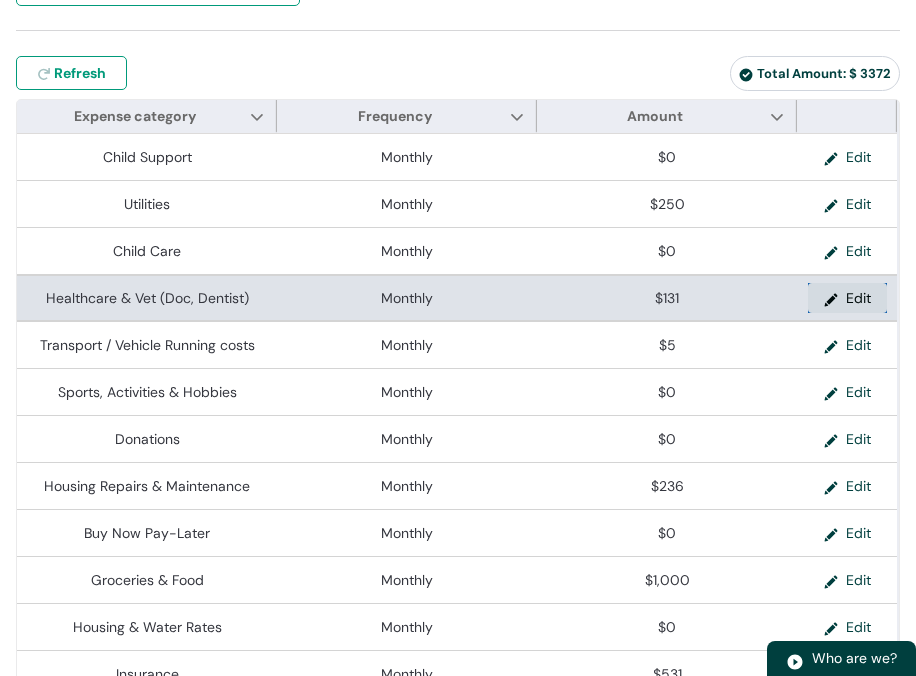 click on "Edit" at bounding box center (847, 298) 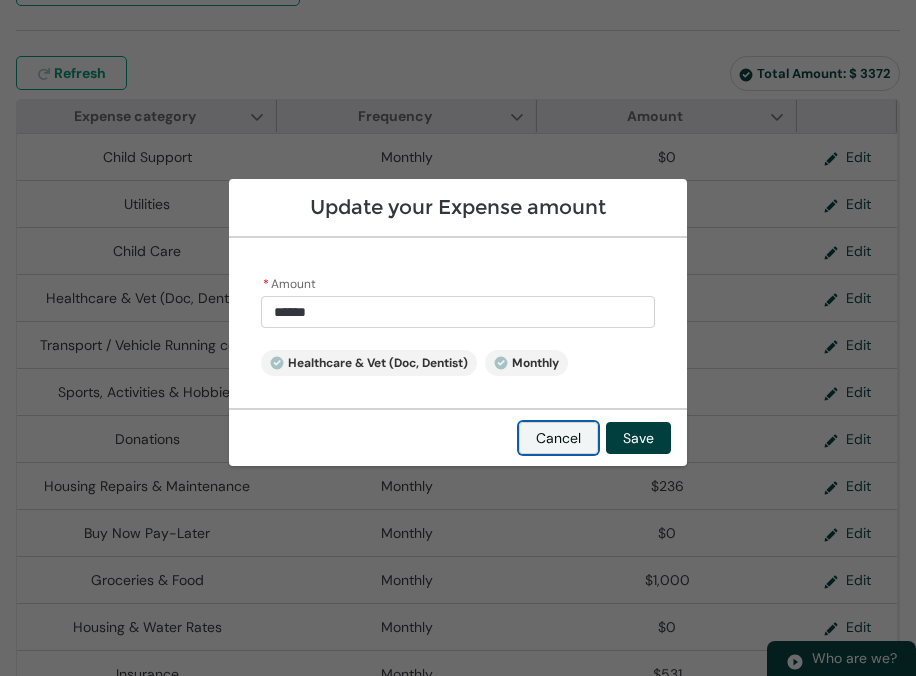 click on "Cancel" at bounding box center (558, 438) 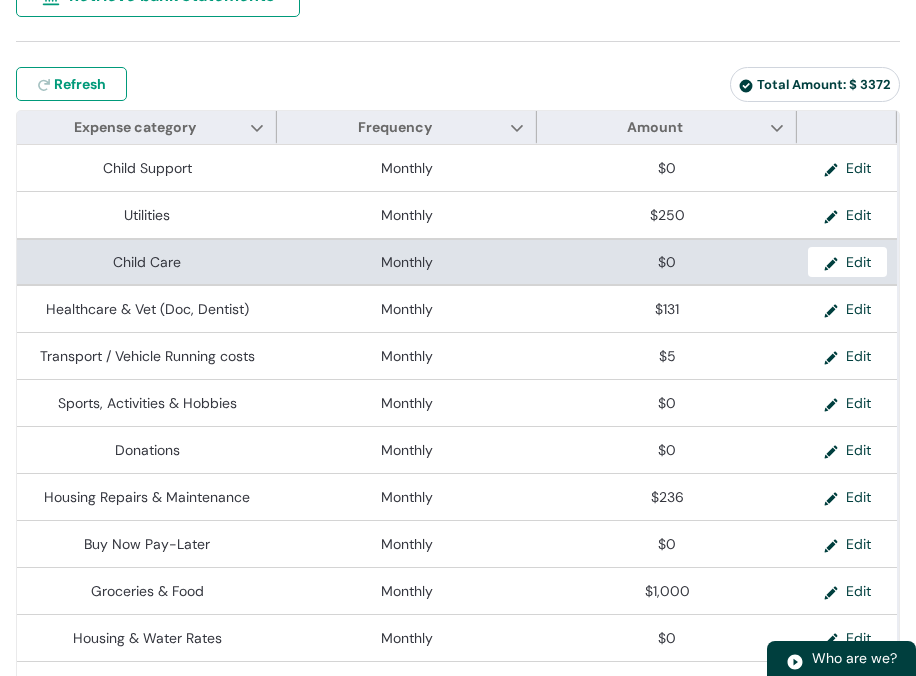scroll, scrollTop: 493, scrollLeft: 0, axis: vertical 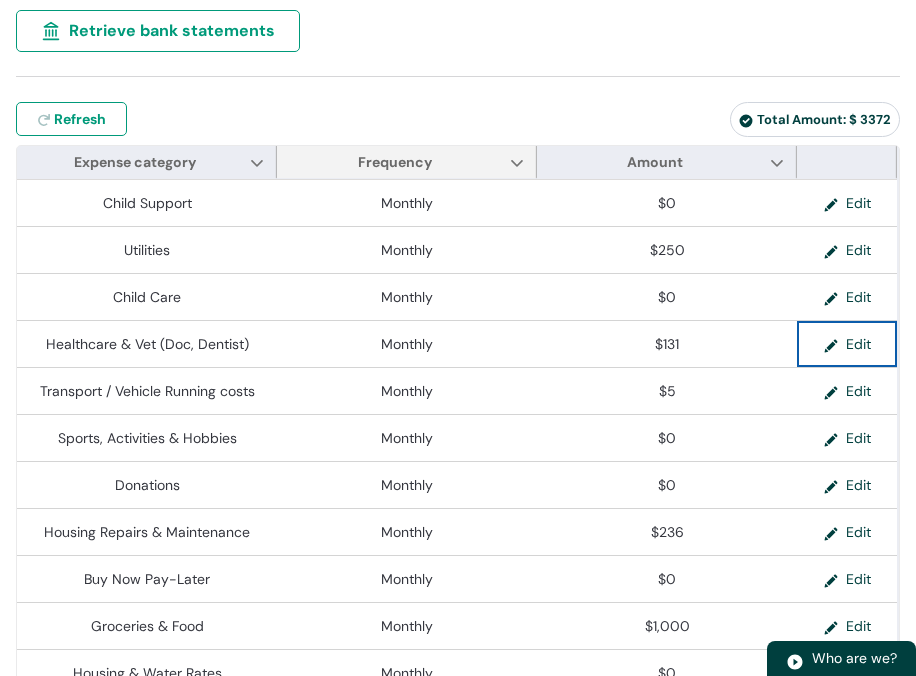 click on "Frequency Show Frequency column actions" at bounding box center (407, 162) 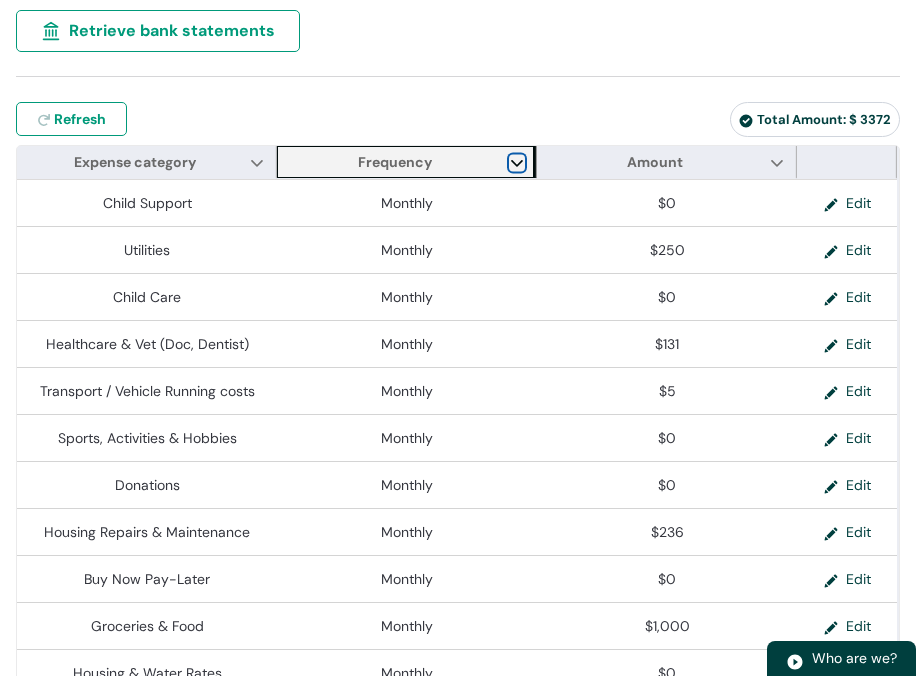 click 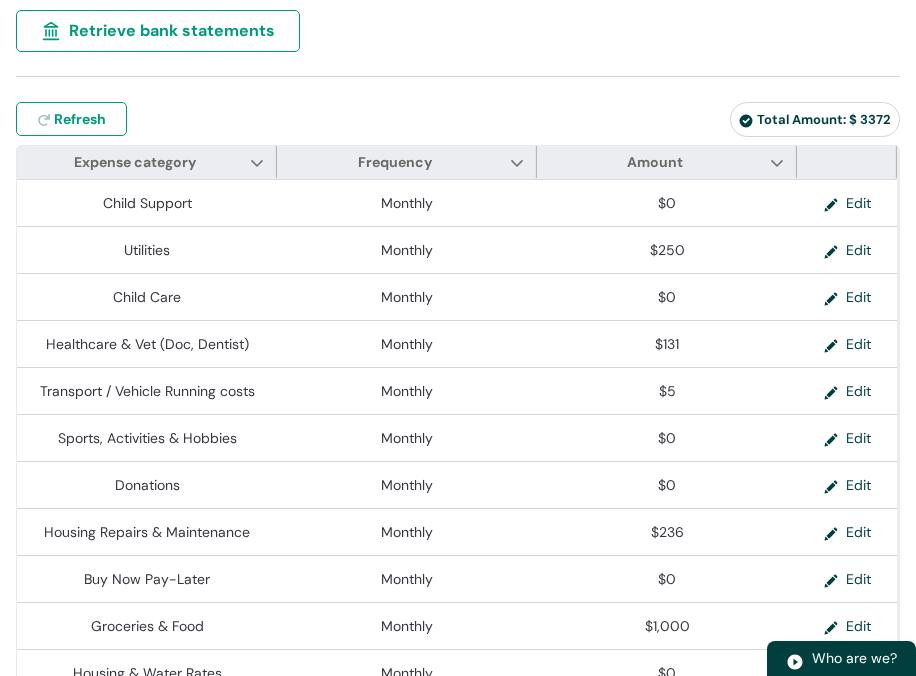 click on "Total Amount: $ 3372" at bounding box center (679, 123) 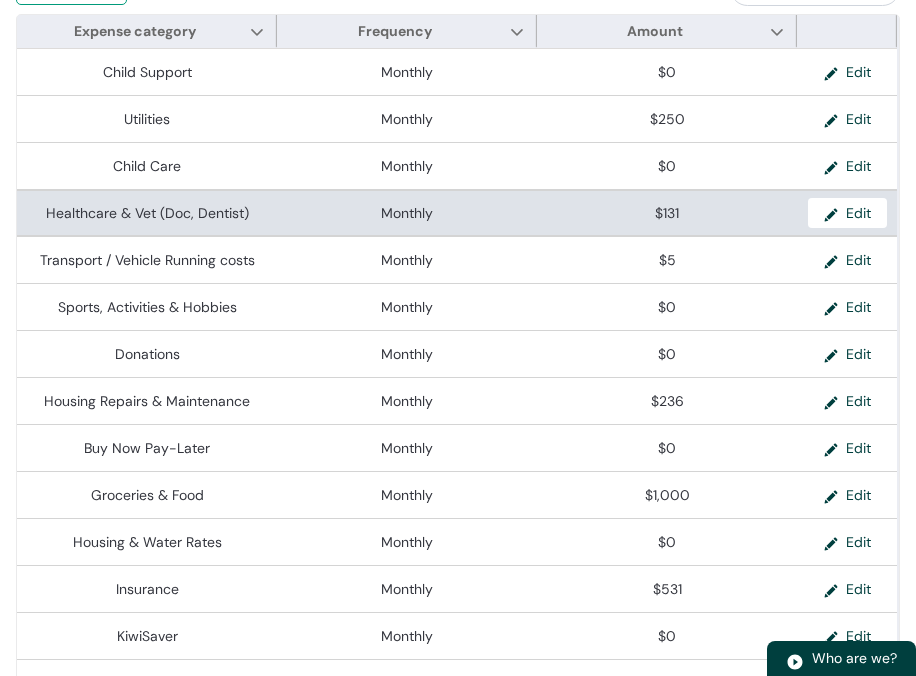 scroll, scrollTop: 626, scrollLeft: 0, axis: vertical 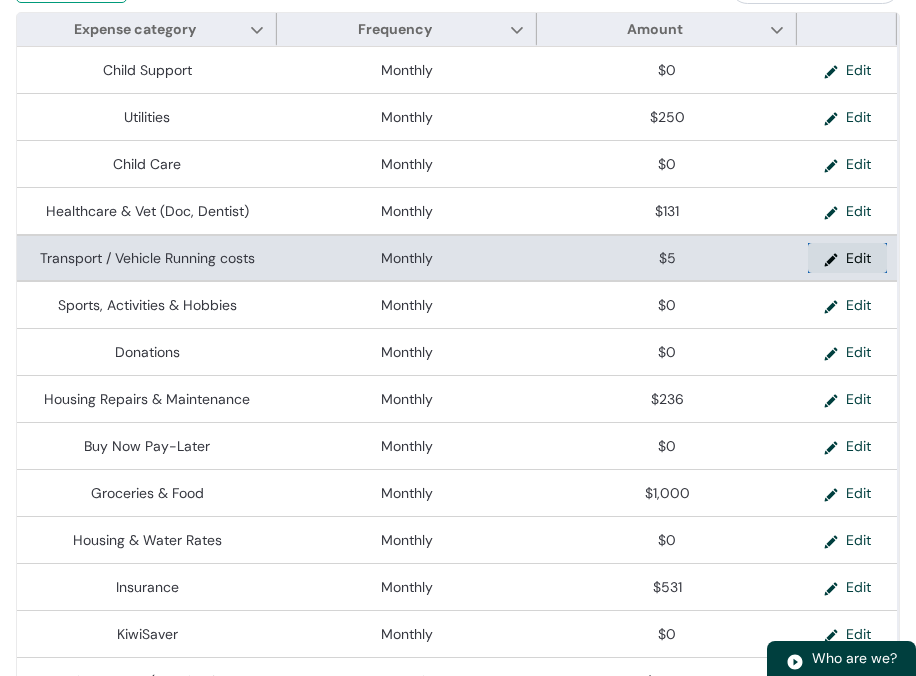 click on "Edit" at bounding box center (847, 258) 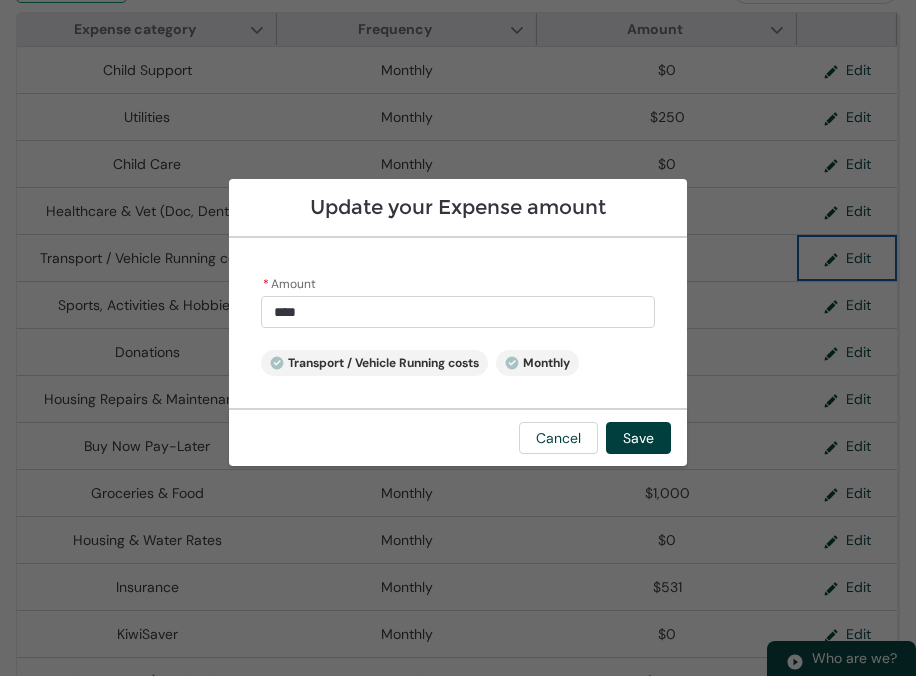 type on "*" 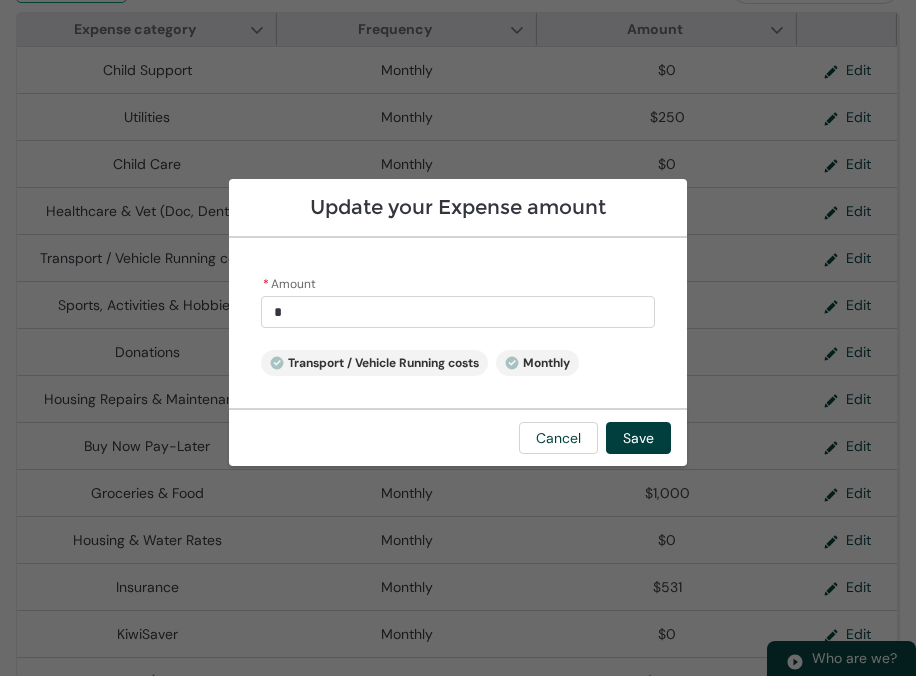 drag, startPoint x: 425, startPoint y: 303, endPoint x: 146, endPoint y: 293, distance: 279.17917 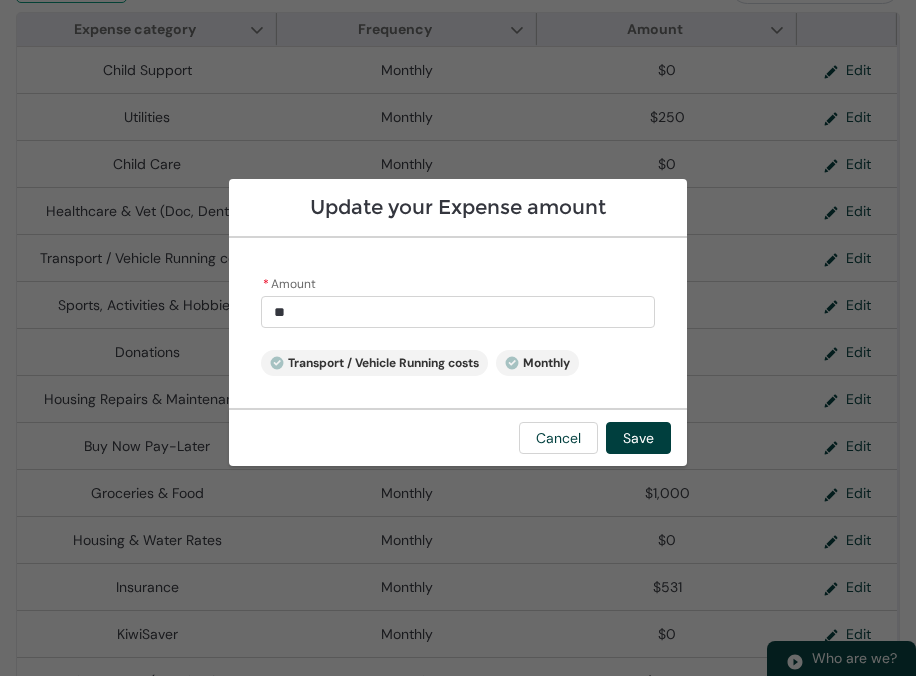 type on "300" 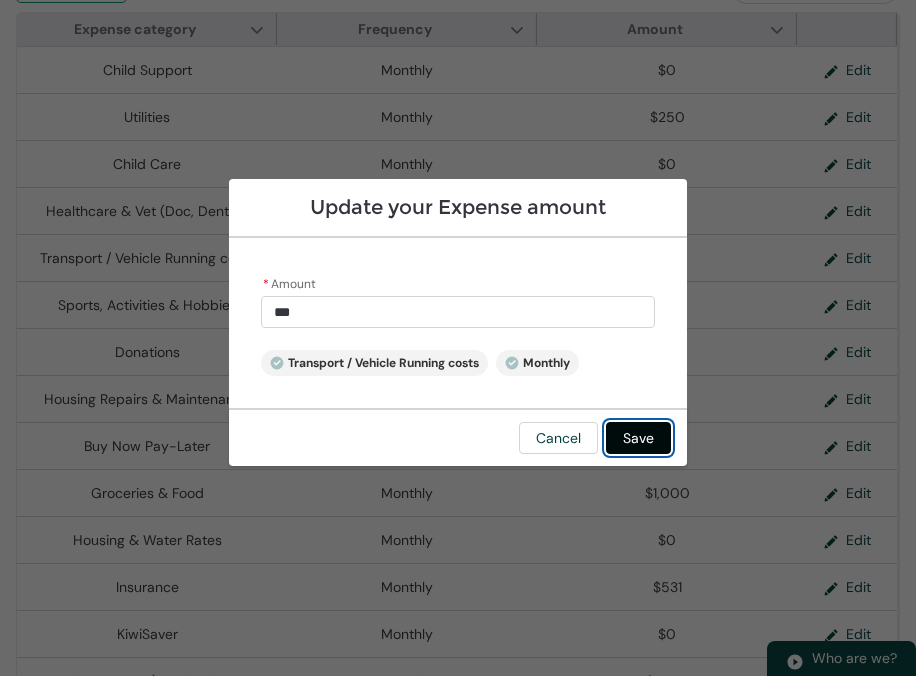 type on "******" 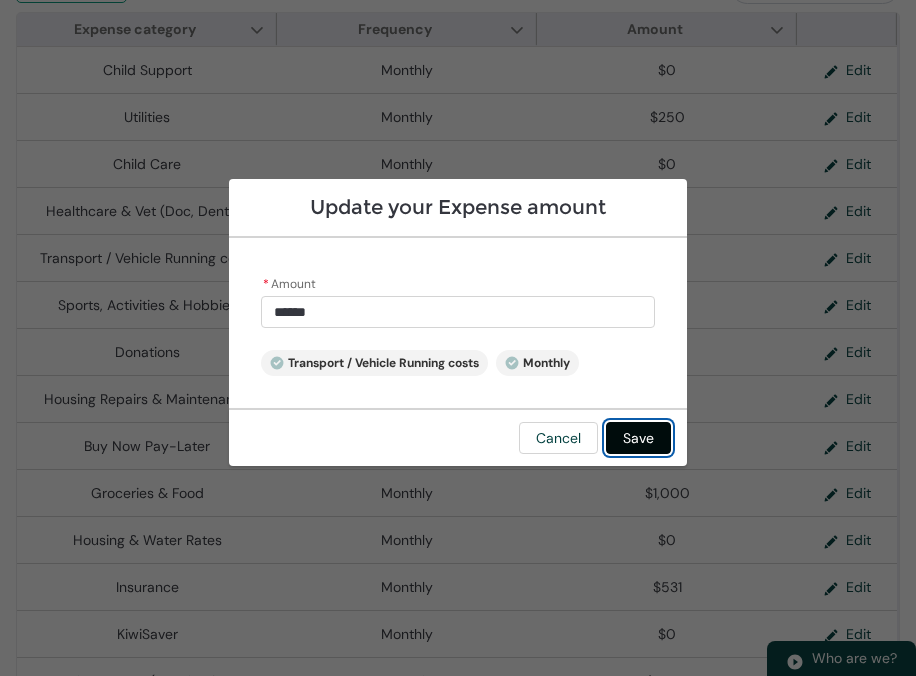 click on "Save" at bounding box center [638, 438] 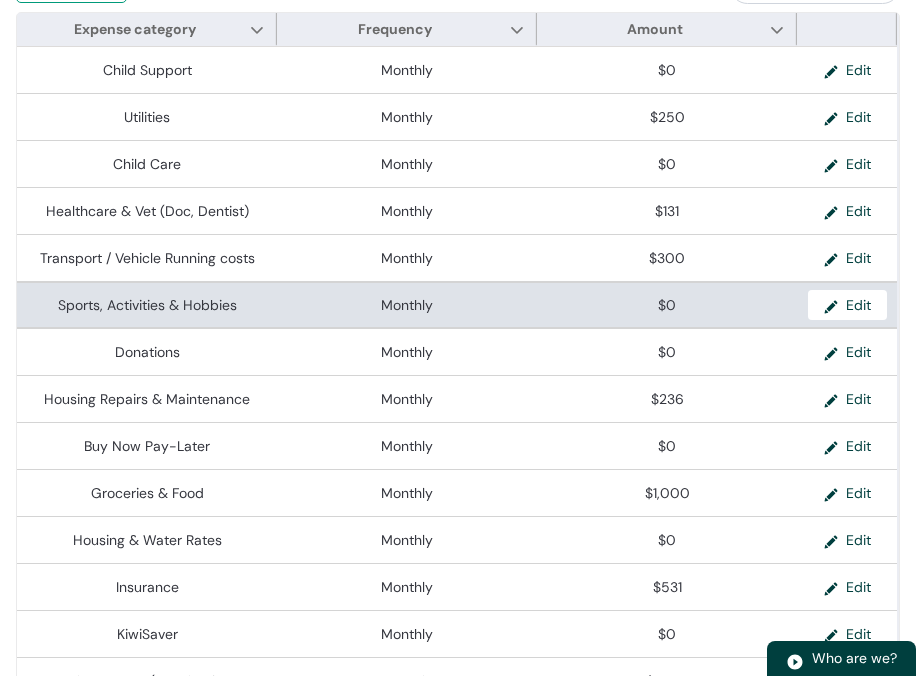 scroll, scrollTop: 632, scrollLeft: 0, axis: vertical 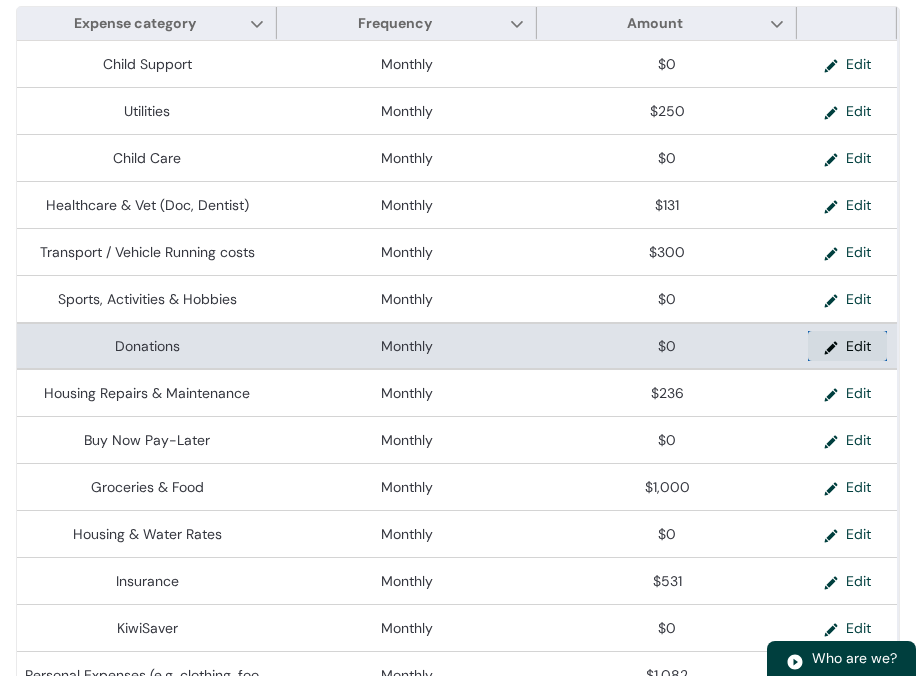 click on "Edit" at bounding box center (847, 346) 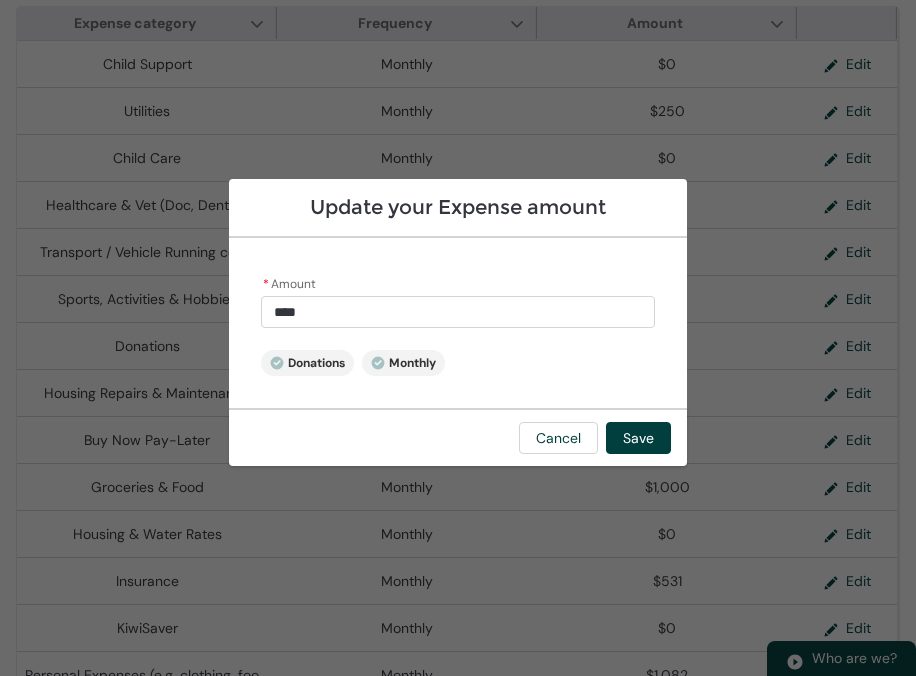 type on "*" 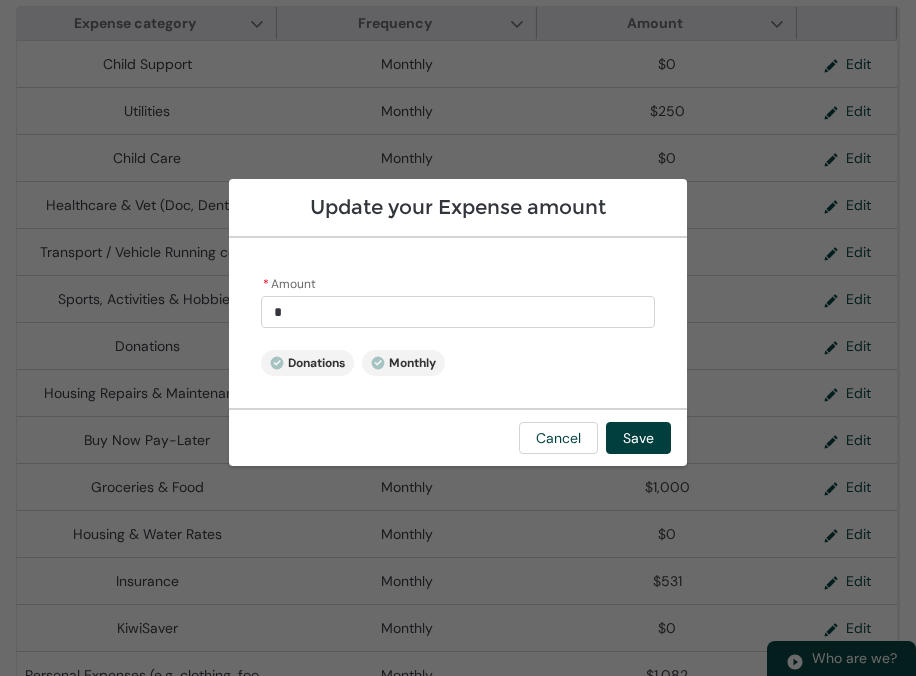 click on "*" at bounding box center (458, 312) 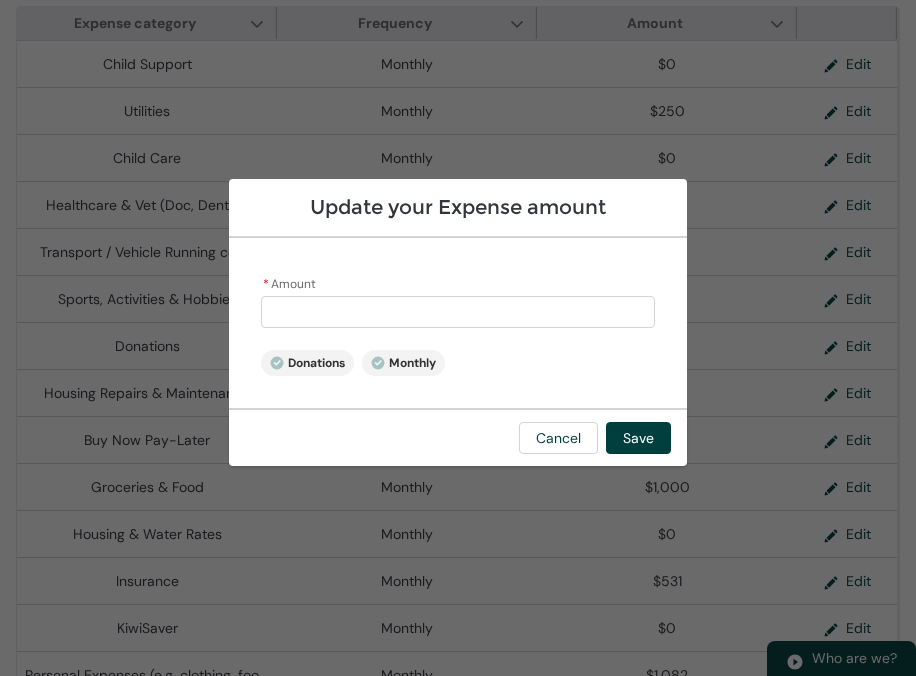 type on "5" 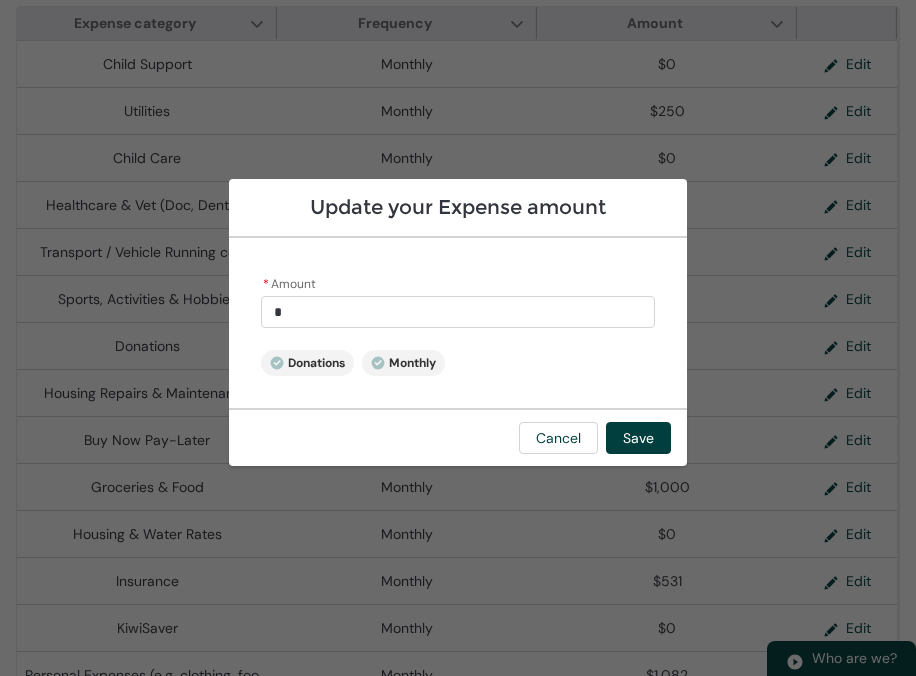 type on "52" 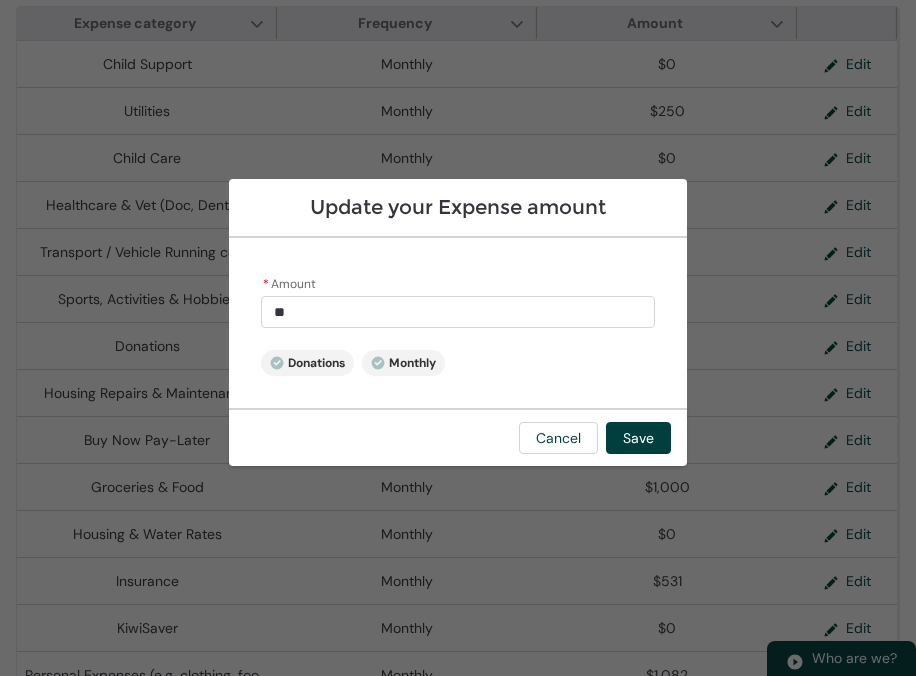 type on "520" 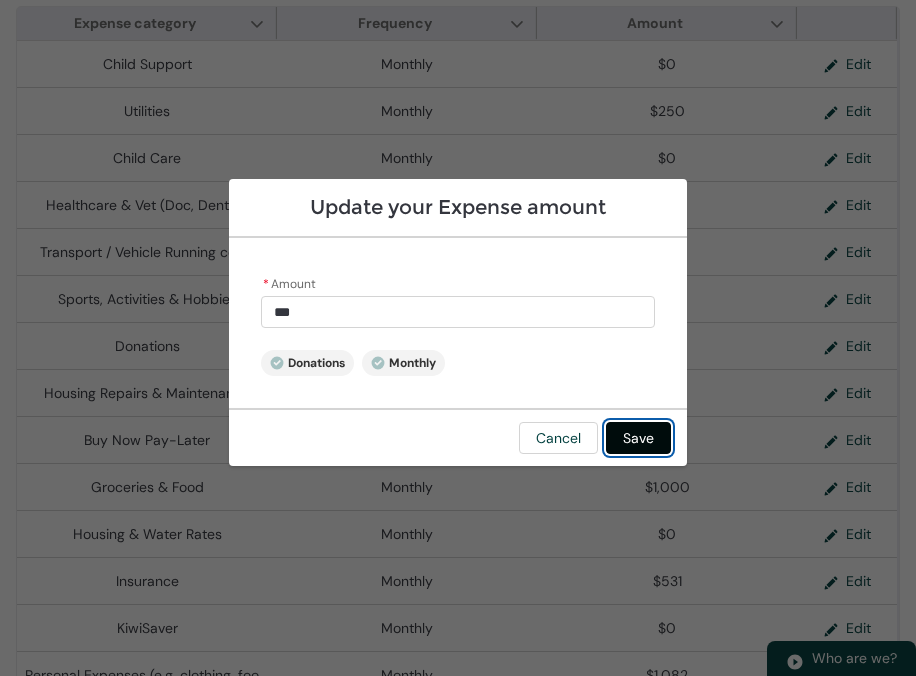 type on "******" 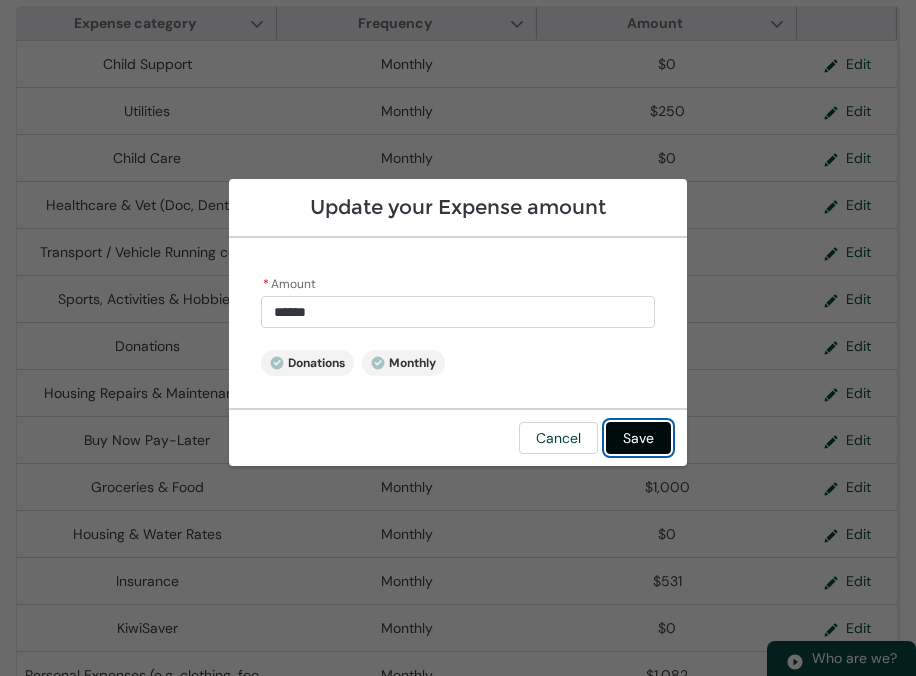 click on "Save" at bounding box center (638, 438) 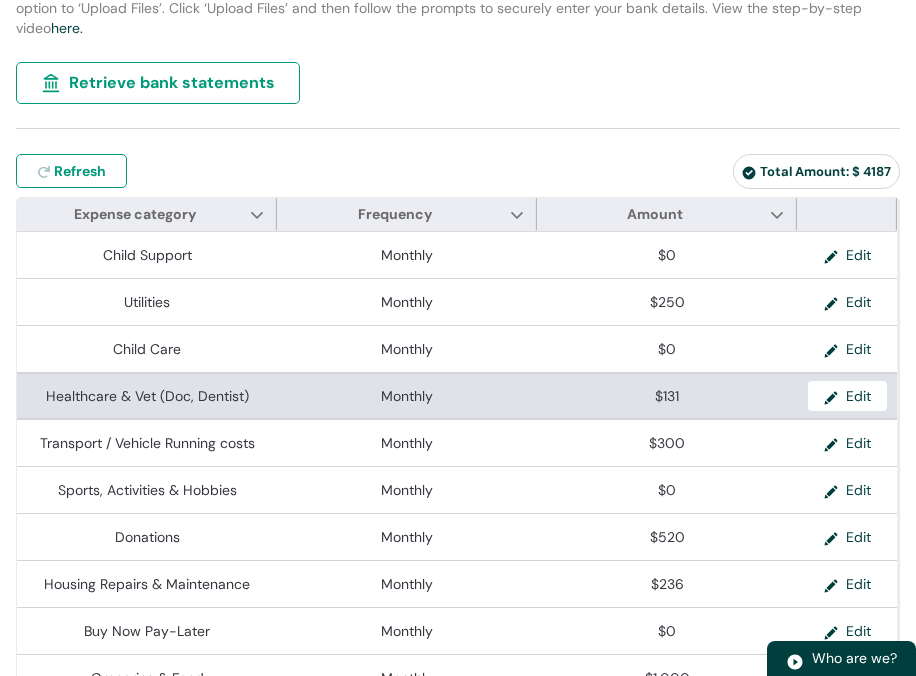 scroll, scrollTop: 437, scrollLeft: 0, axis: vertical 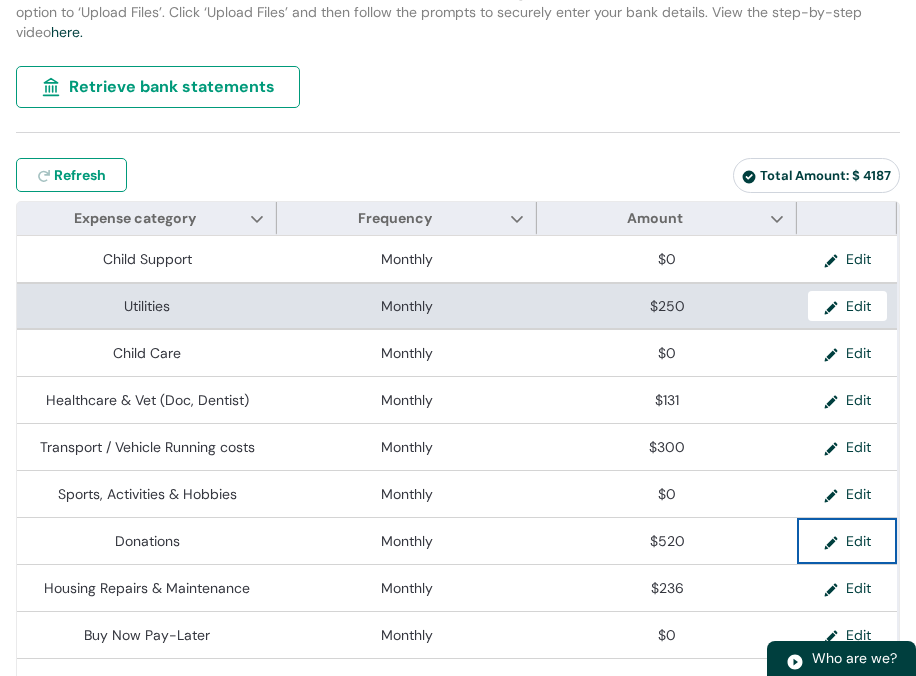 click on "$250" at bounding box center (667, 306) 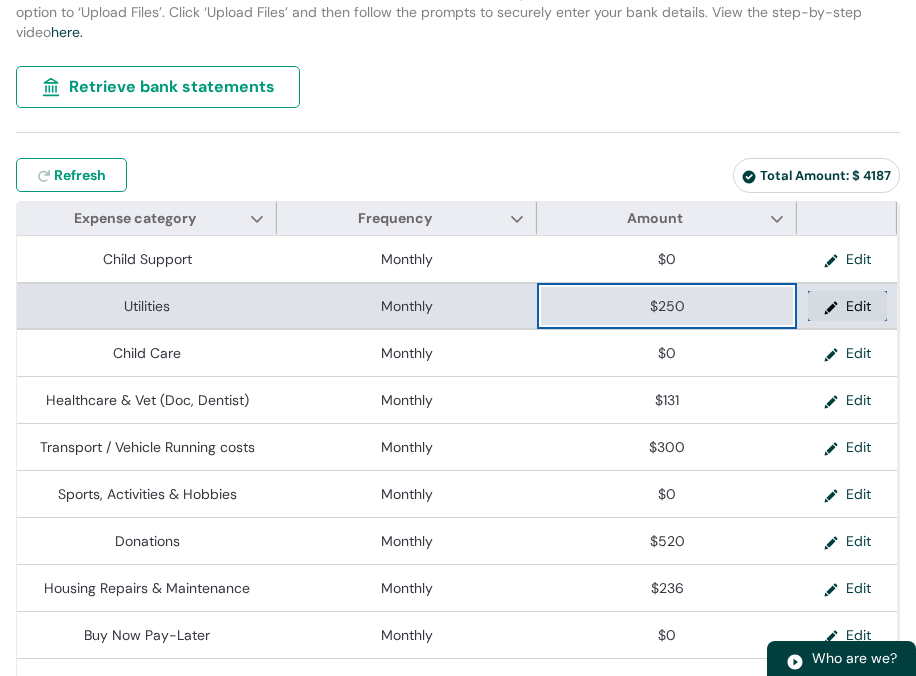 click on "Edit" at bounding box center (847, 306) 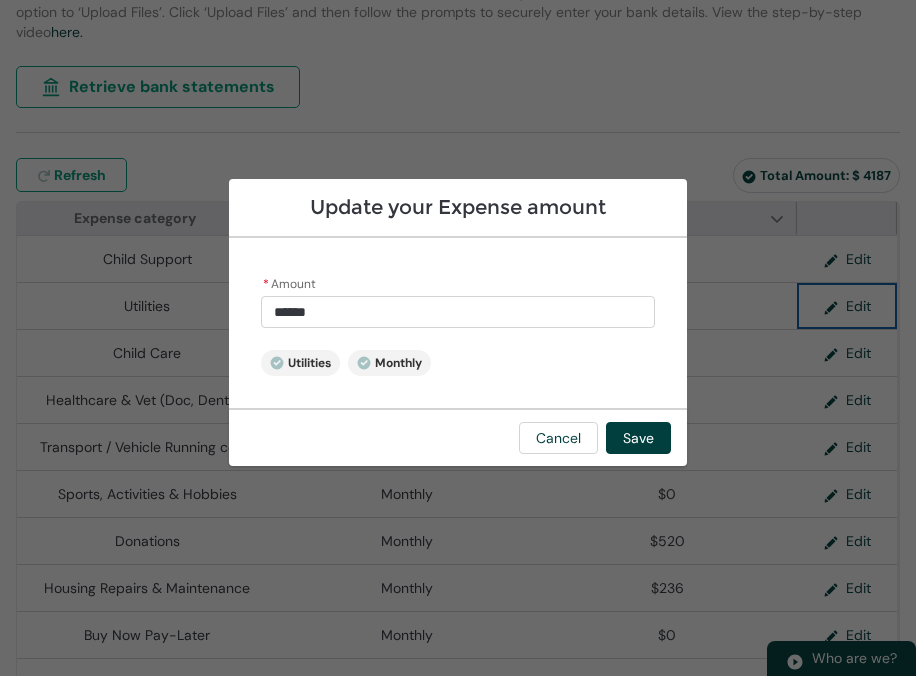 type on "***" 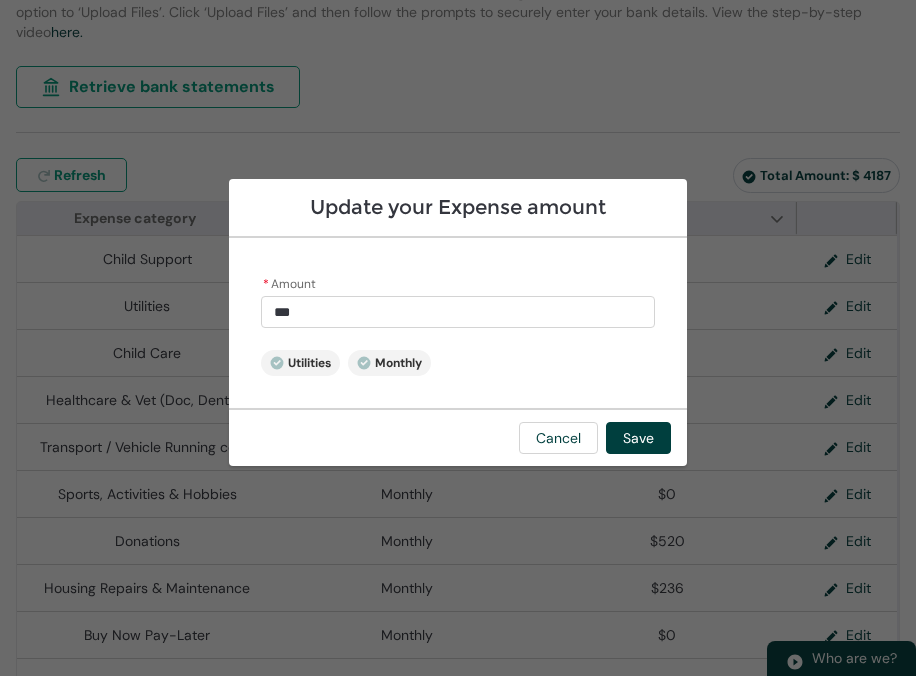 drag, startPoint x: 340, startPoint y: 310, endPoint x: 239, endPoint y: 311, distance: 101.00495 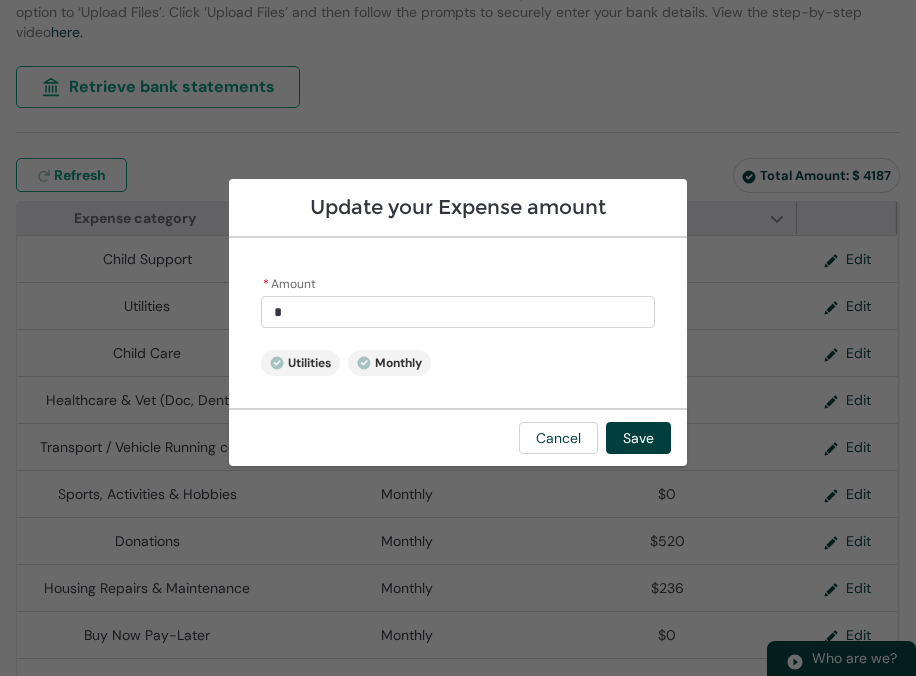 type on "60" 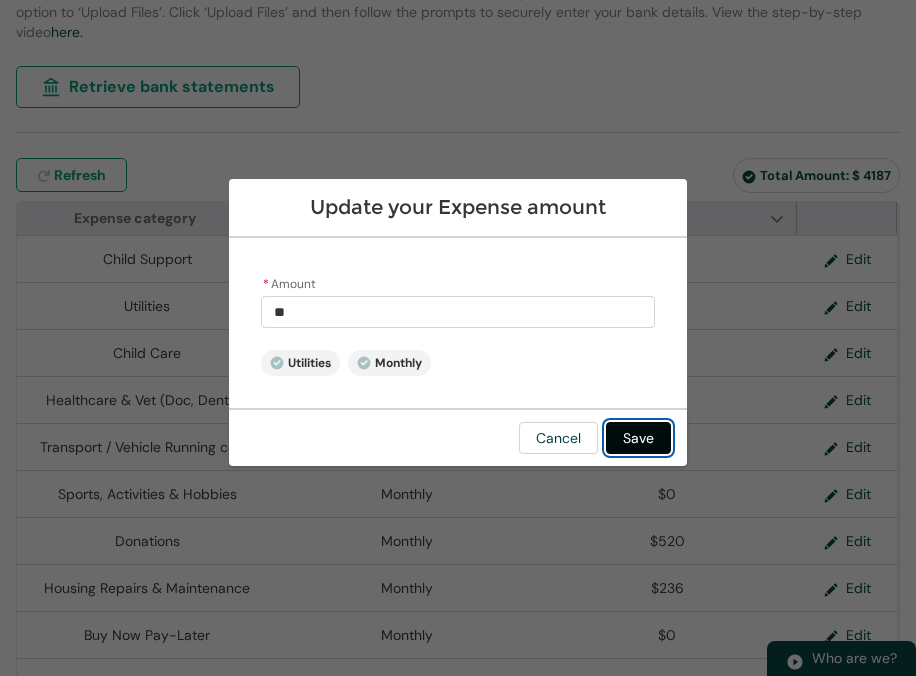 type on "*****" 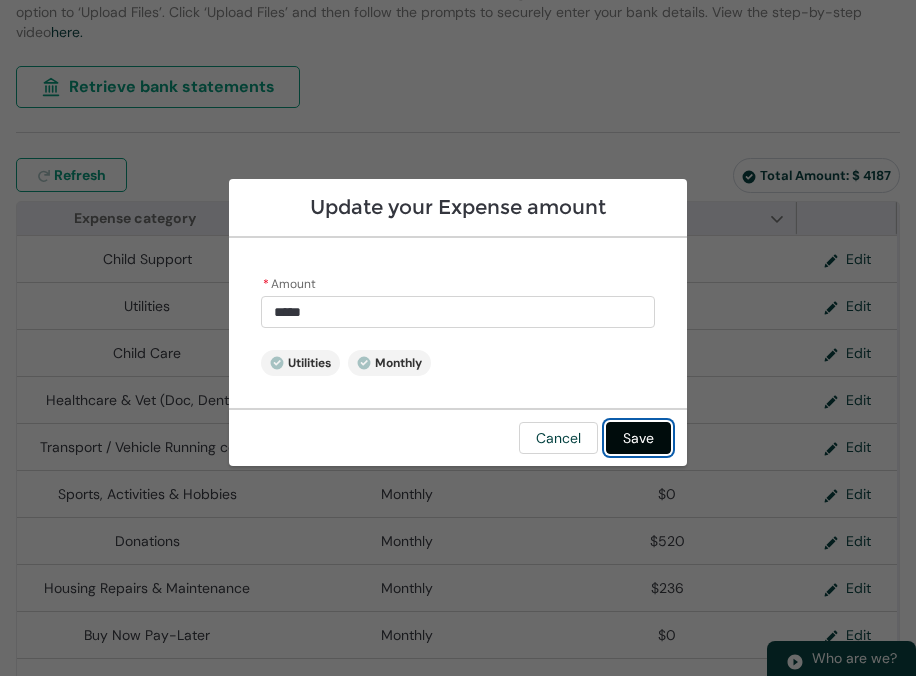 click on "Save" at bounding box center (638, 438) 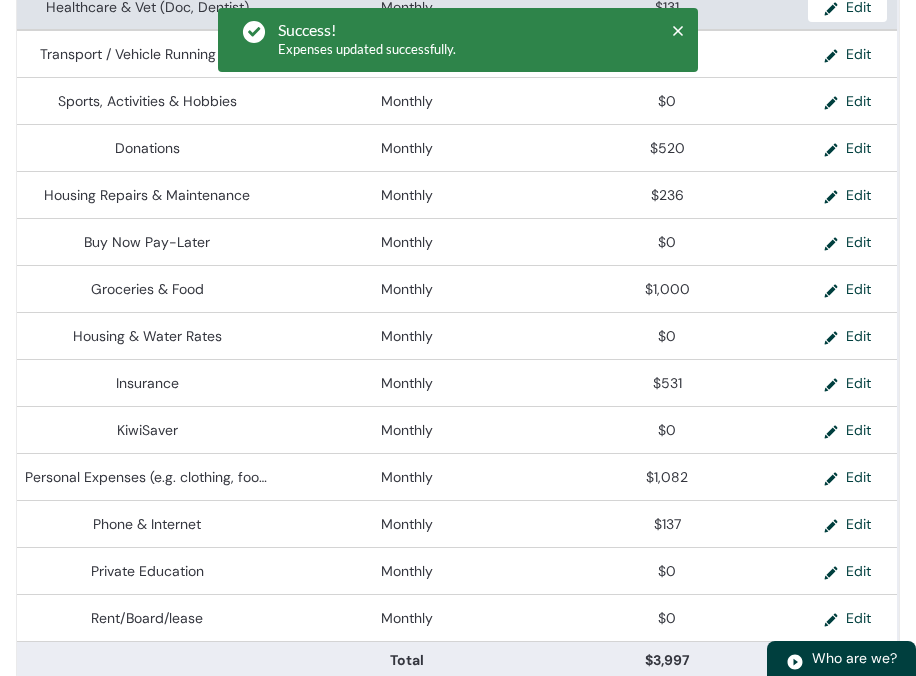 scroll, scrollTop: 832, scrollLeft: 0, axis: vertical 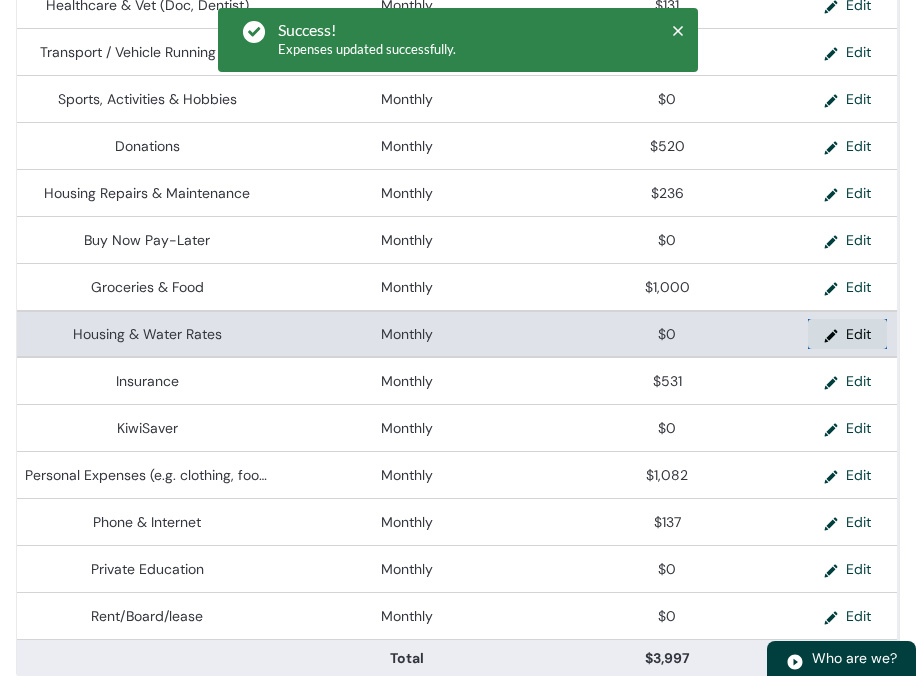 click on "Edit" at bounding box center (847, 334) 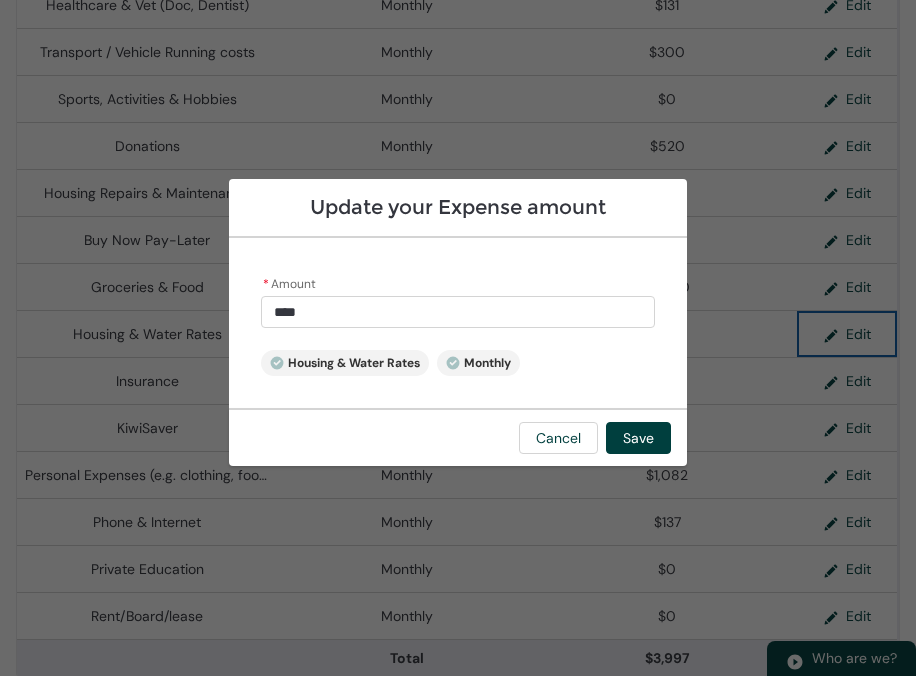 type on "*" 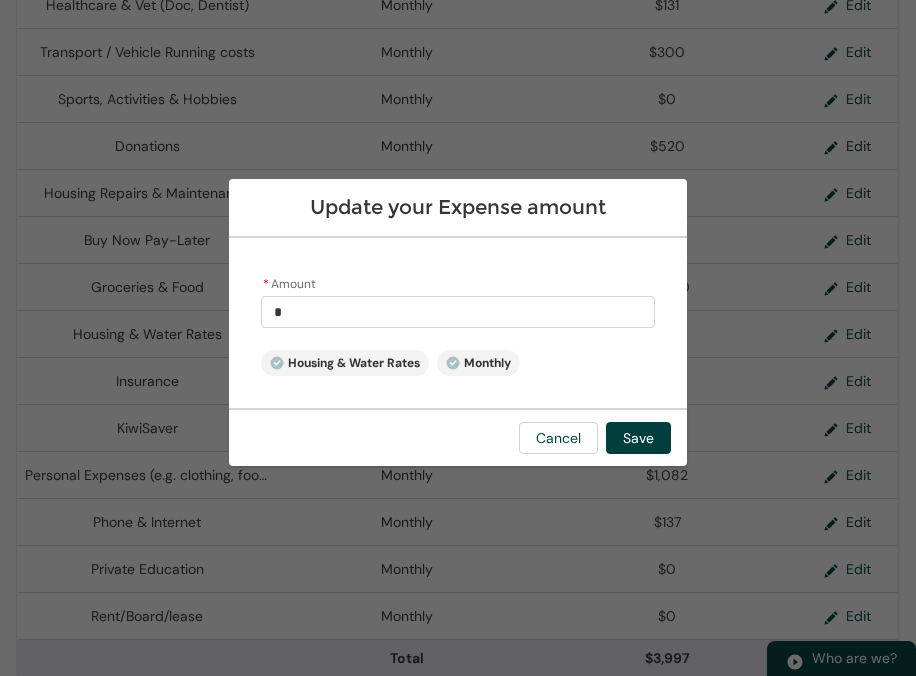 drag, startPoint x: 337, startPoint y: 308, endPoint x: 176, endPoint y: 295, distance: 161.52399 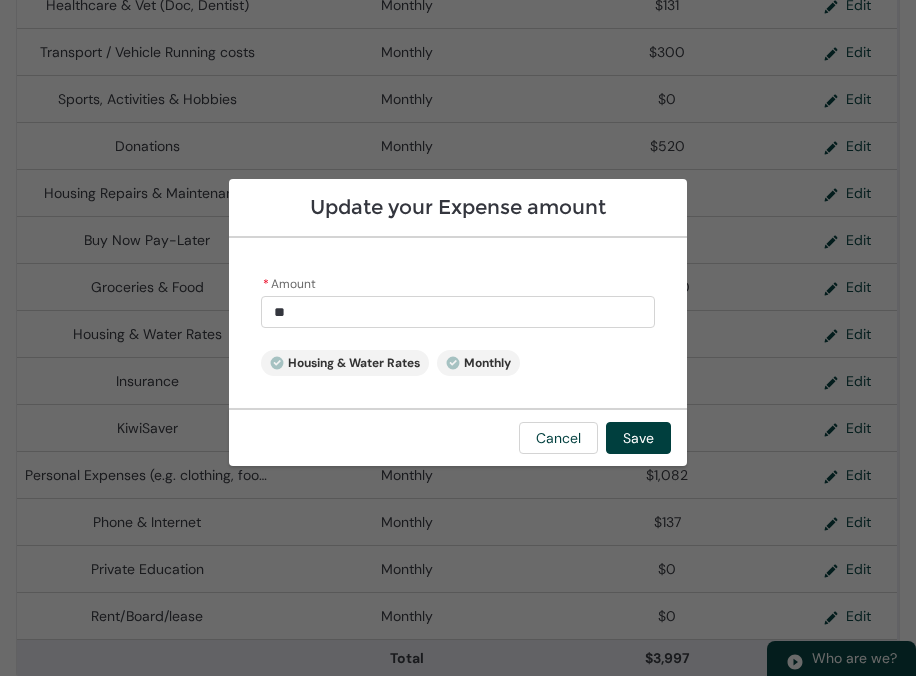 type on "200" 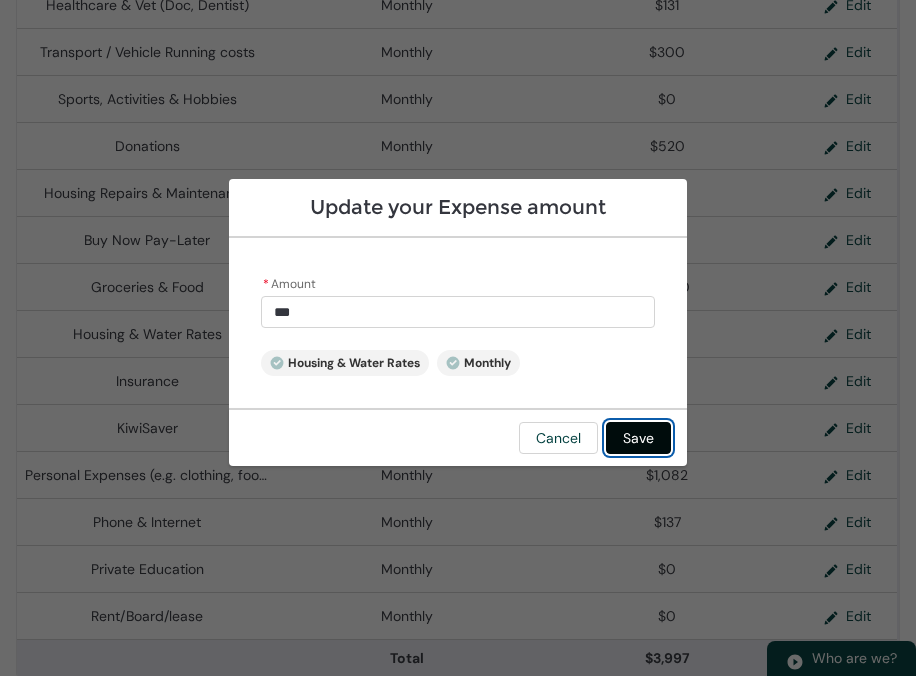 type on "******" 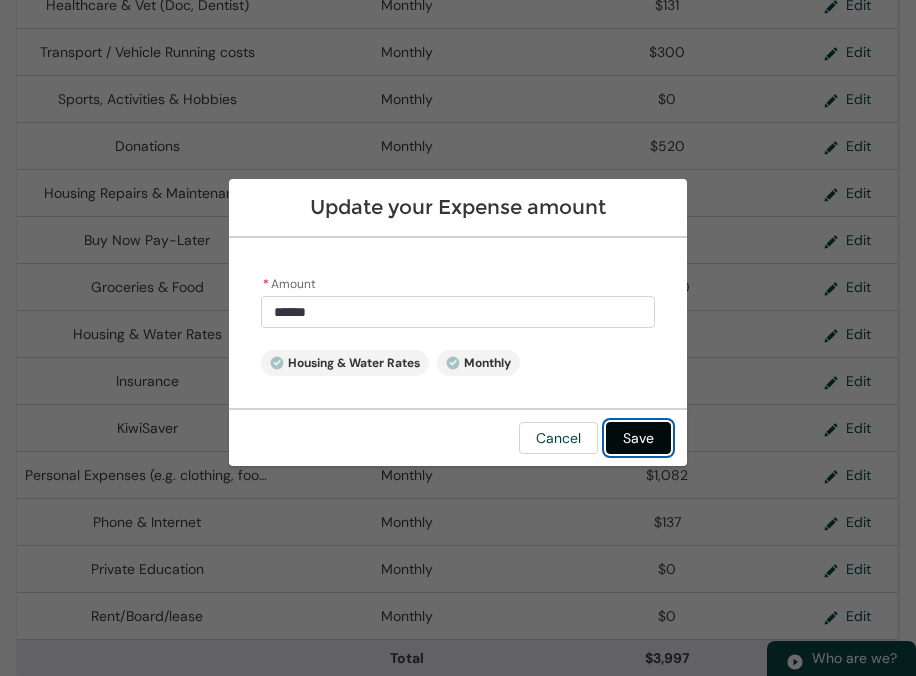 click on "Save" at bounding box center [638, 438] 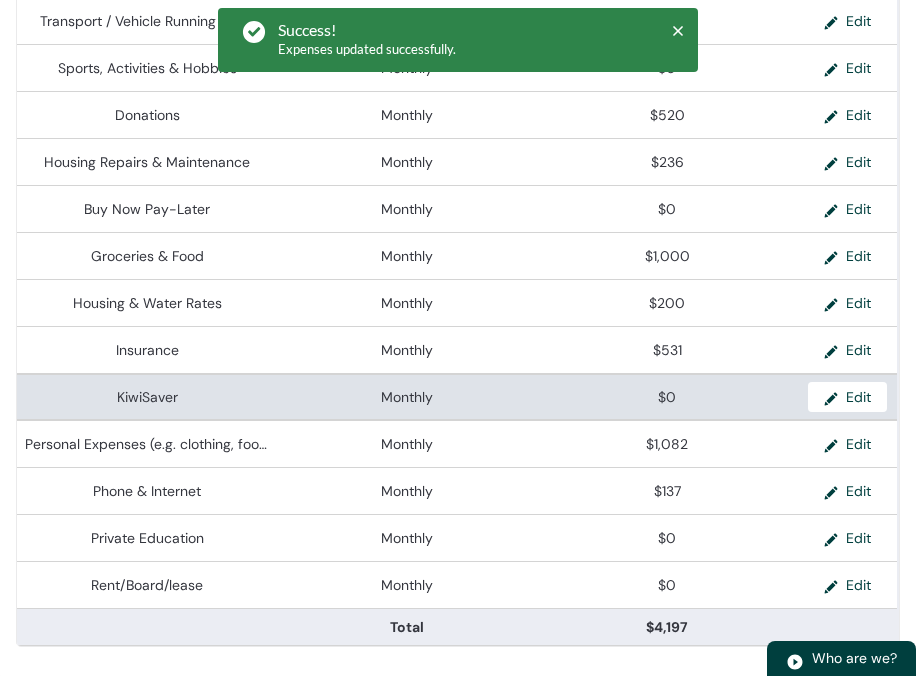 scroll, scrollTop: 867, scrollLeft: 0, axis: vertical 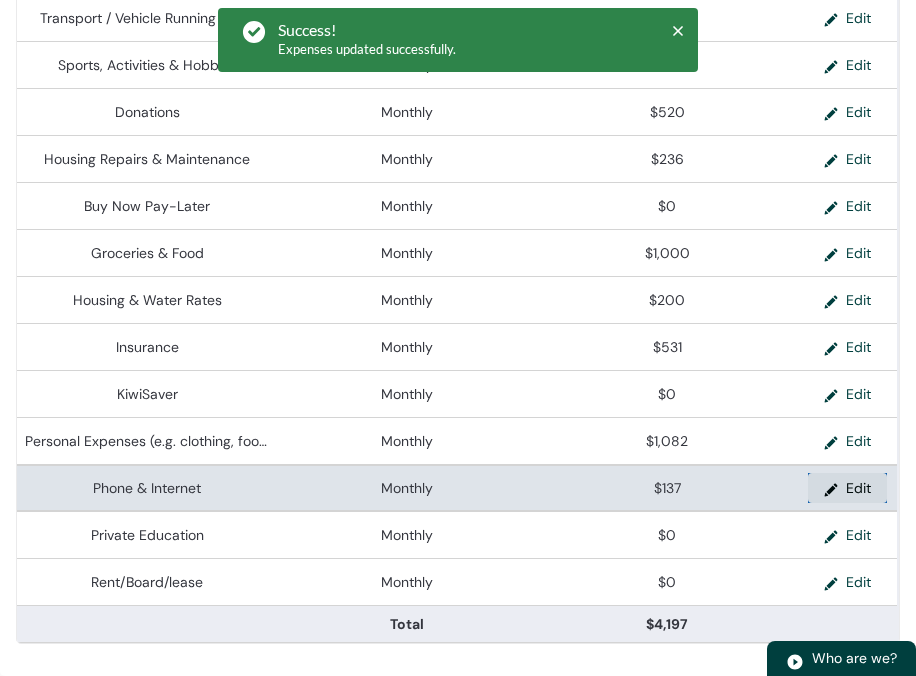 click on "Edit" at bounding box center (847, 488) 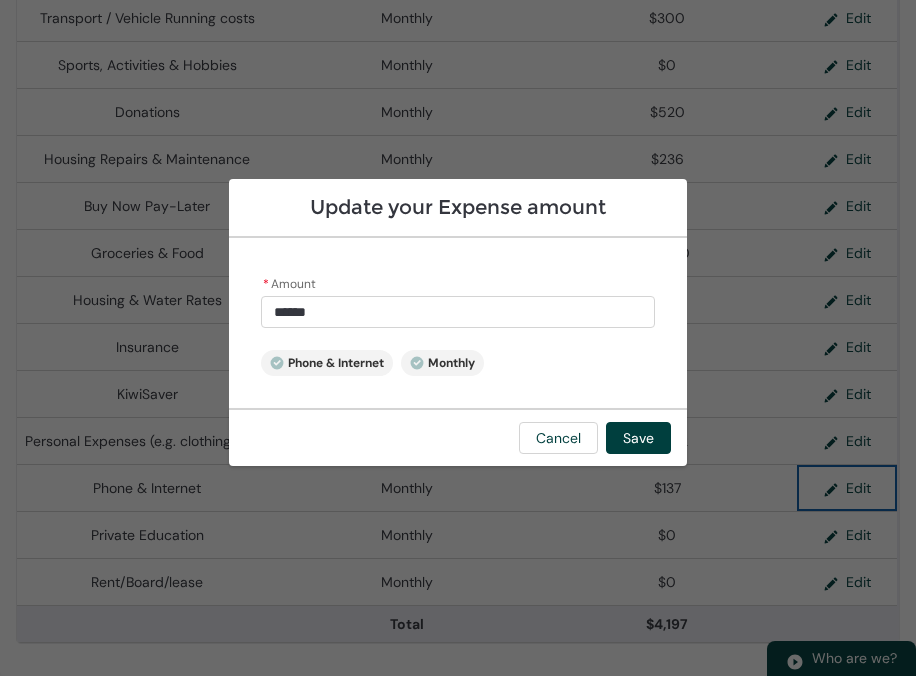 type on "***" 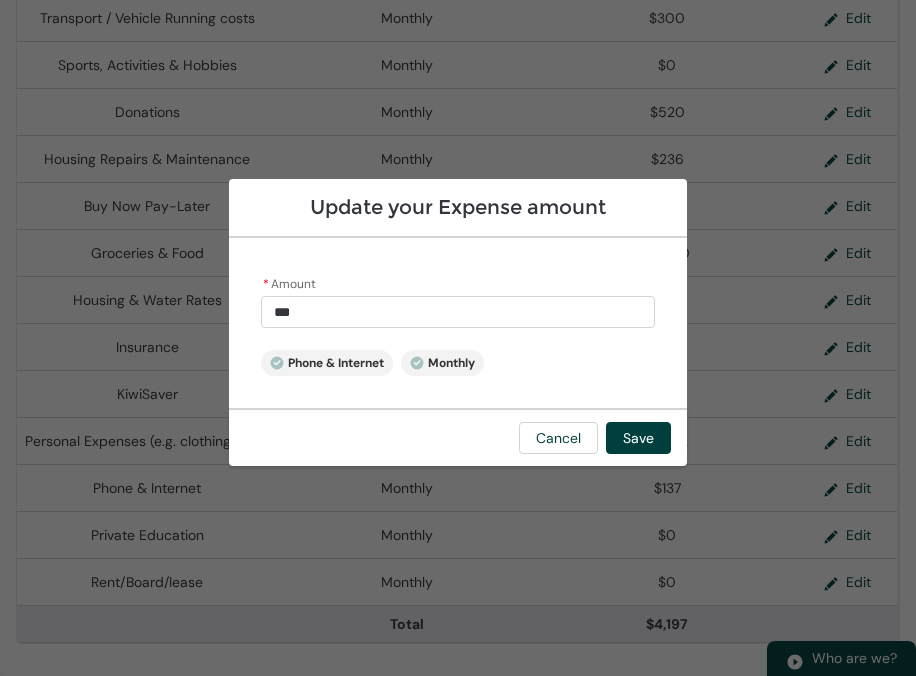 drag, startPoint x: 325, startPoint y: 307, endPoint x: 234, endPoint y: 301, distance: 91.197586 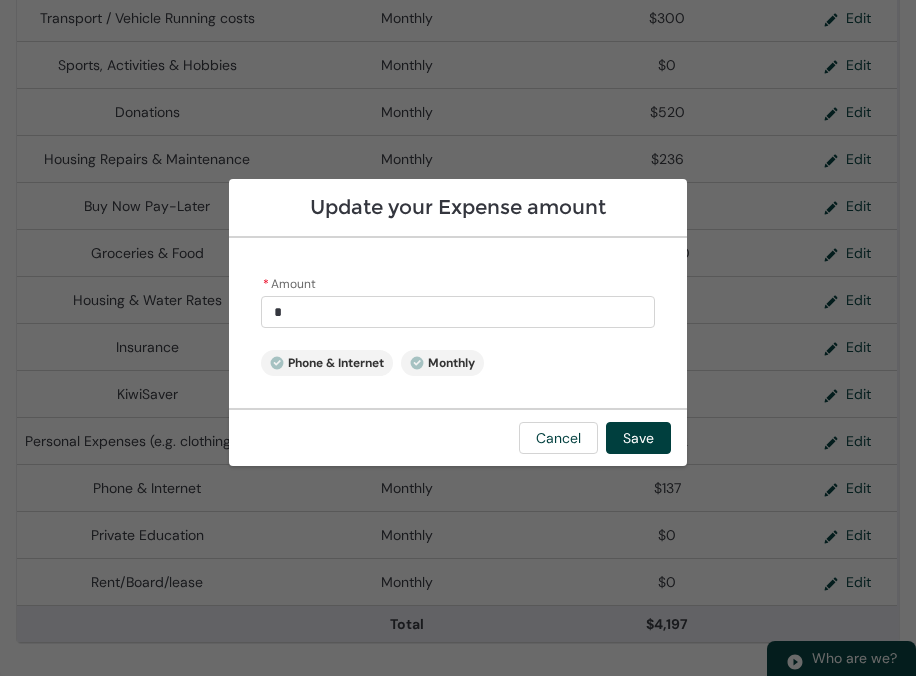 type on "10" 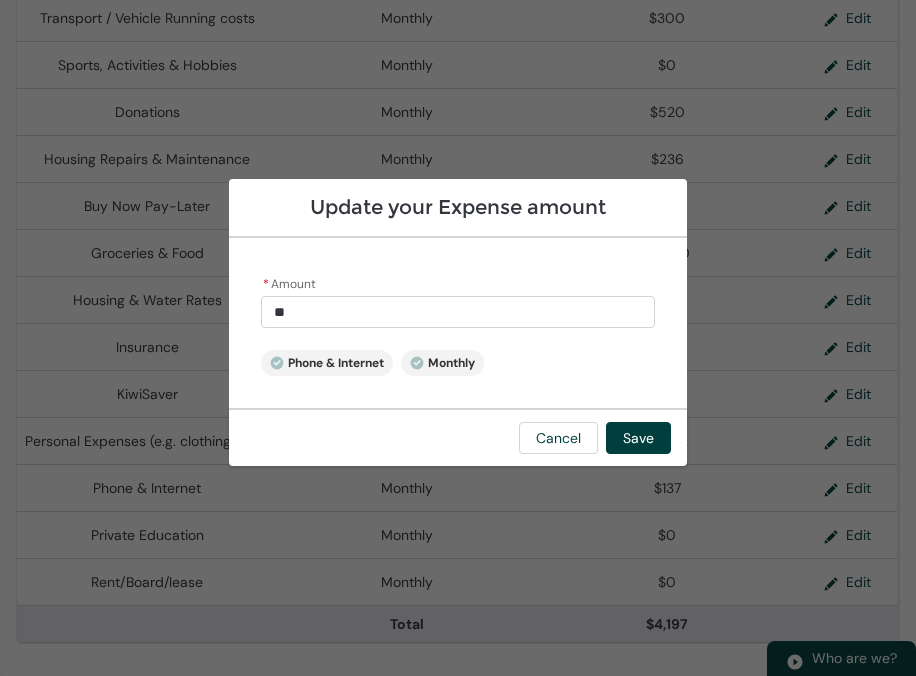 type on "100" 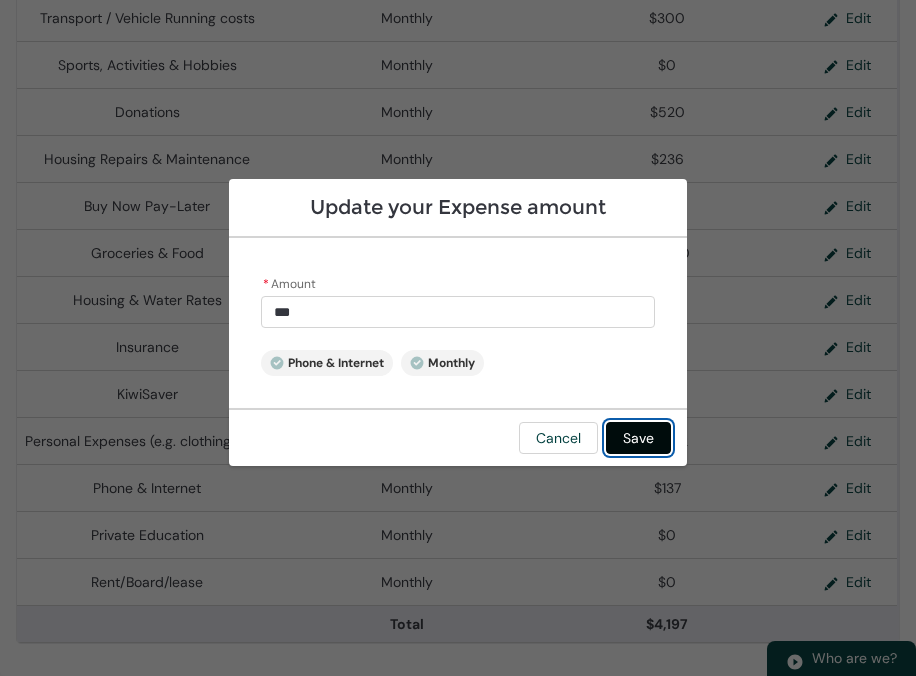 type on "******" 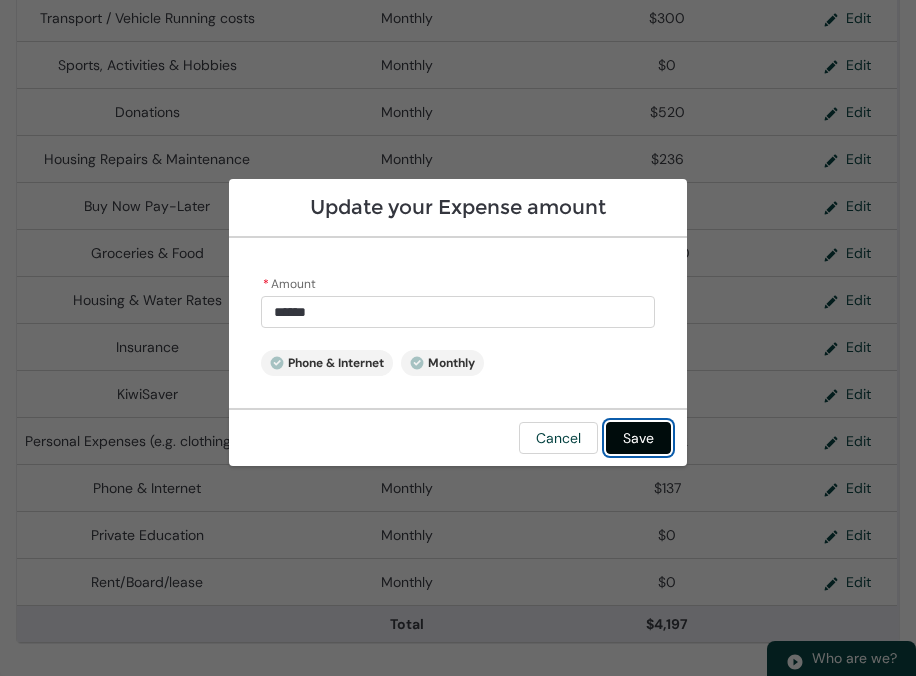 click on "Save" at bounding box center (638, 438) 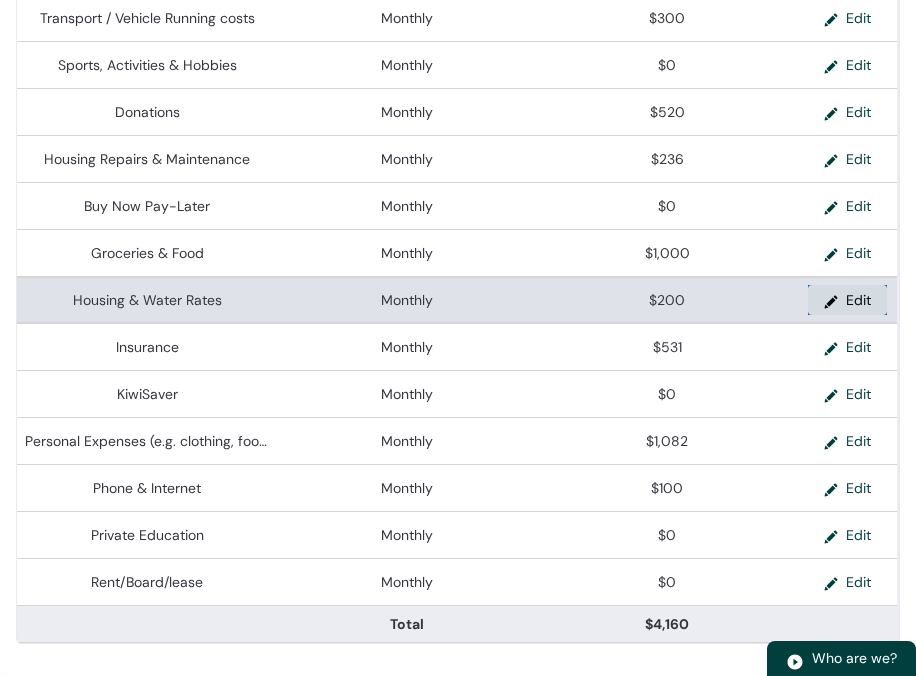 click on "Edit" at bounding box center [847, 300] 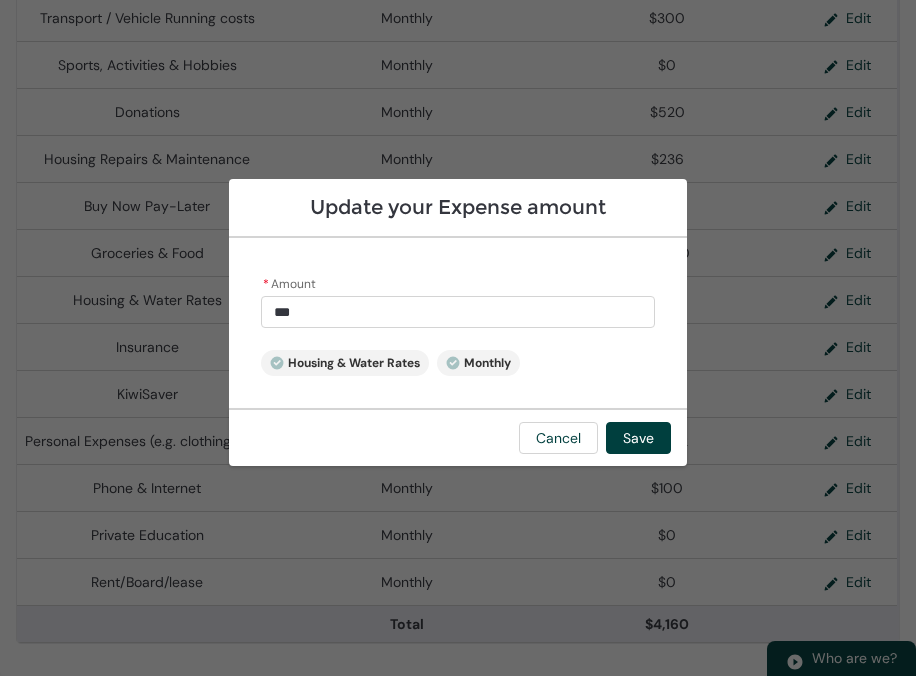 drag, startPoint x: 347, startPoint y: 299, endPoint x: 222, endPoint y: 304, distance: 125.09996 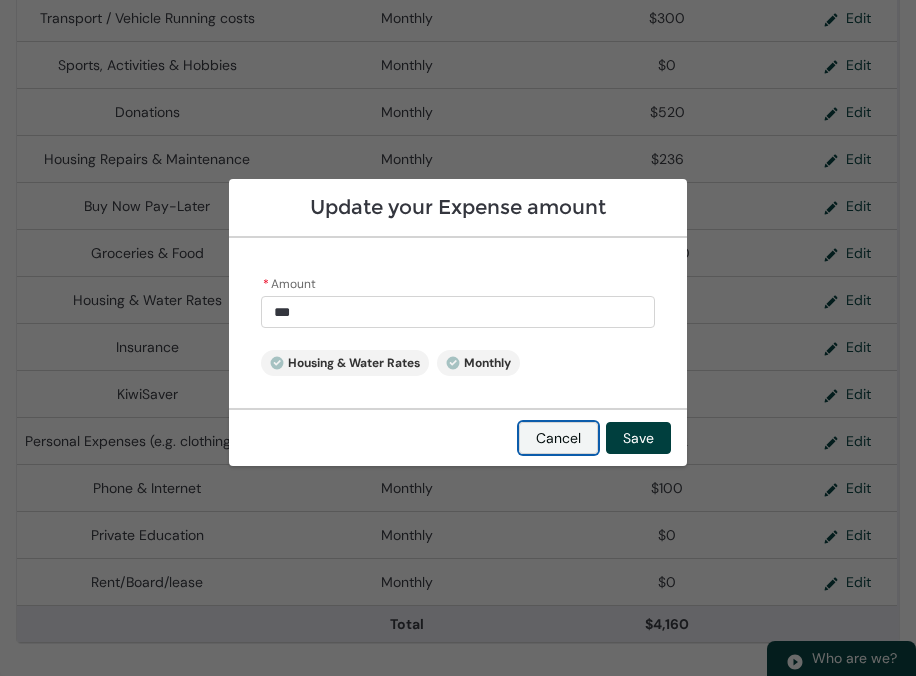 type on "******" 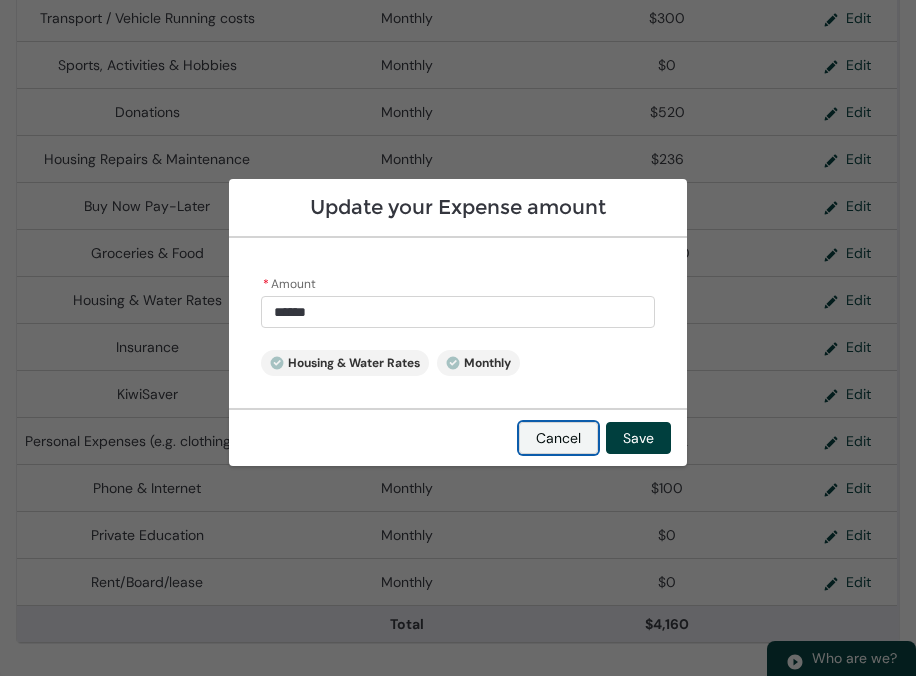 click on "Cancel" at bounding box center (558, 438) 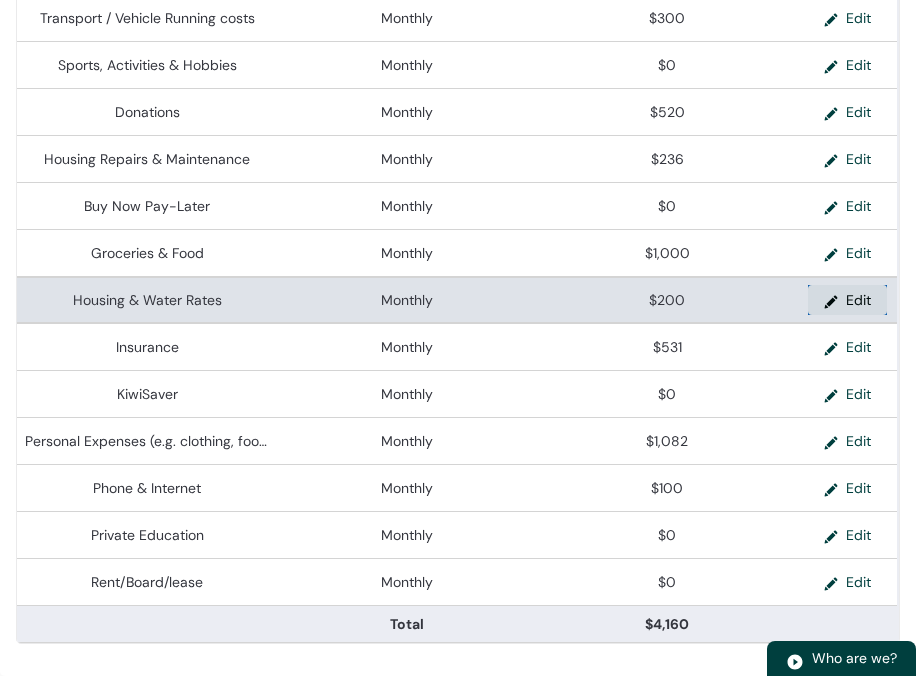 click on "Edit" at bounding box center [847, 300] 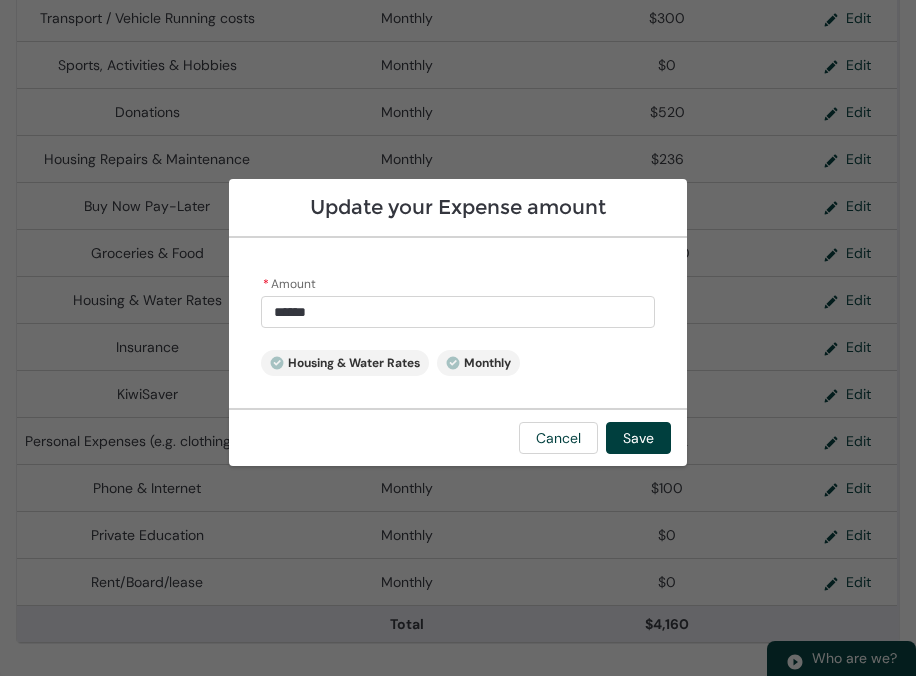 type on "***" 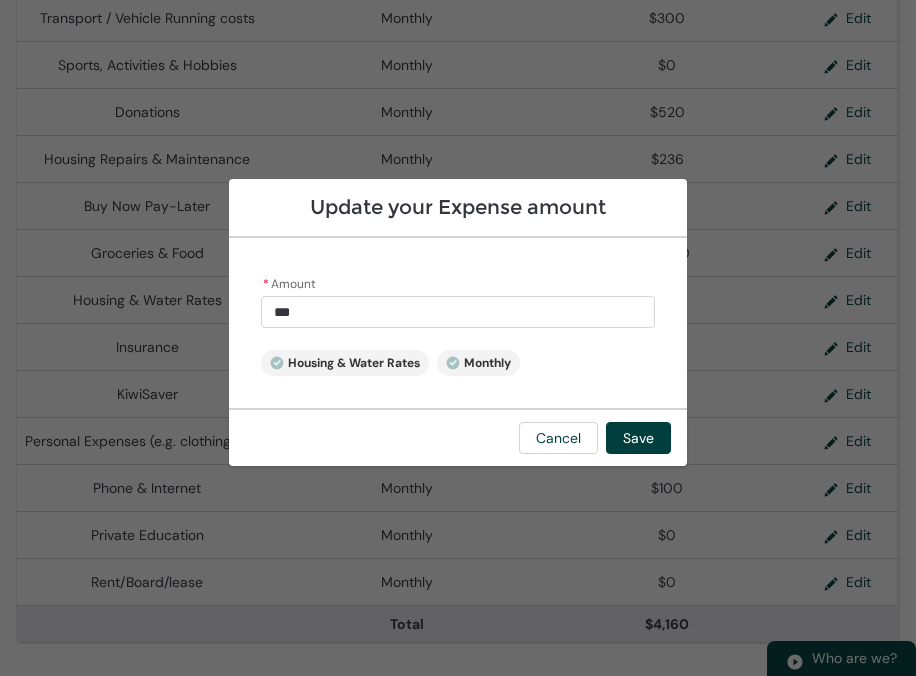 drag, startPoint x: 470, startPoint y: 315, endPoint x: 128, endPoint y: 311, distance: 342.02338 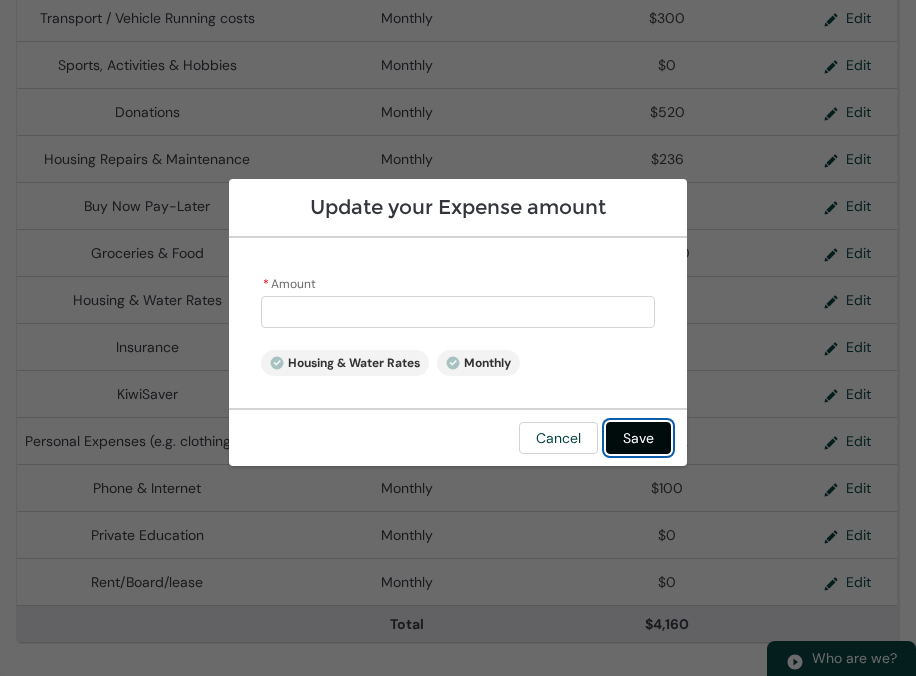 click on "Save" at bounding box center [638, 438] 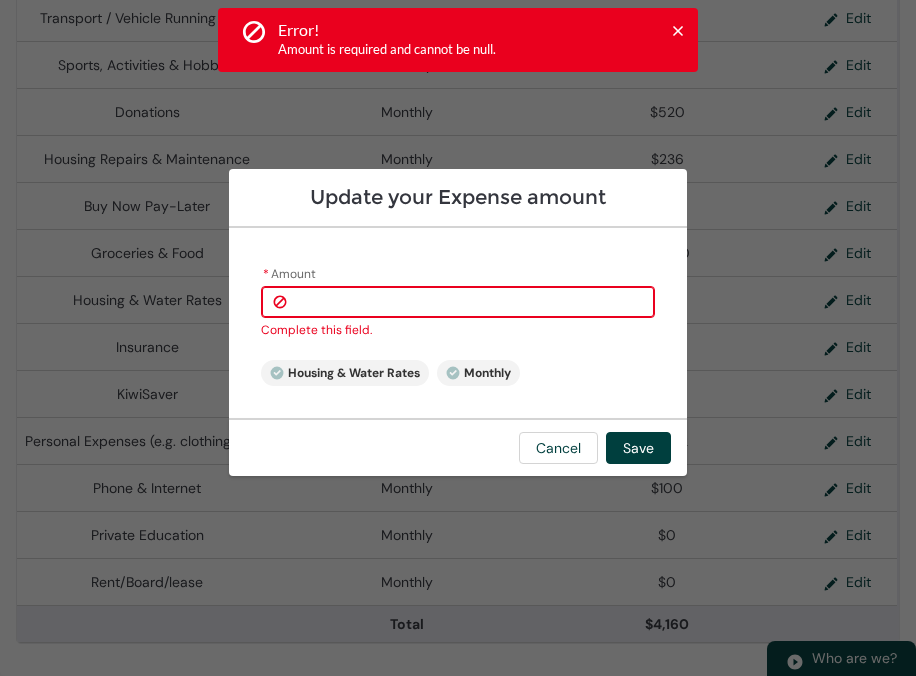 click on "* Amount" at bounding box center [458, 302] 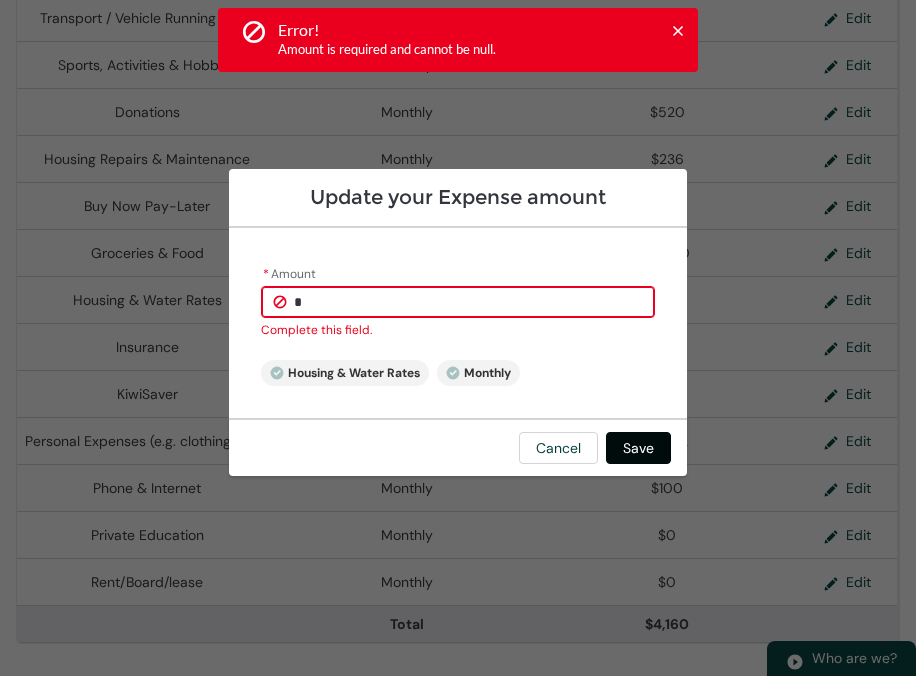 type on "****" 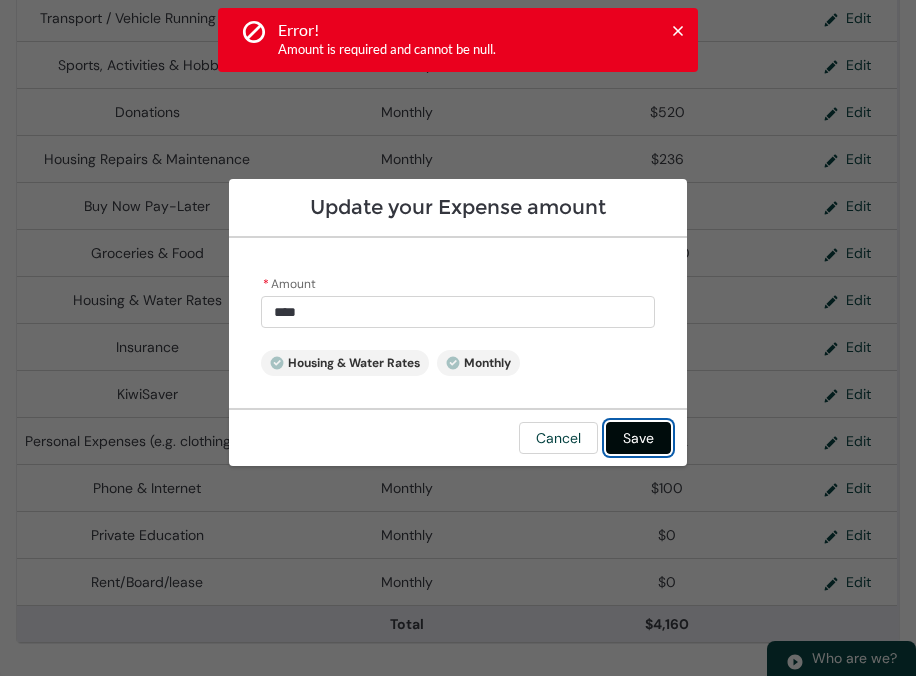 click on "Save" at bounding box center (638, 438) 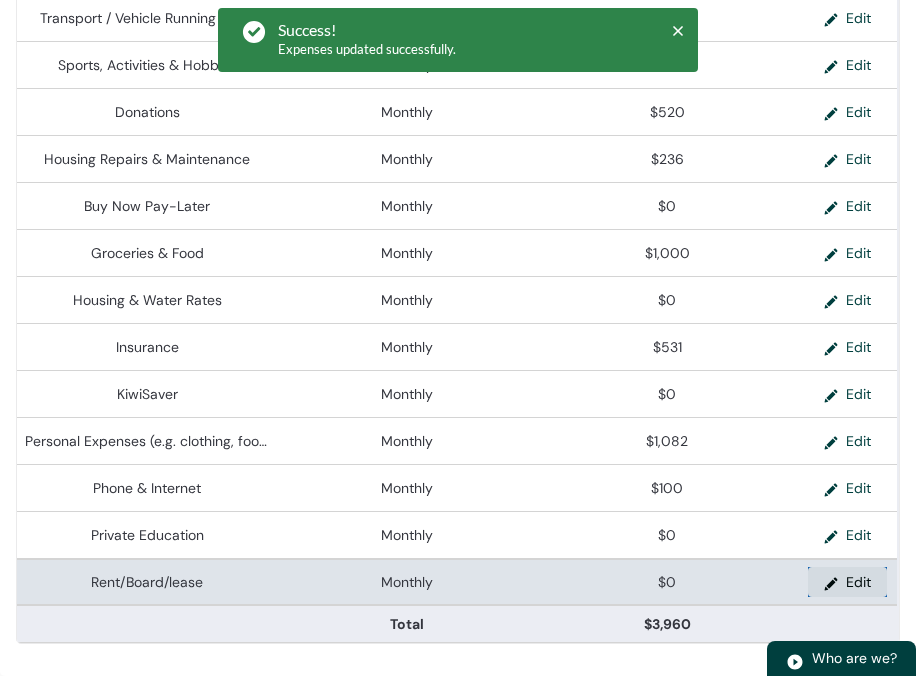 click on "Edit" at bounding box center (847, 582) 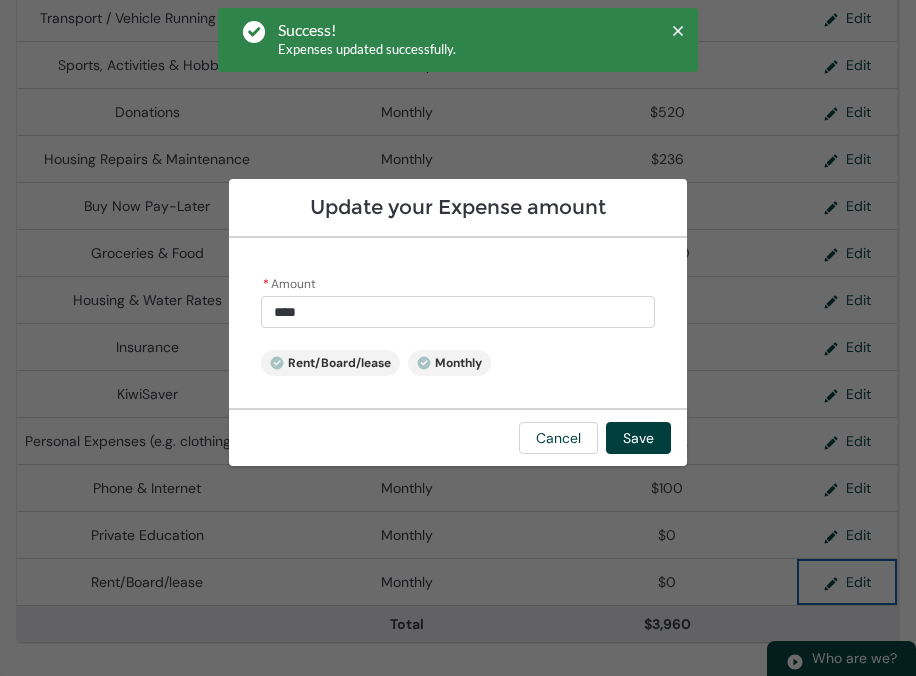 type on "*" 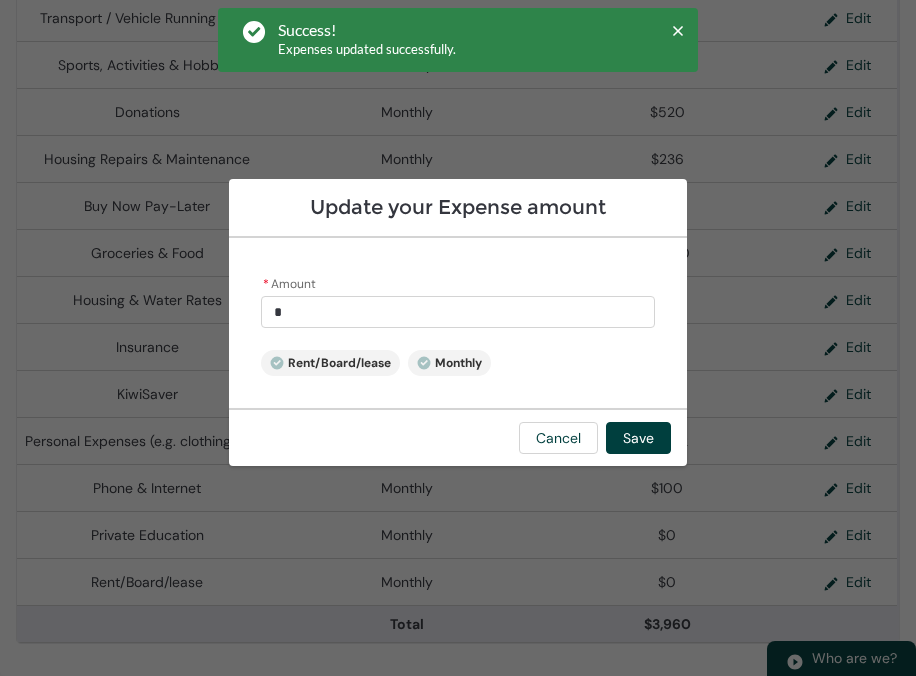 drag, startPoint x: 325, startPoint y: 322, endPoint x: 168, endPoint y: 303, distance: 158.14551 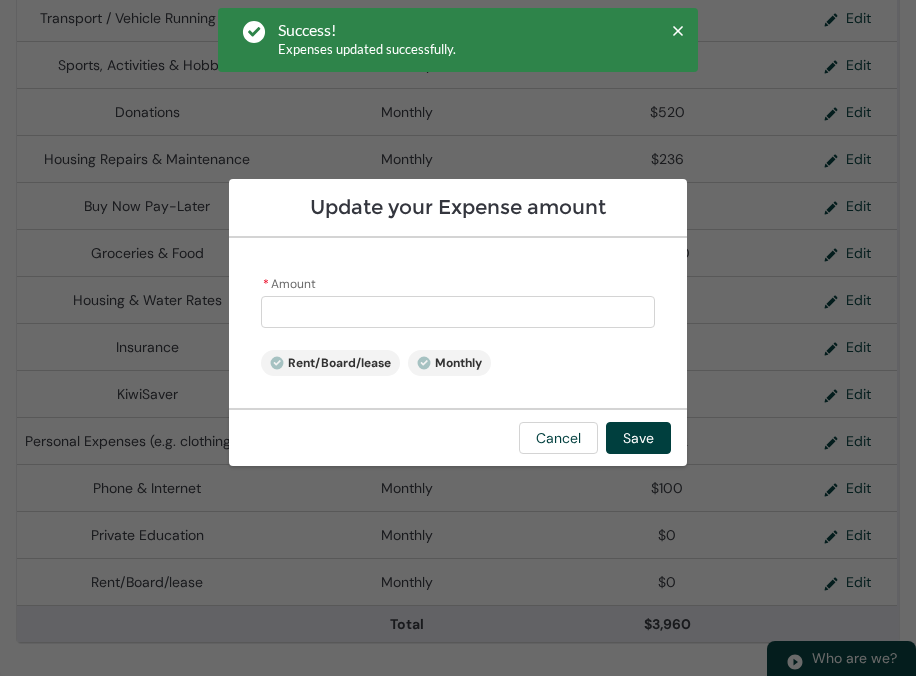 type on "2" 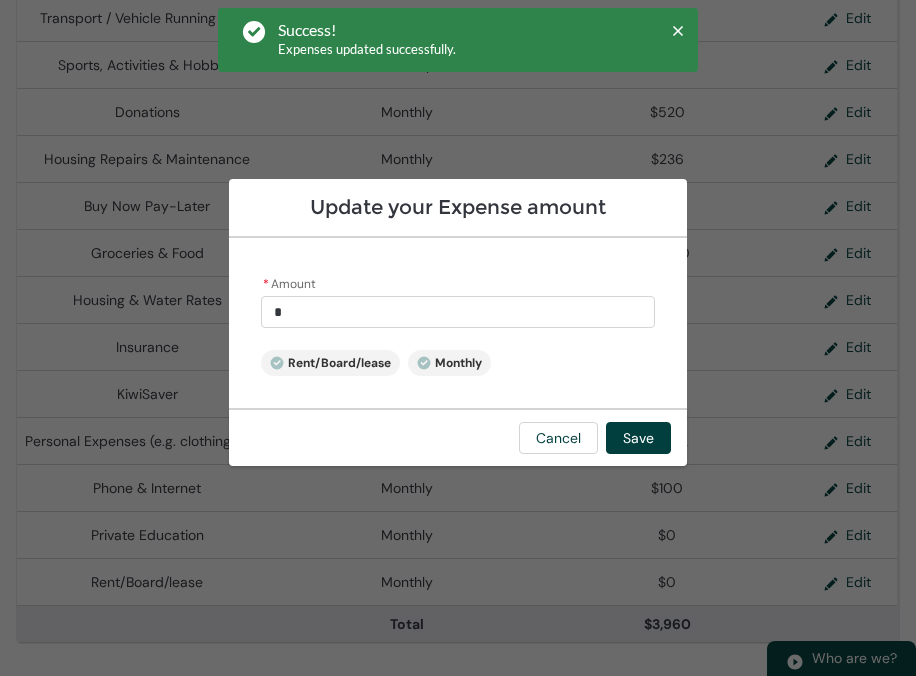 type on "20" 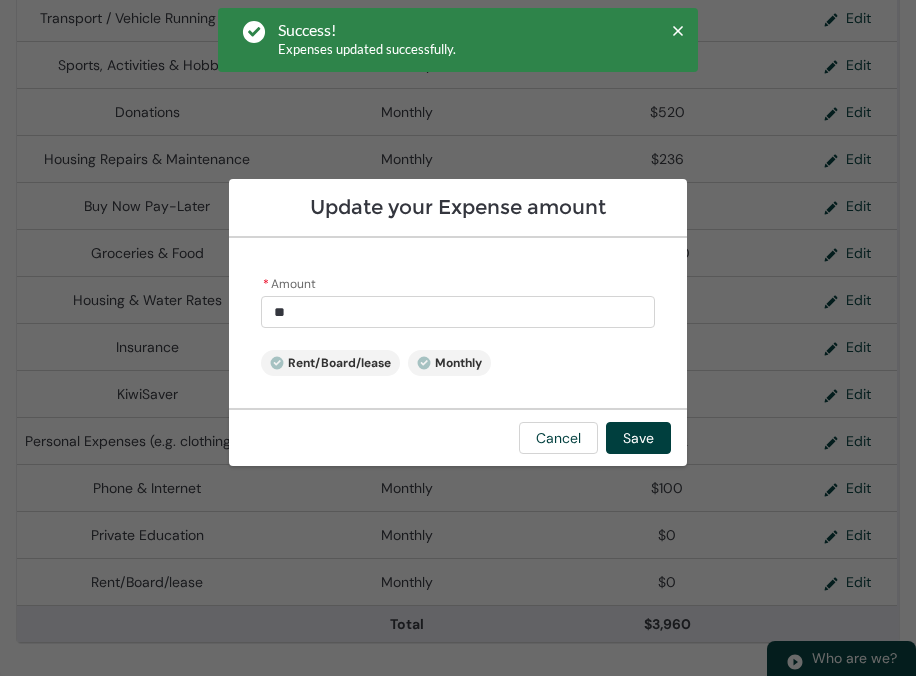 type on "200" 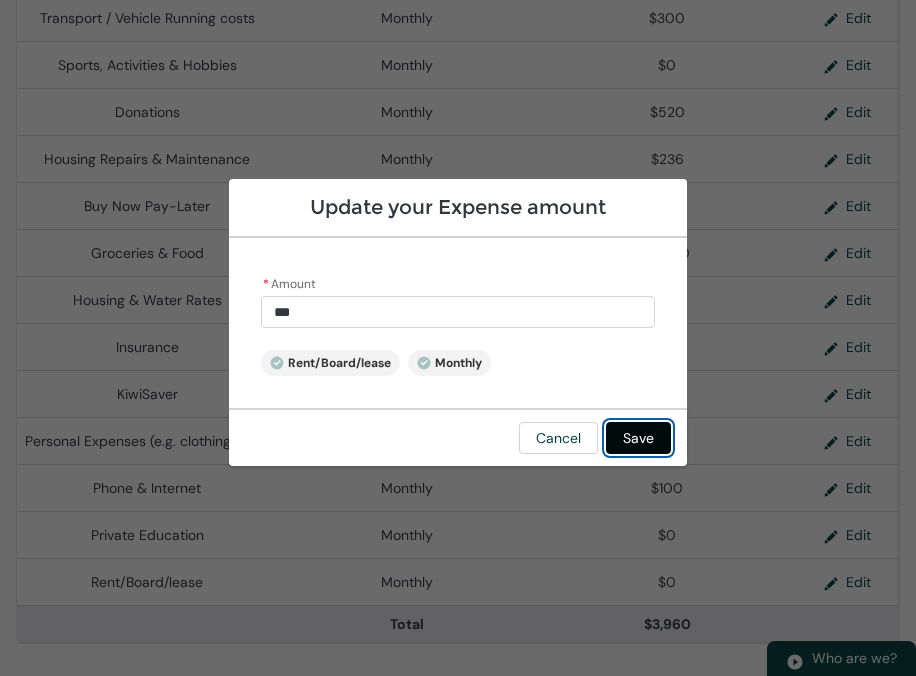 type on "******" 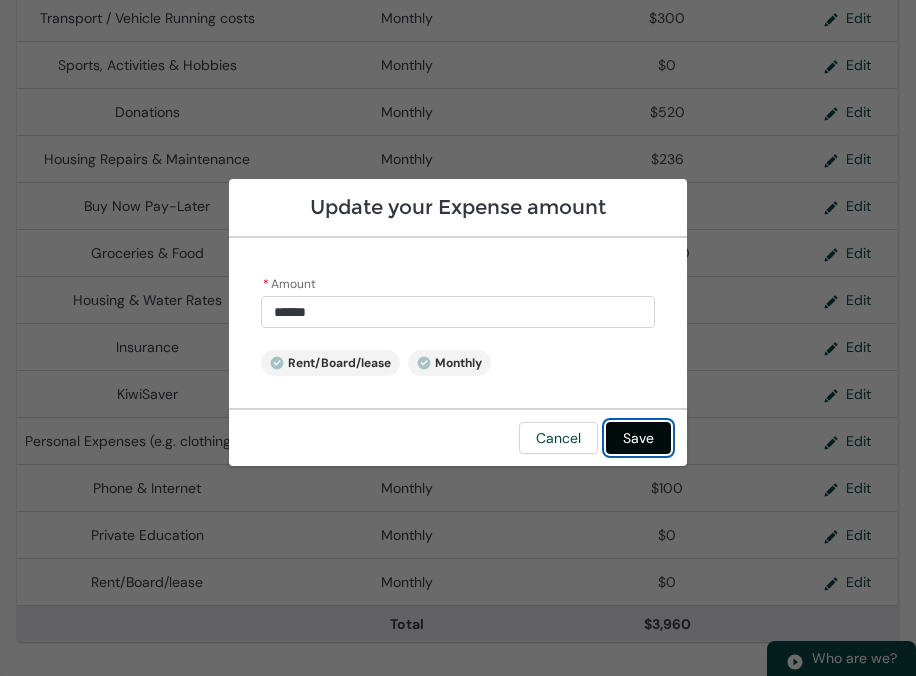 click on "Save" at bounding box center [638, 438] 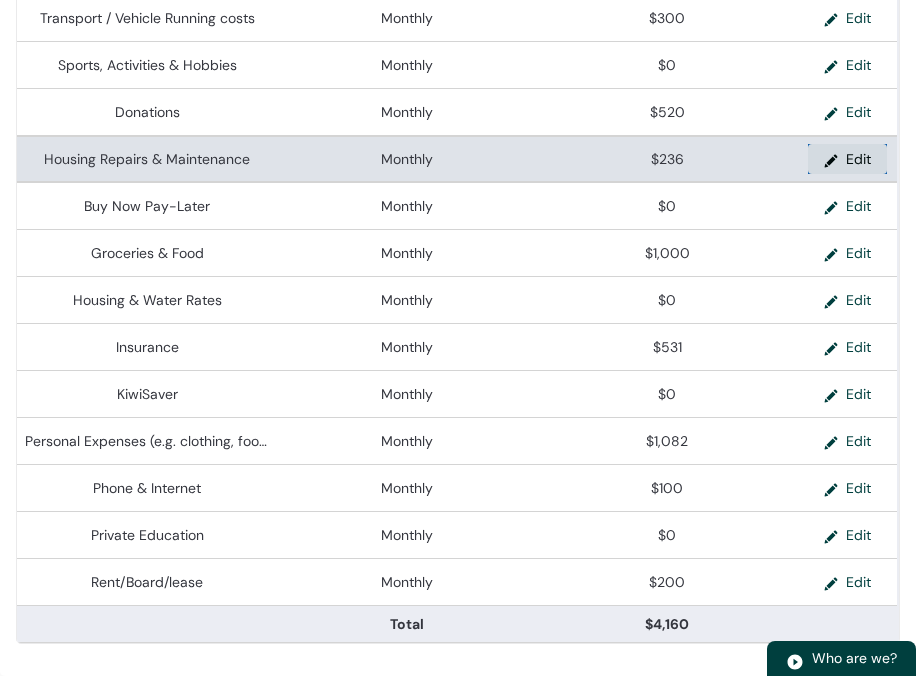 click at bounding box center [835, 159] 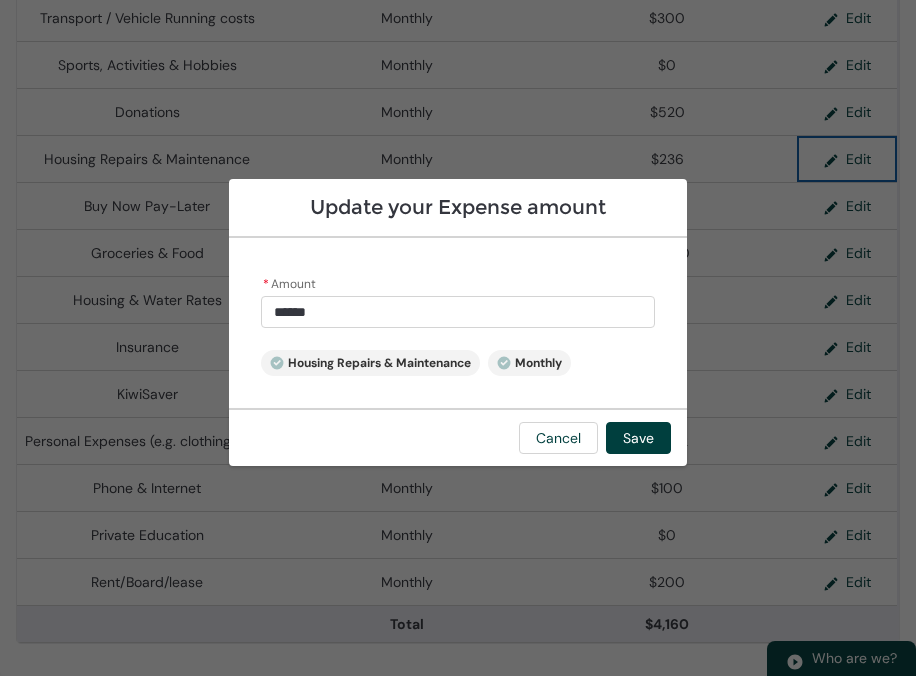 type on "***" 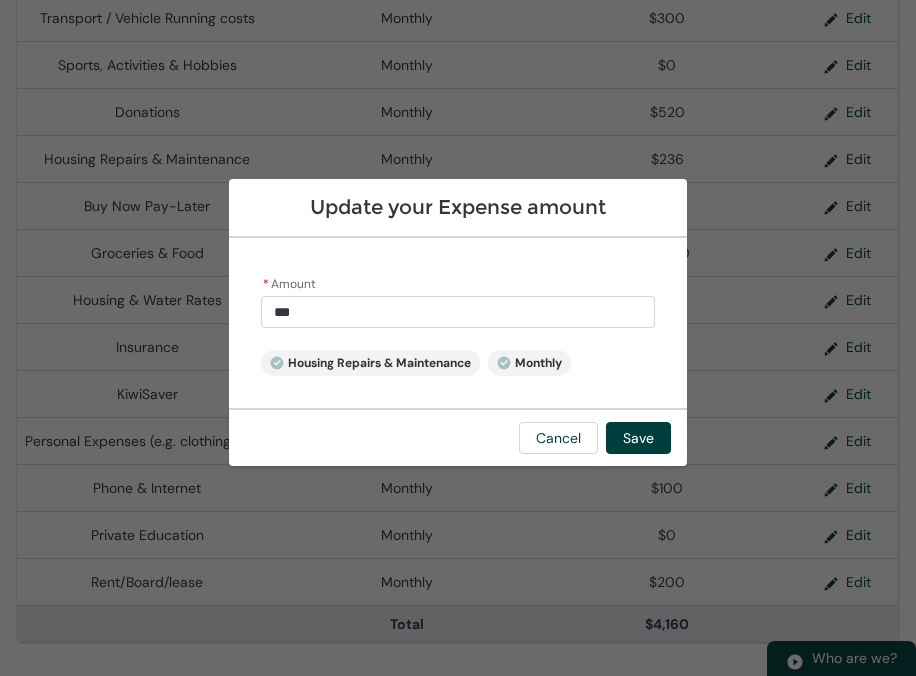 drag, startPoint x: 348, startPoint y: 310, endPoint x: 191, endPoint y: 310, distance: 157 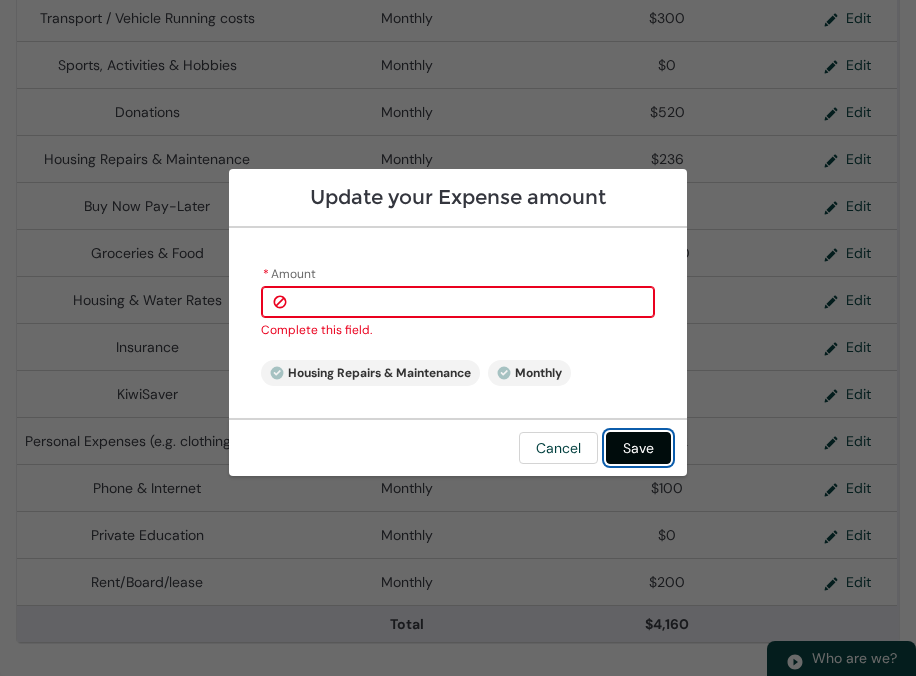 click on "Save" at bounding box center [638, 448] 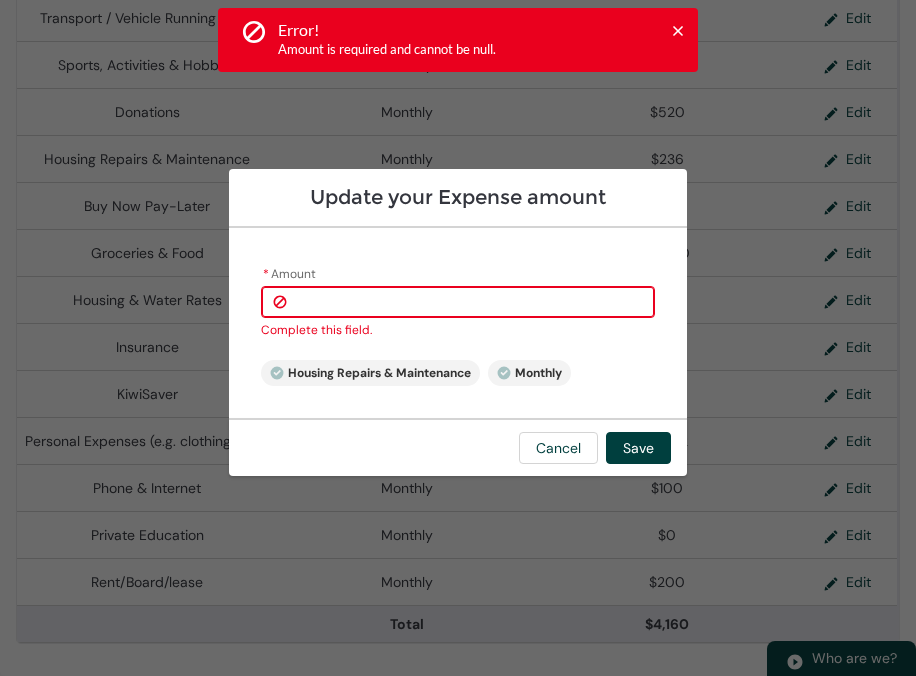 click on "* Amount" at bounding box center (458, 302) 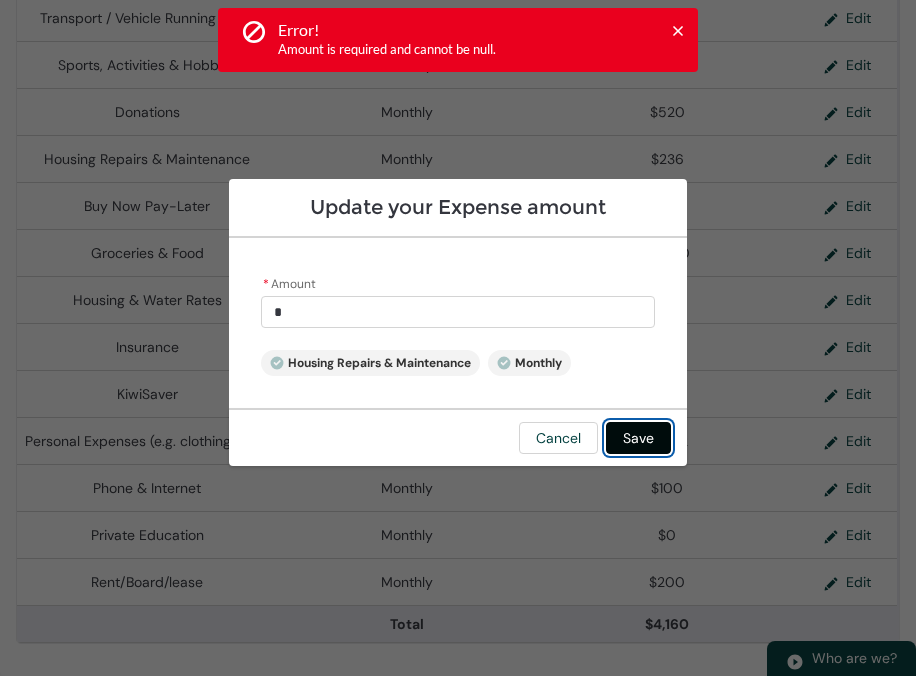 type on "****" 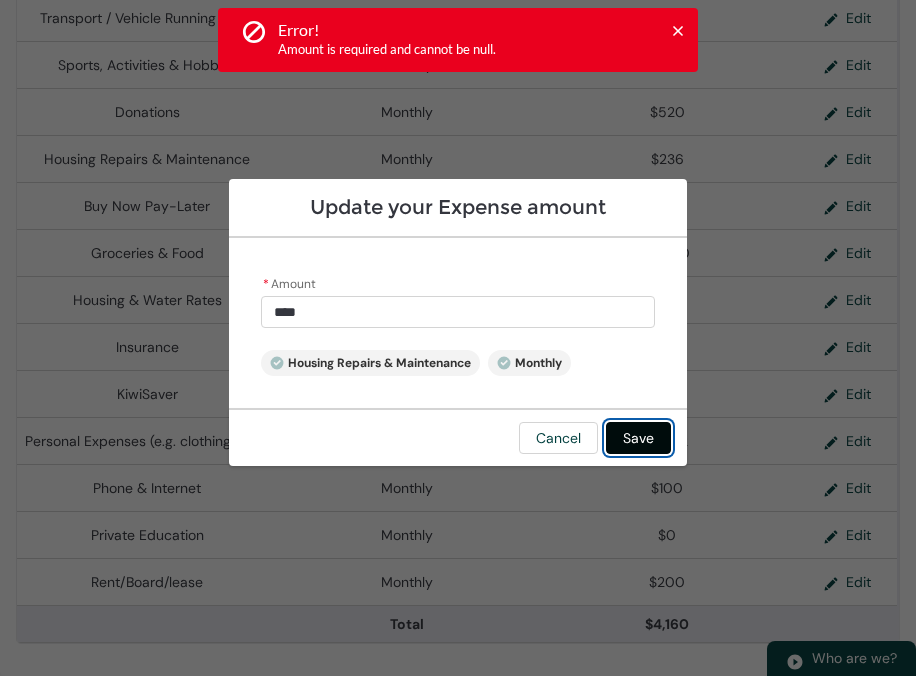 click on "Save" at bounding box center (638, 438) 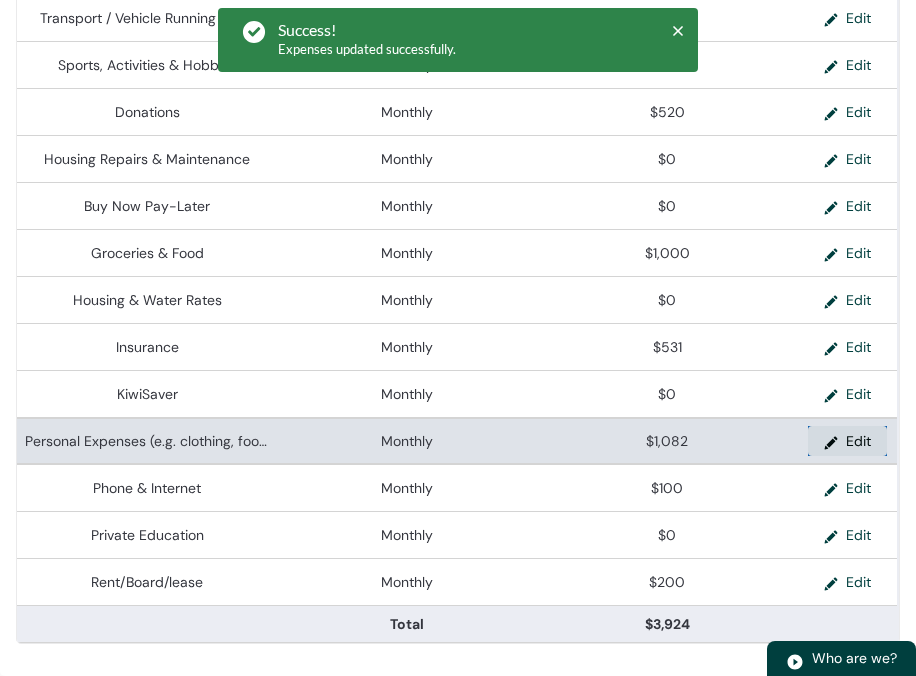 click at bounding box center [835, 441] 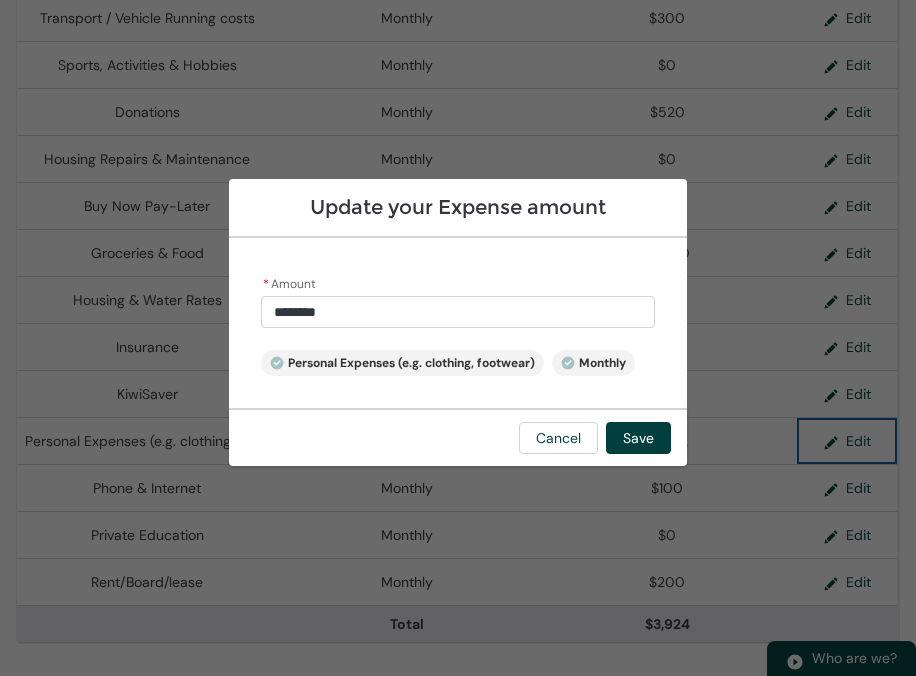 type on "****" 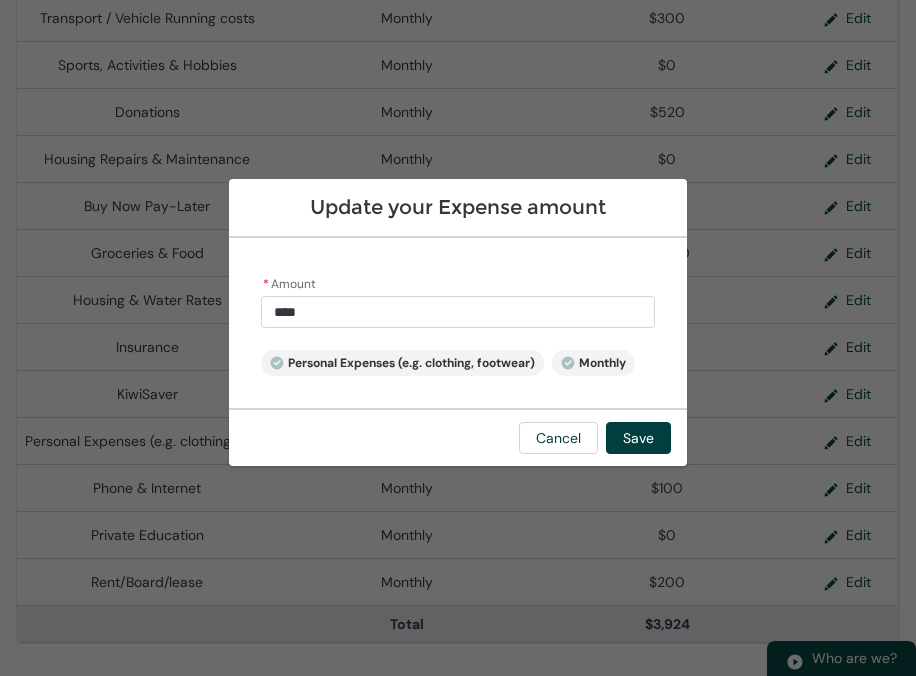 drag, startPoint x: 350, startPoint y: 315, endPoint x: 144, endPoint y: 305, distance: 206.24257 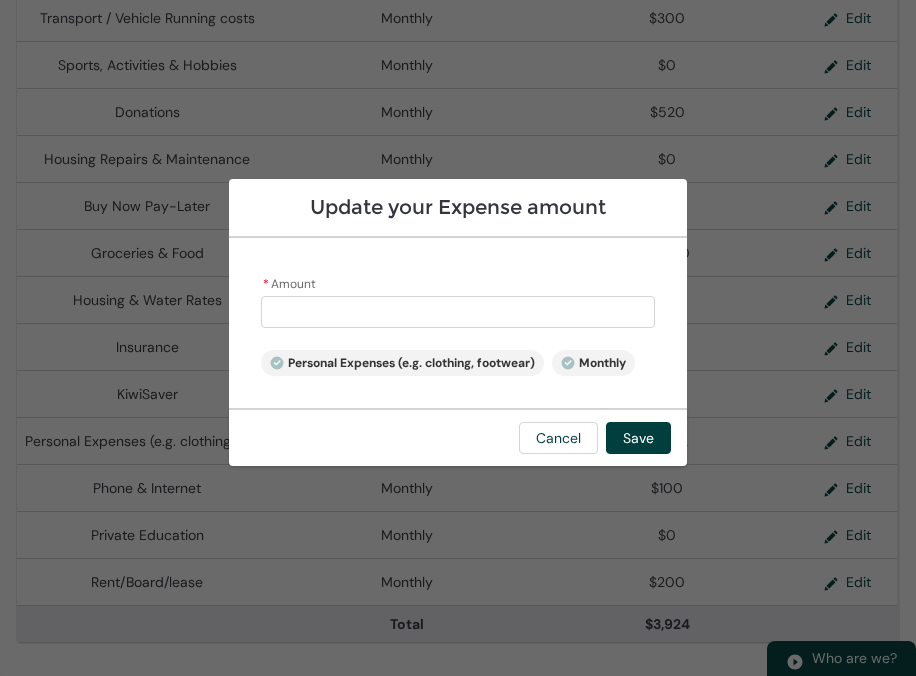 type on "3" 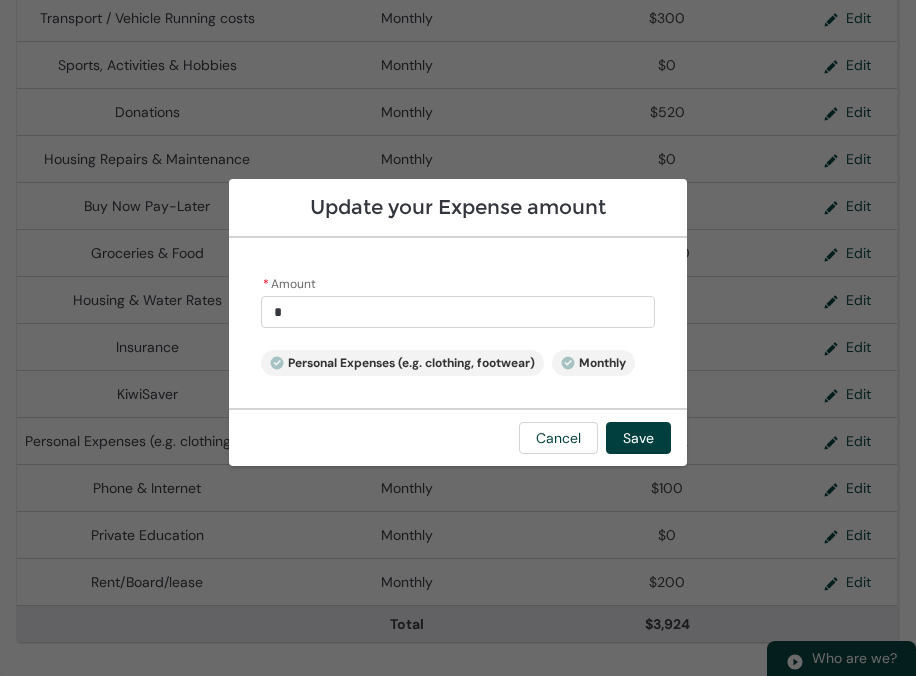 type on "30" 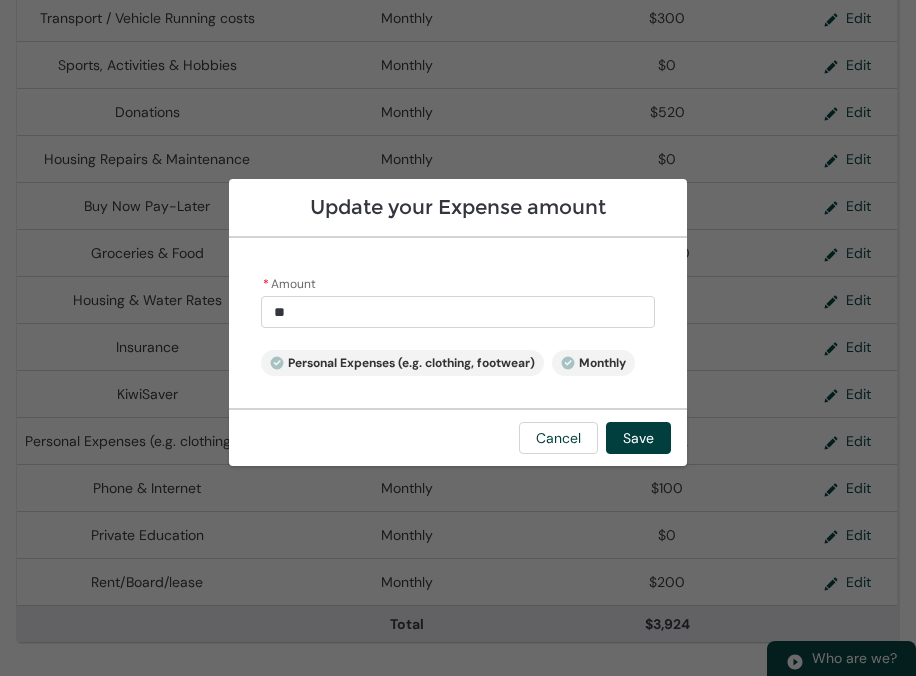 type on "300" 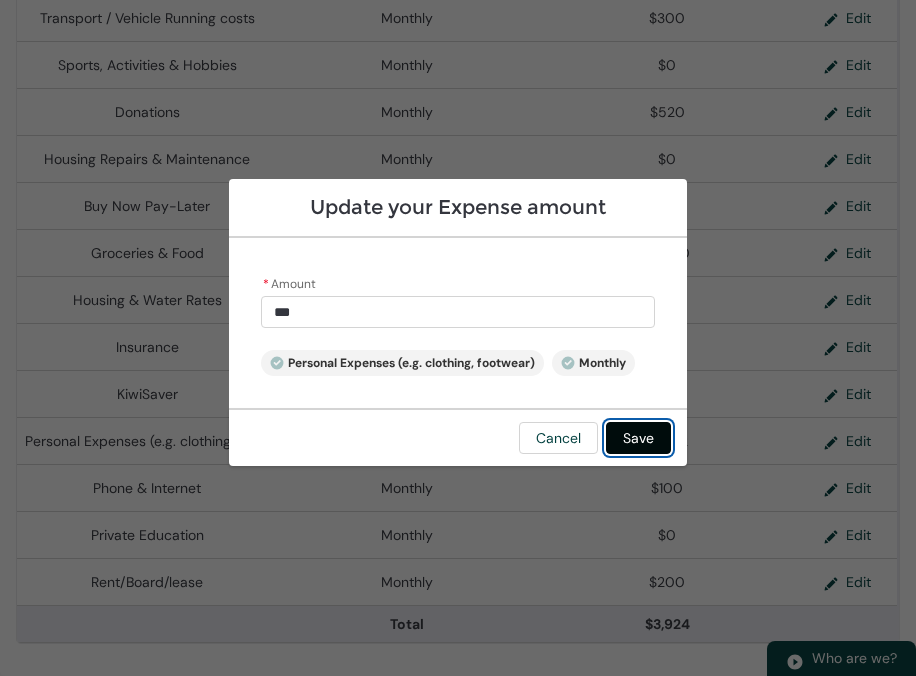 type on "******" 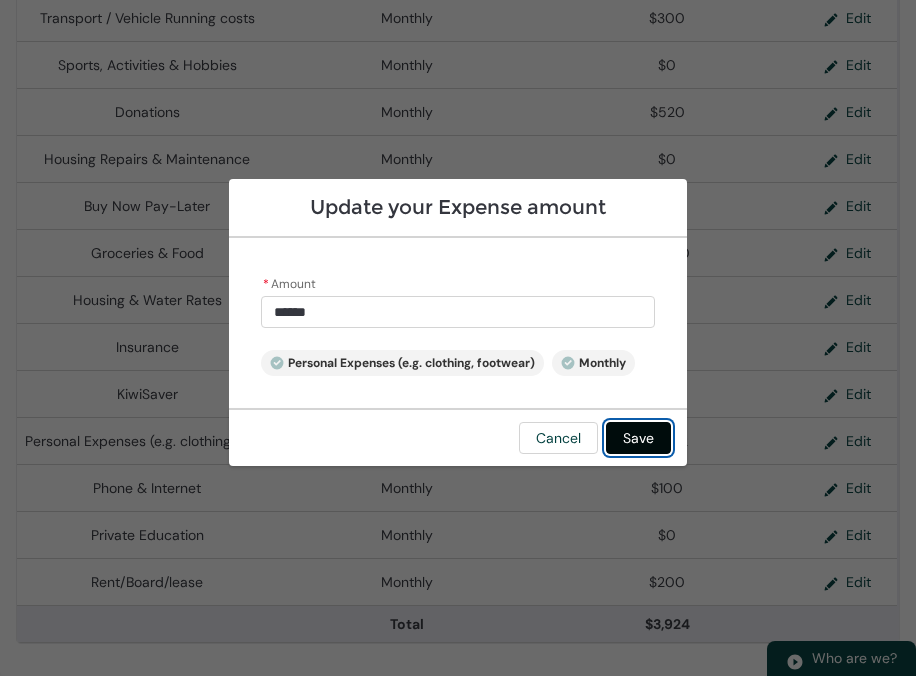 click on "Save" at bounding box center (638, 438) 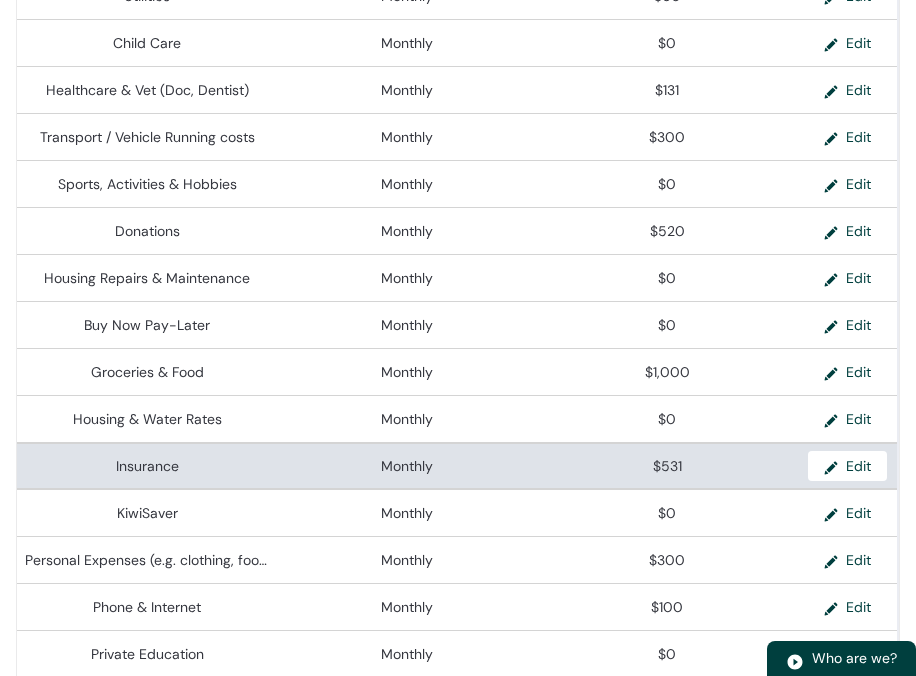 scroll, scrollTop: 748, scrollLeft: 0, axis: vertical 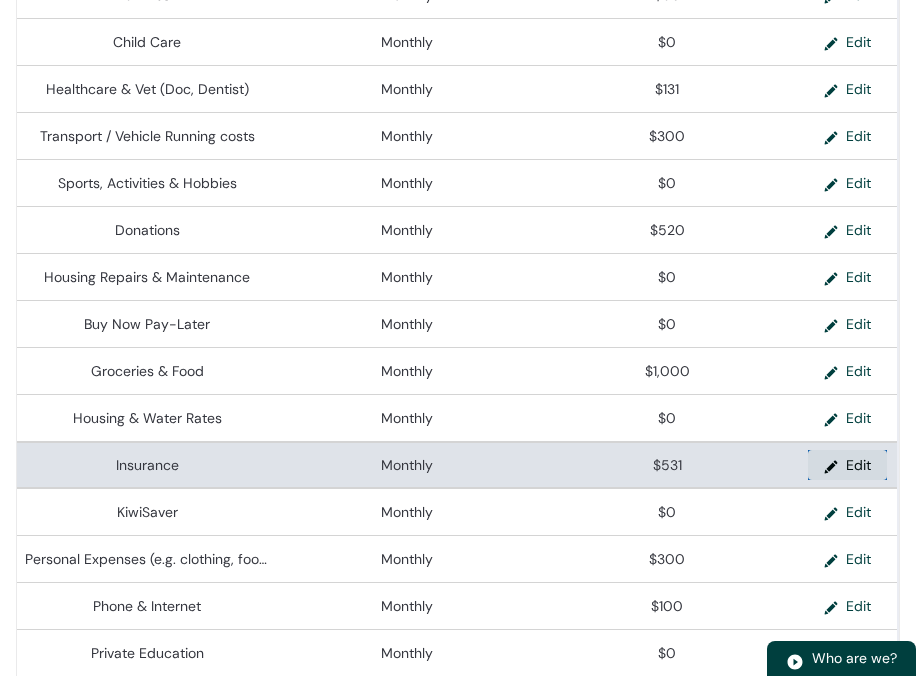 click on "Edit" at bounding box center [847, 465] 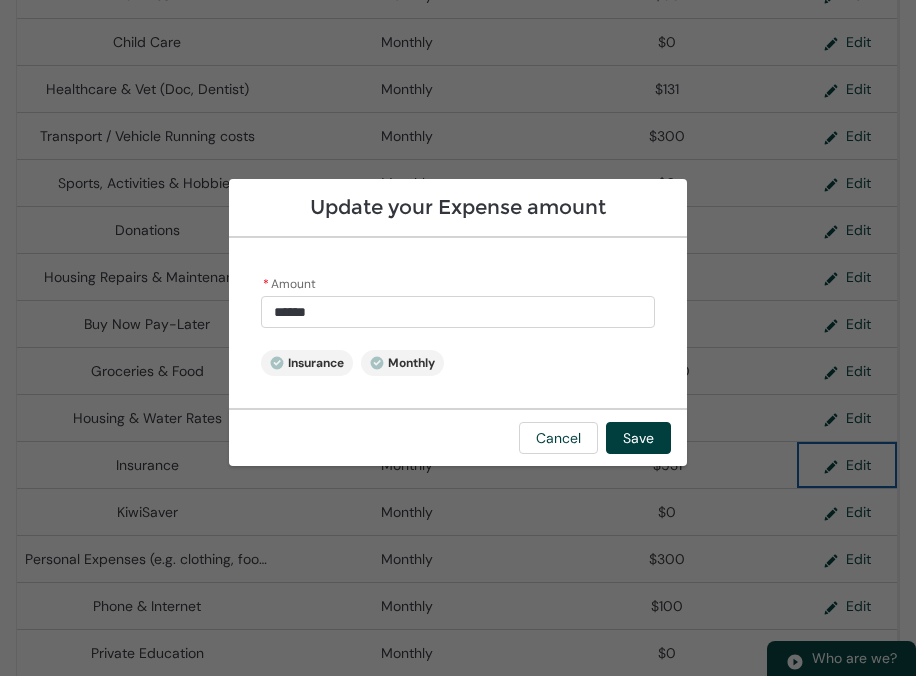 type on "***" 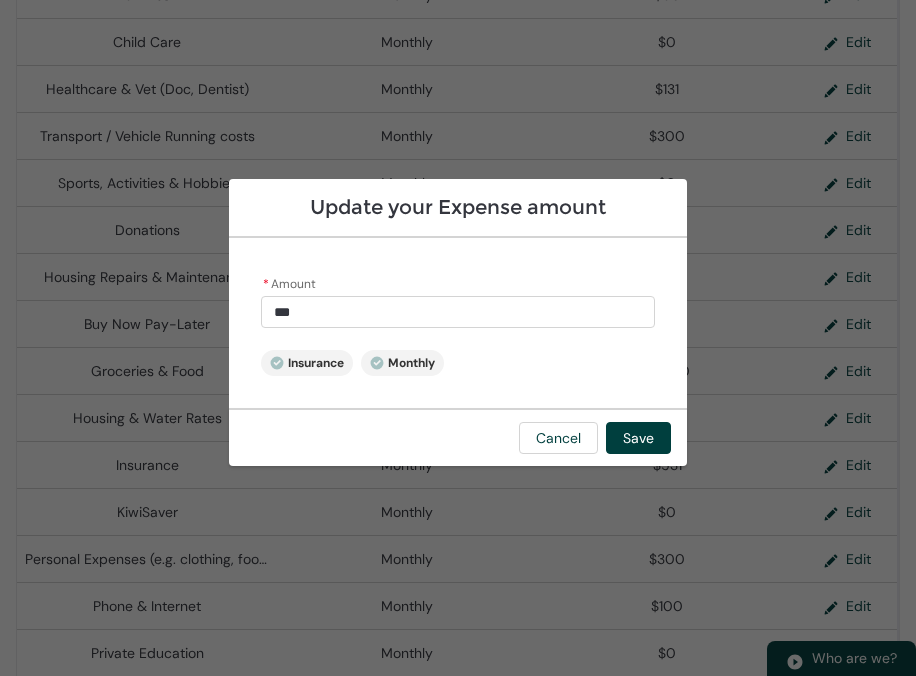 drag, startPoint x: 347, startPoint y: 318, endPoint x: 254, endPoint y: 316, distance: 93.0215 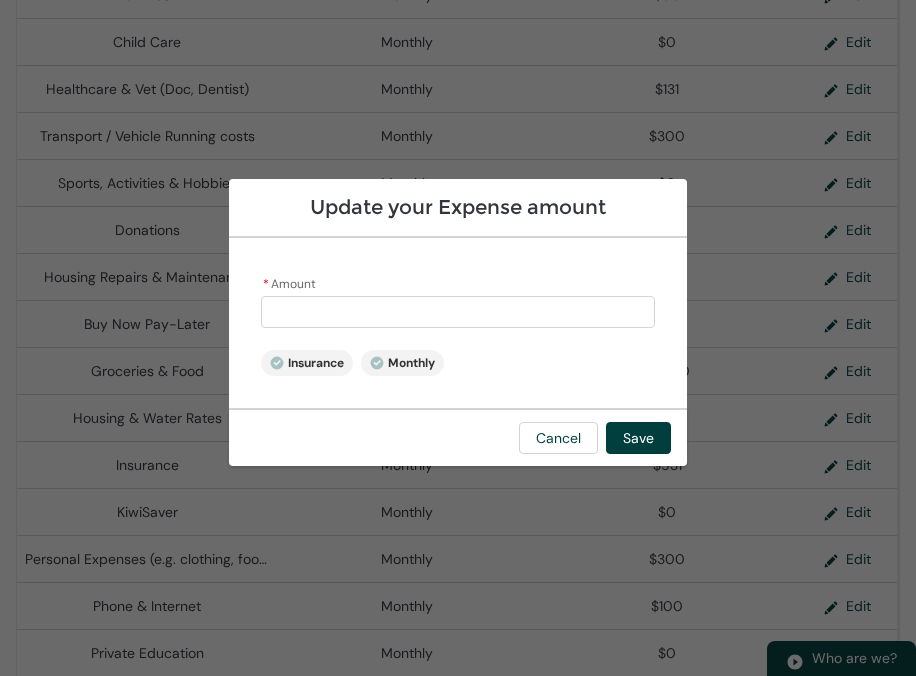 type on "2" 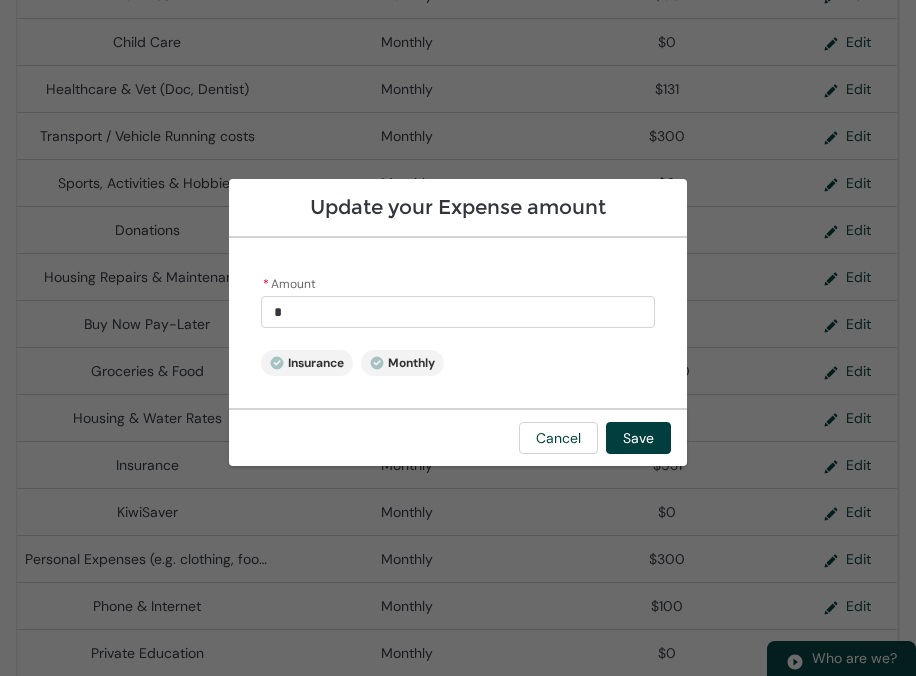 type on "25" 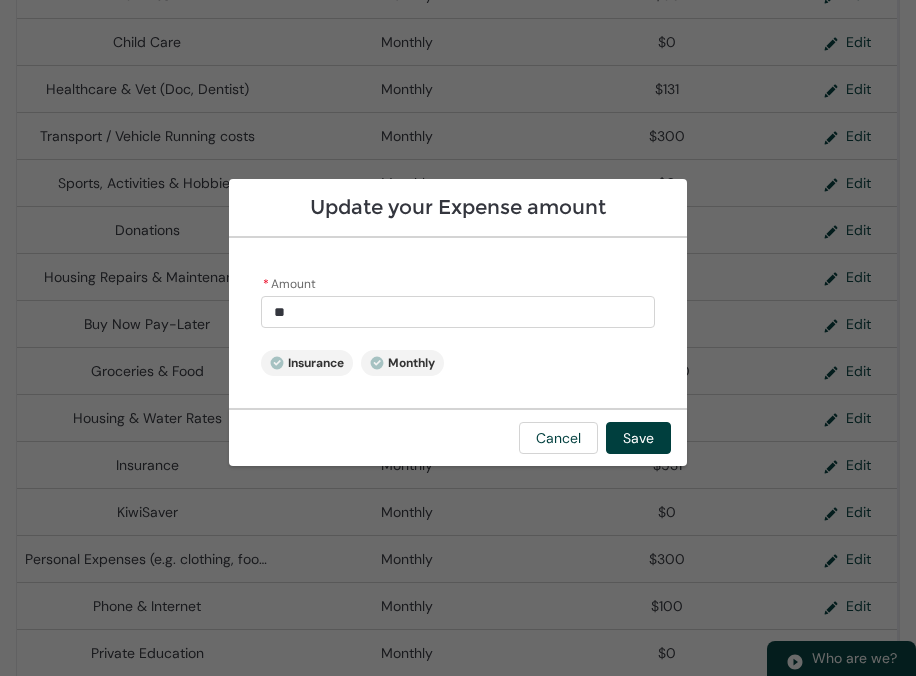 type on "250" 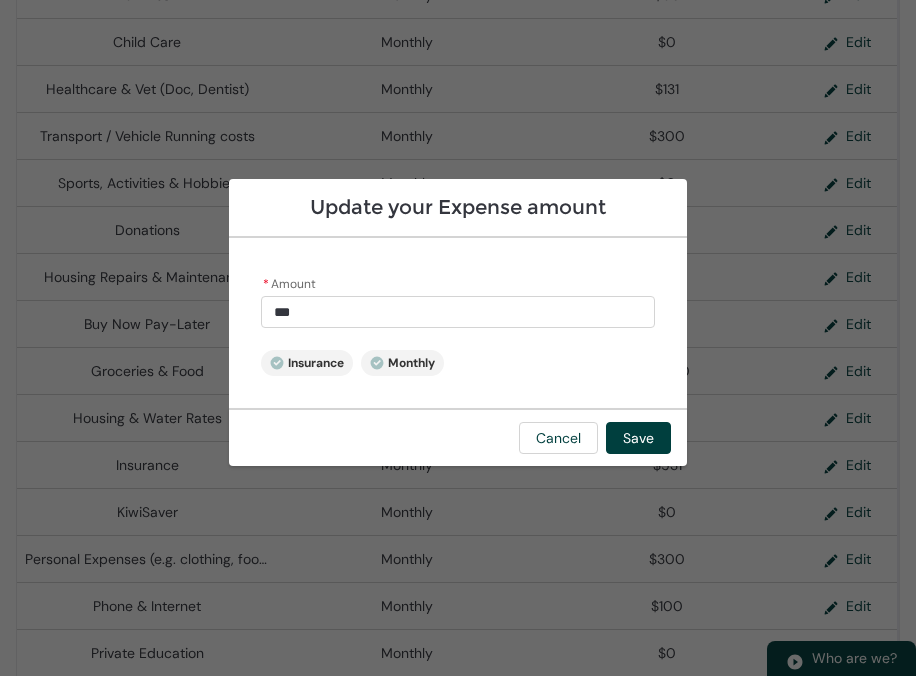 type on "25" 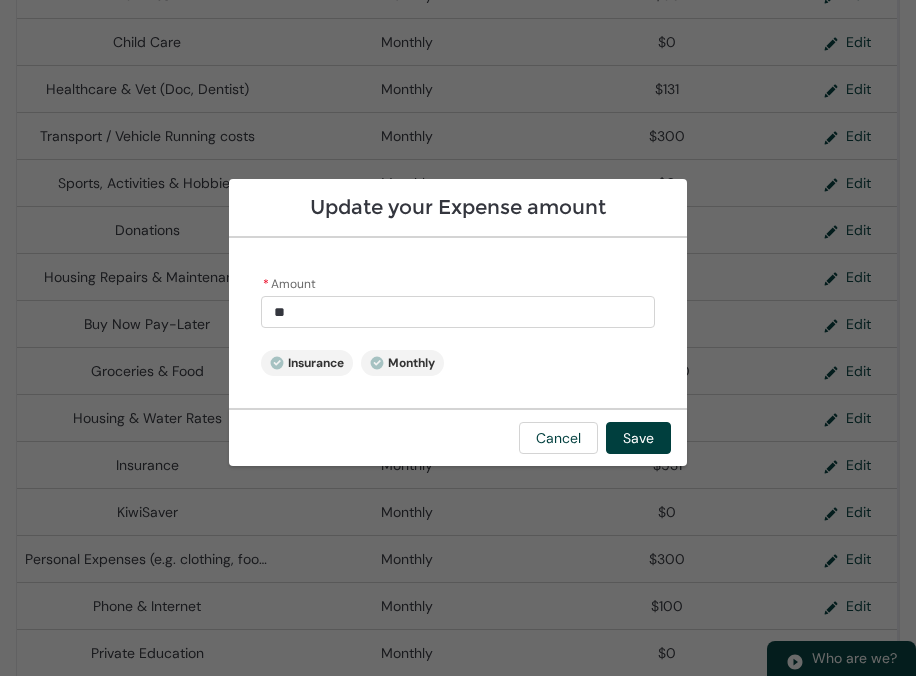 type on "2" 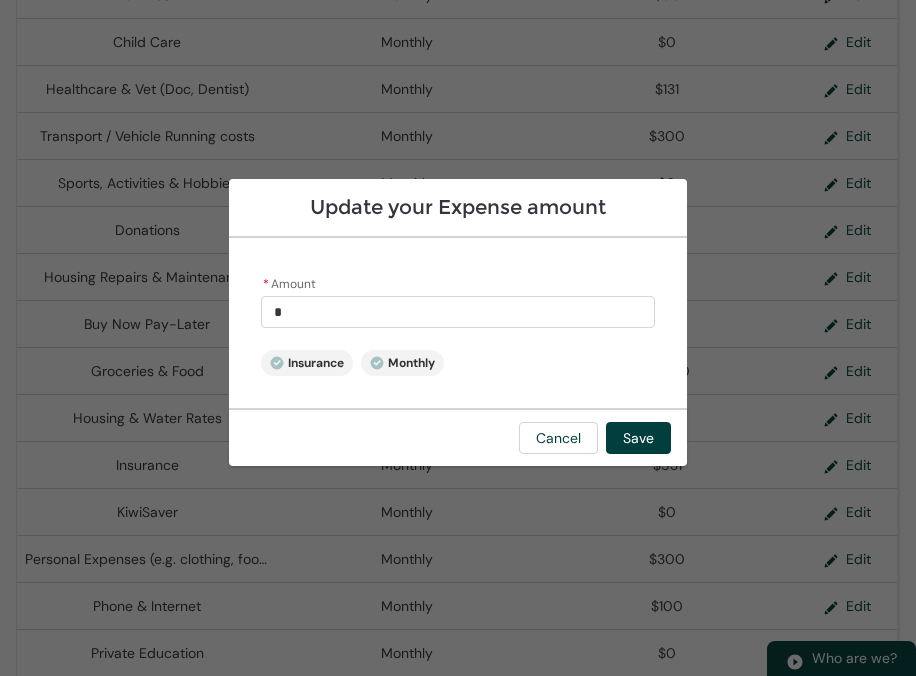 type 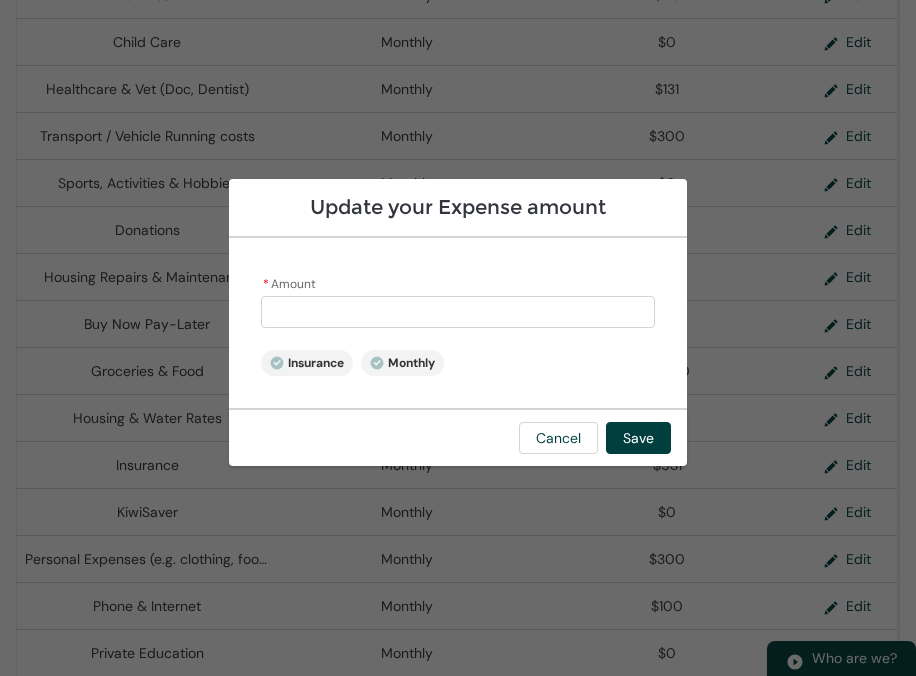 type on "1" 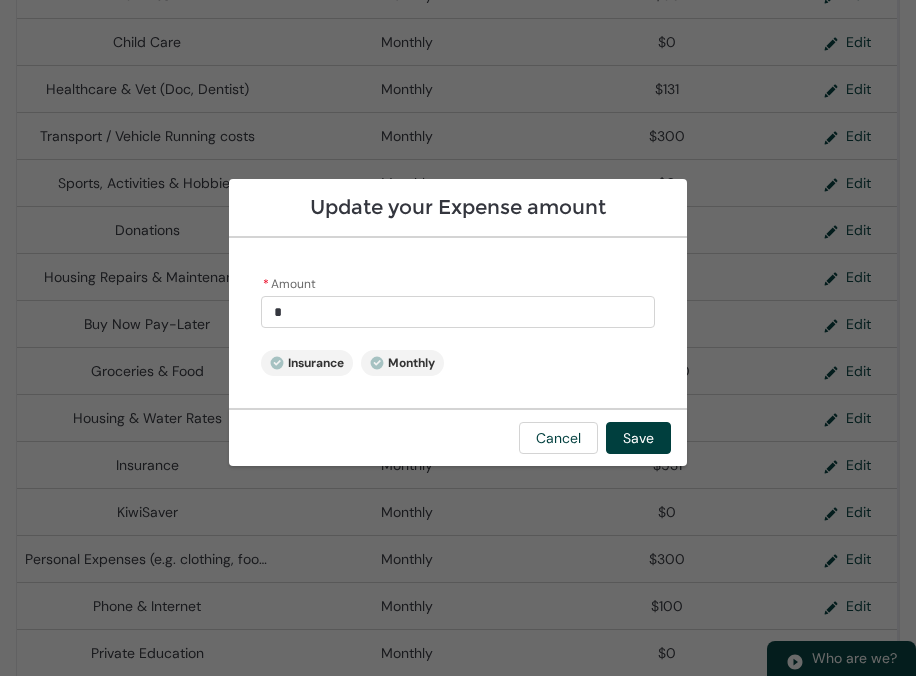 type on "15" 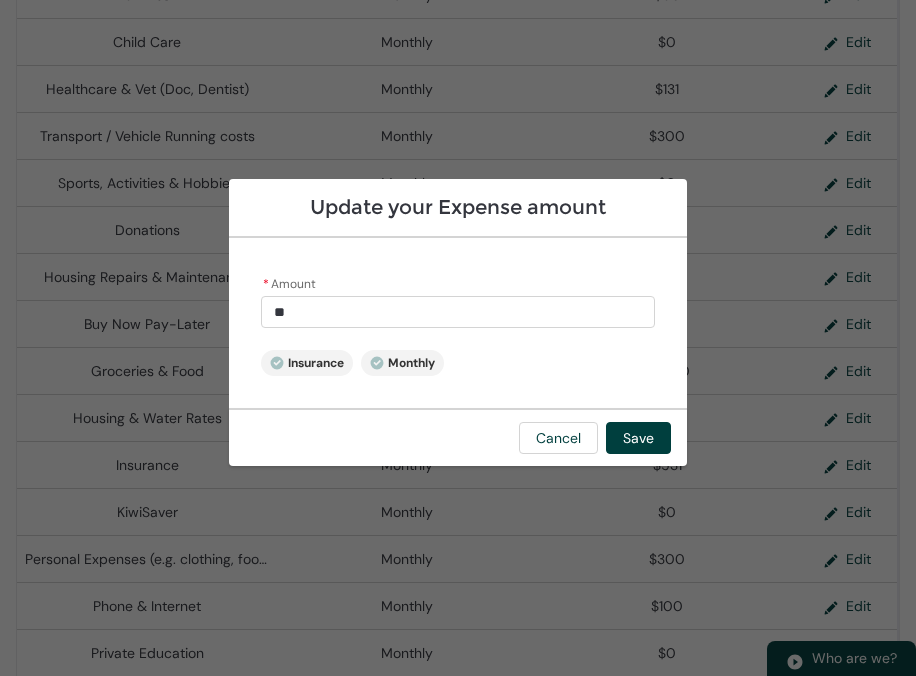 type on "150" 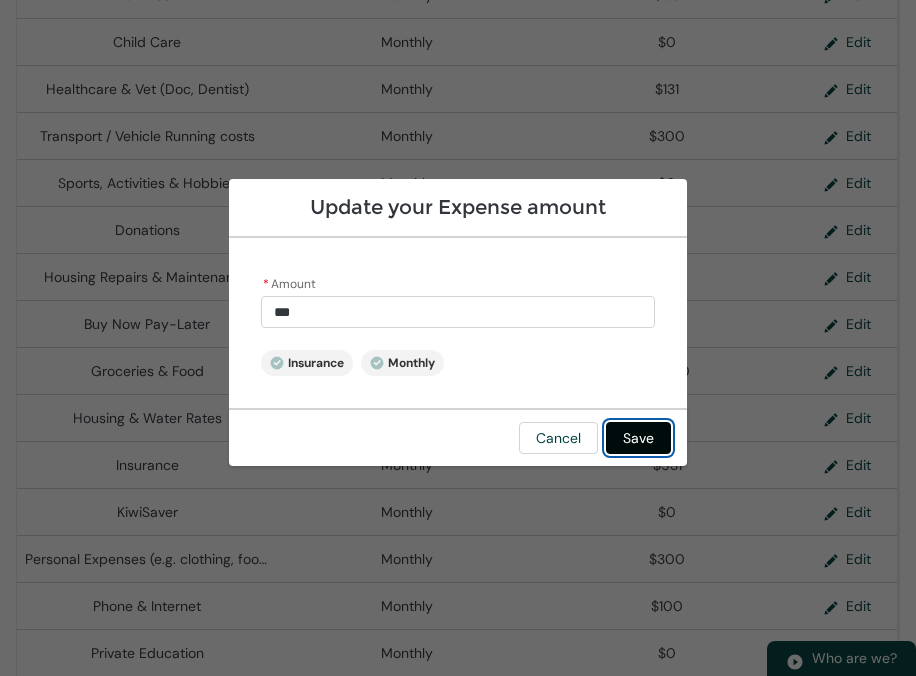 type on "******" 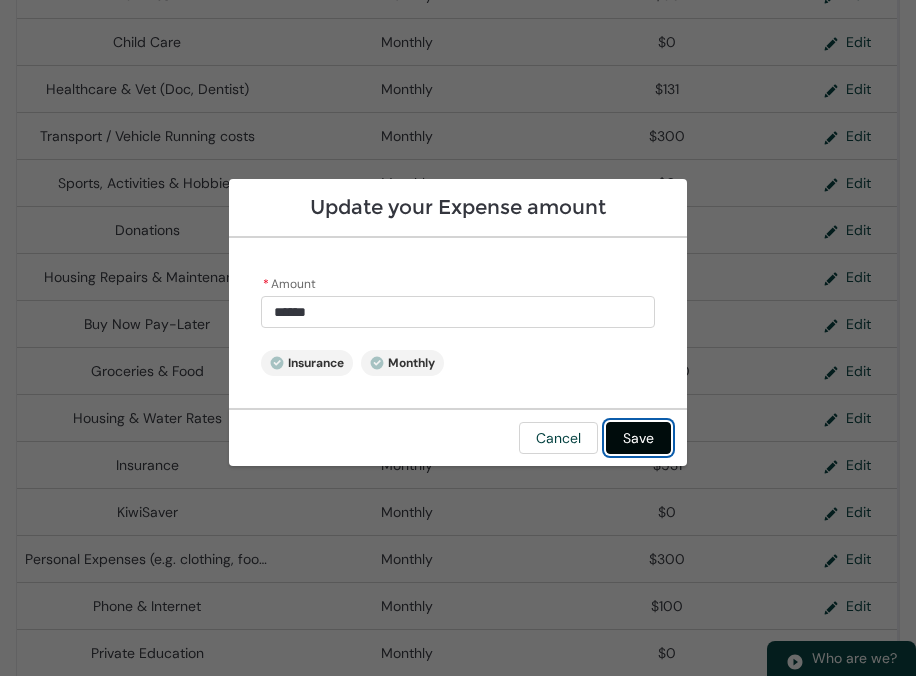 click on "Save" at bounding box center (638, 438) 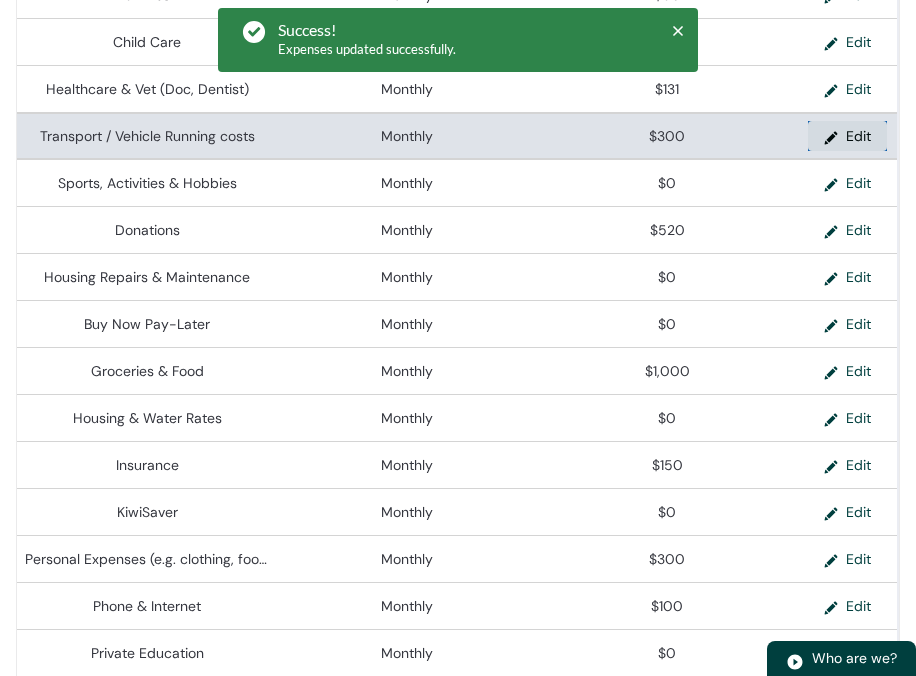 click on "Edit" at bounding box center (847, 136) 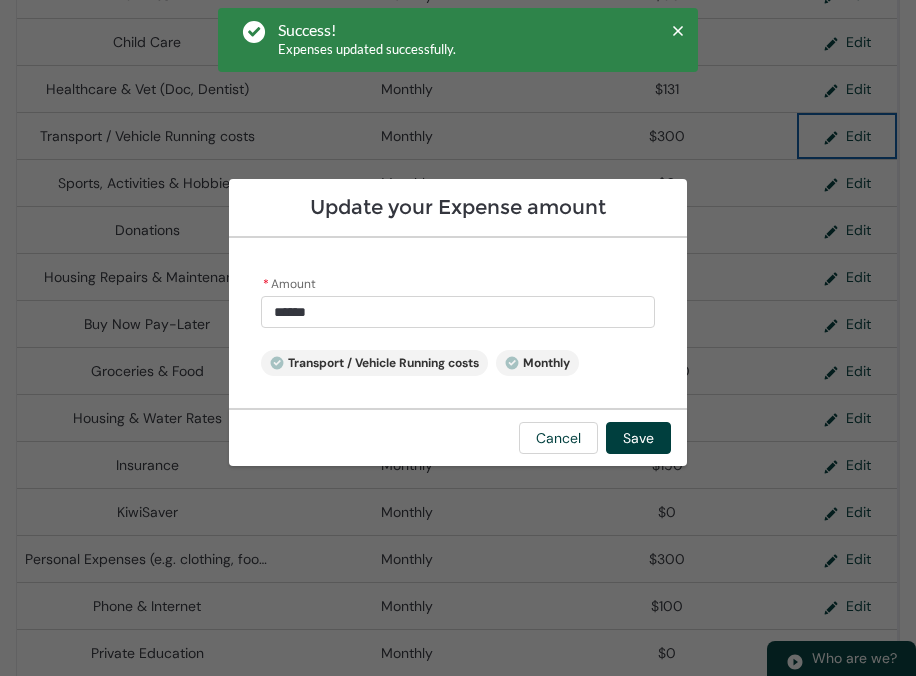 type on "***" 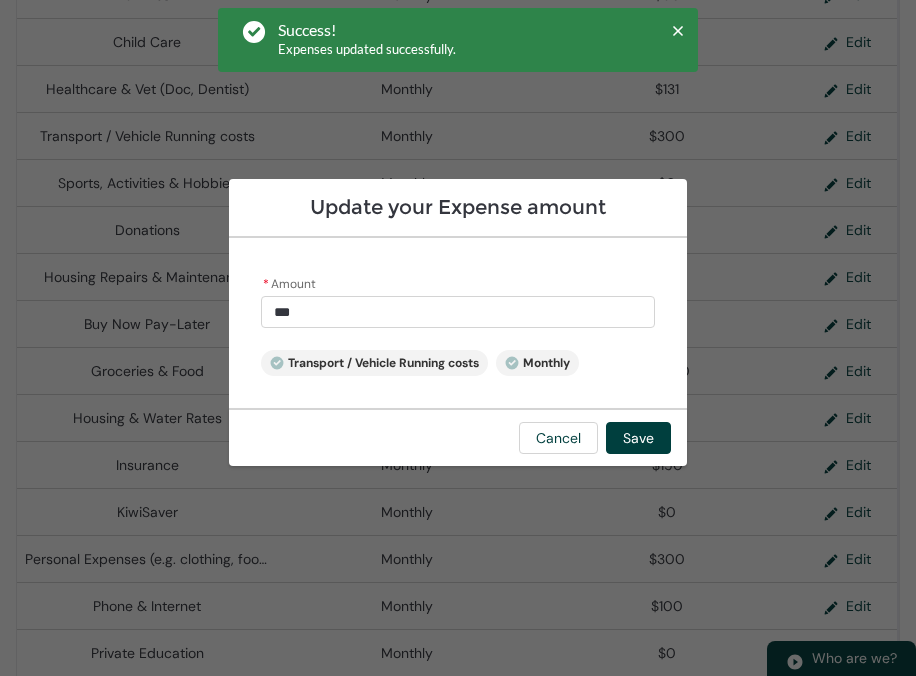 drag, startPoint x: 350, startPoint y: 307, endPoint x: 126, endPoint y: 303, distance: 224.0357 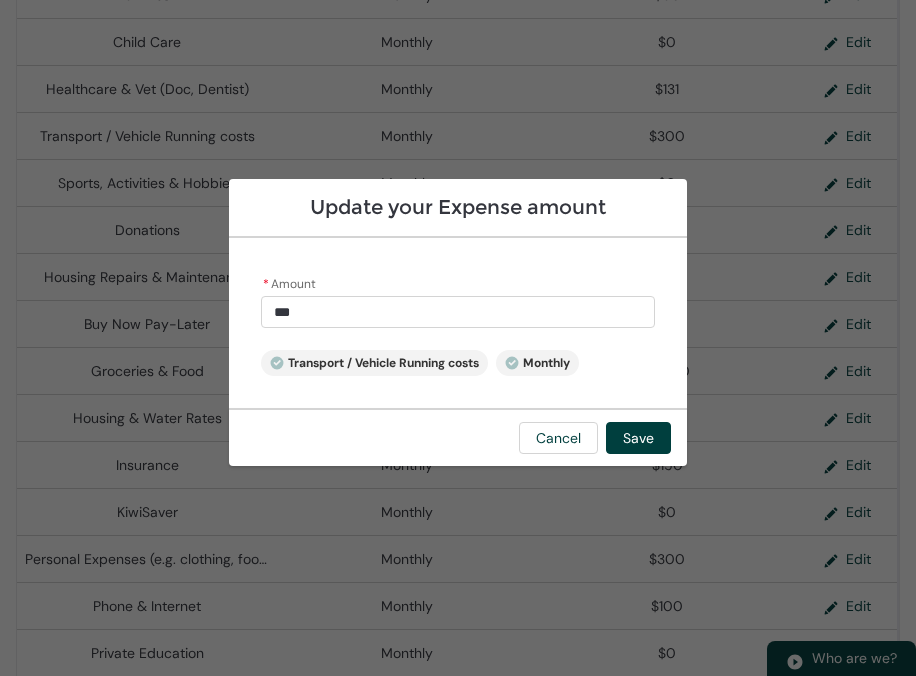 type on "1" 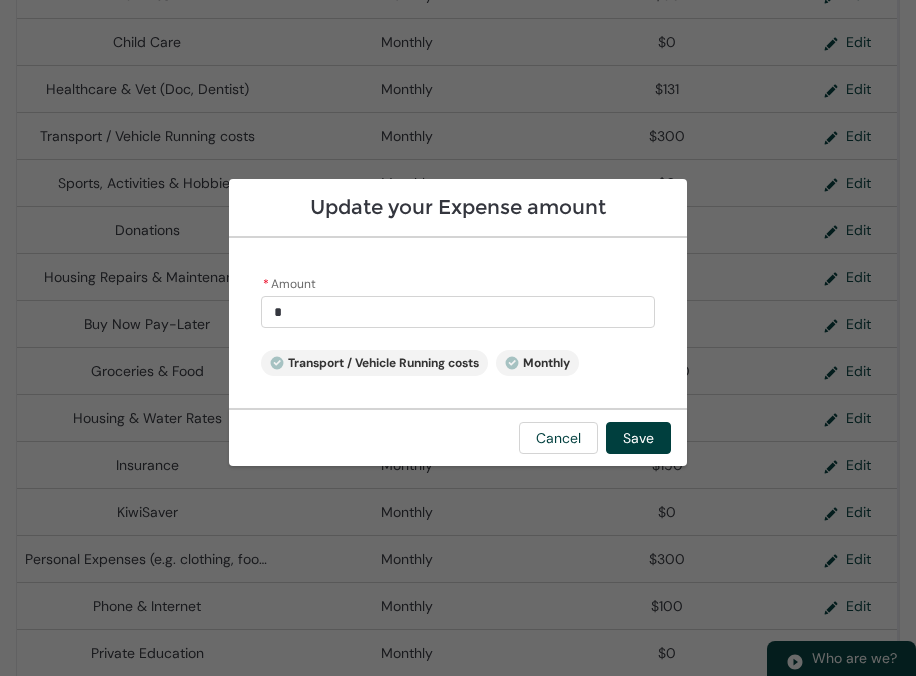 type on "15" 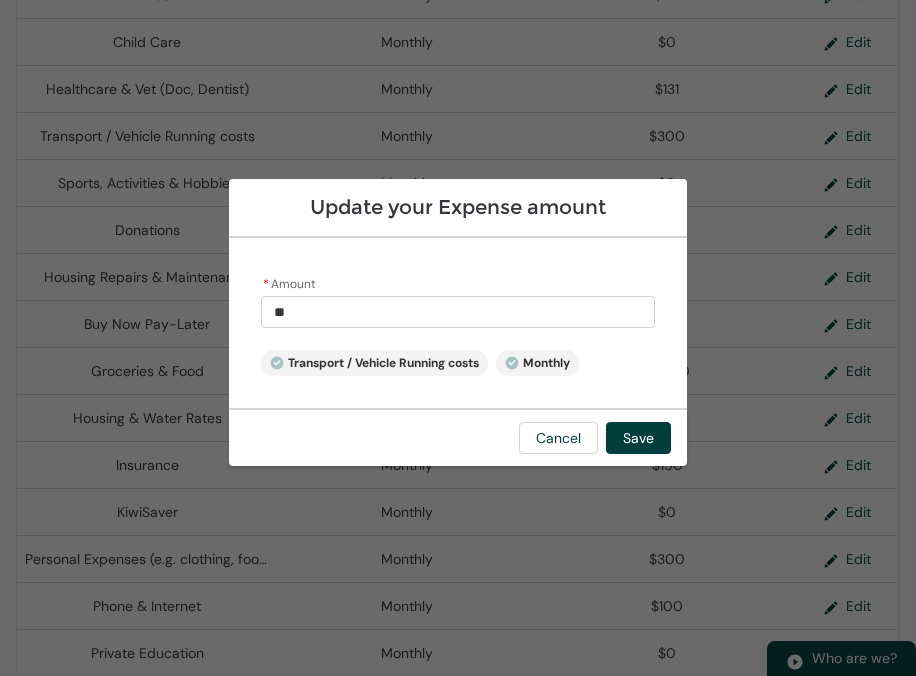 type on "150" 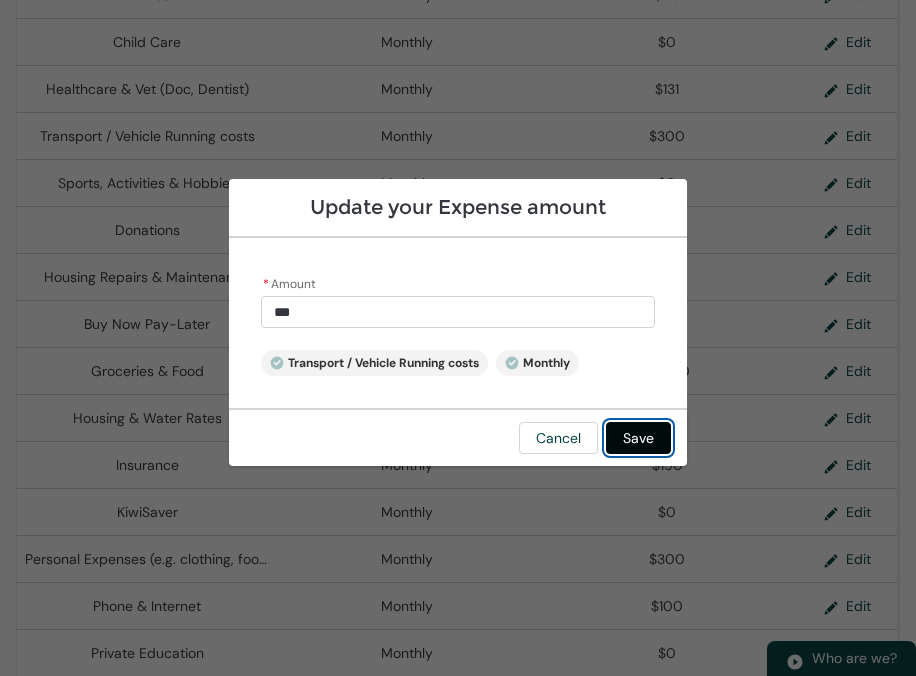type on "******" 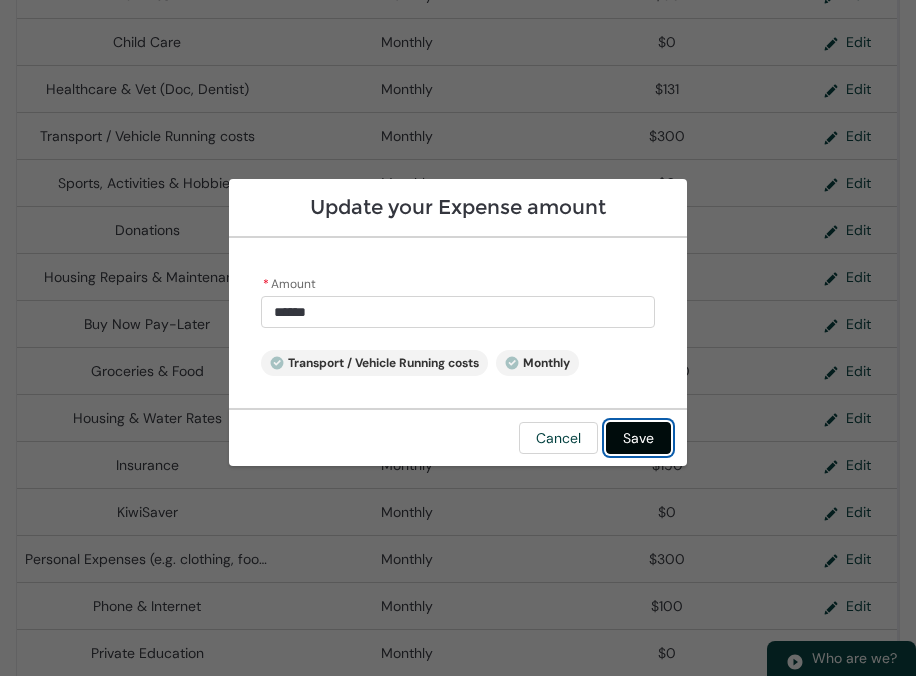 click on "Save" at bounding box center [638, 438] 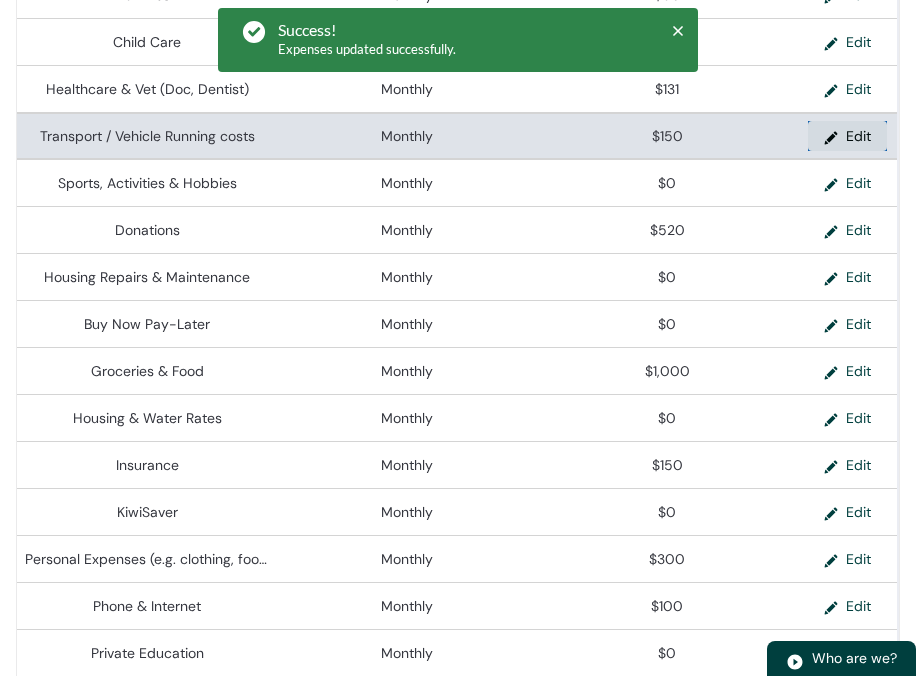 click on "Edit" at bounding box center [847, 136] 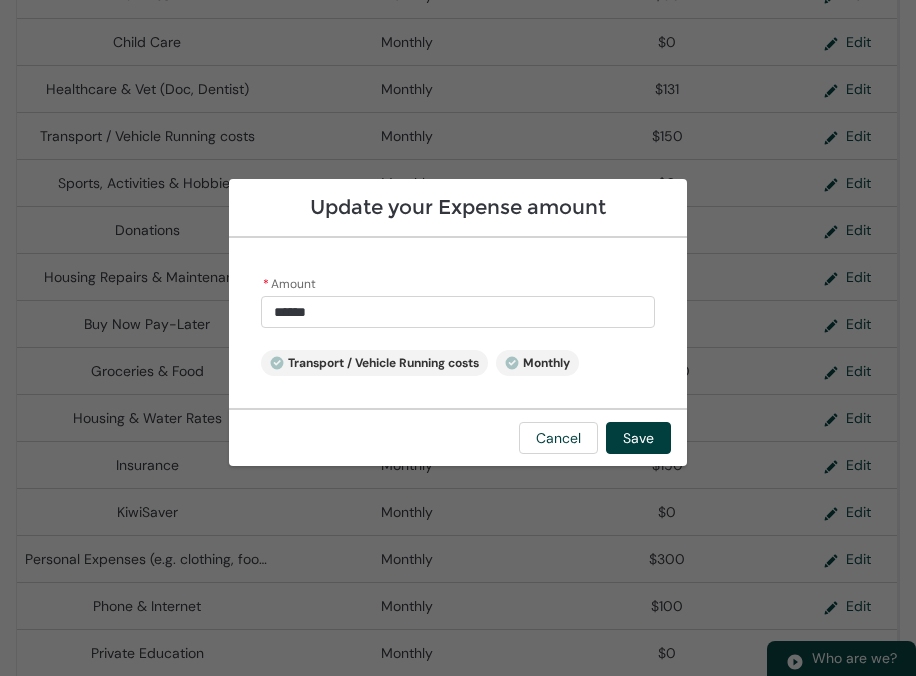 type on "***" 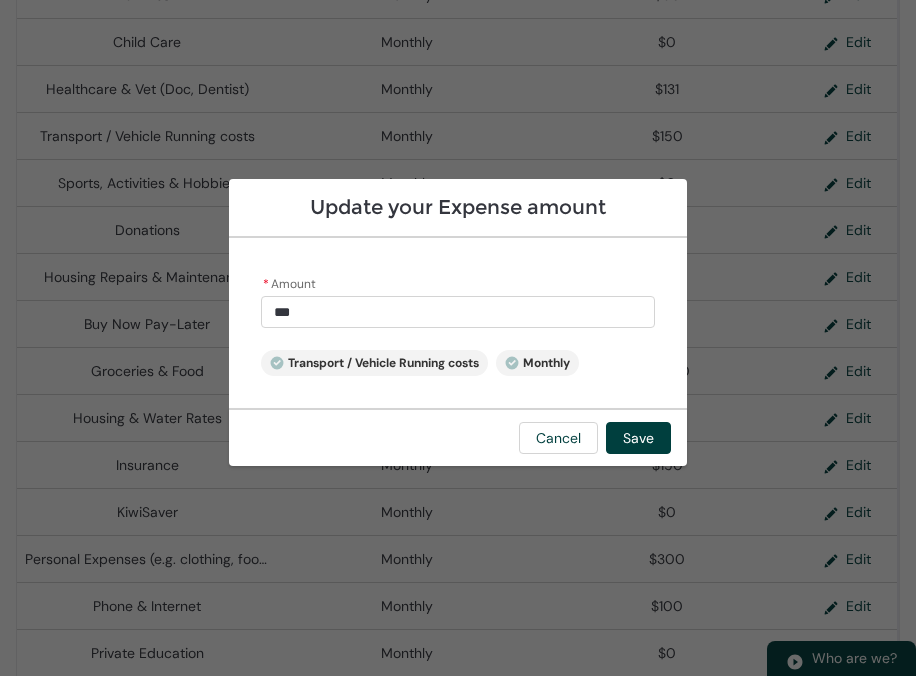 drag, startPoint x: 291, startPoint y: 311, endPoint x: 263, endPoint y: 311, distance: 28 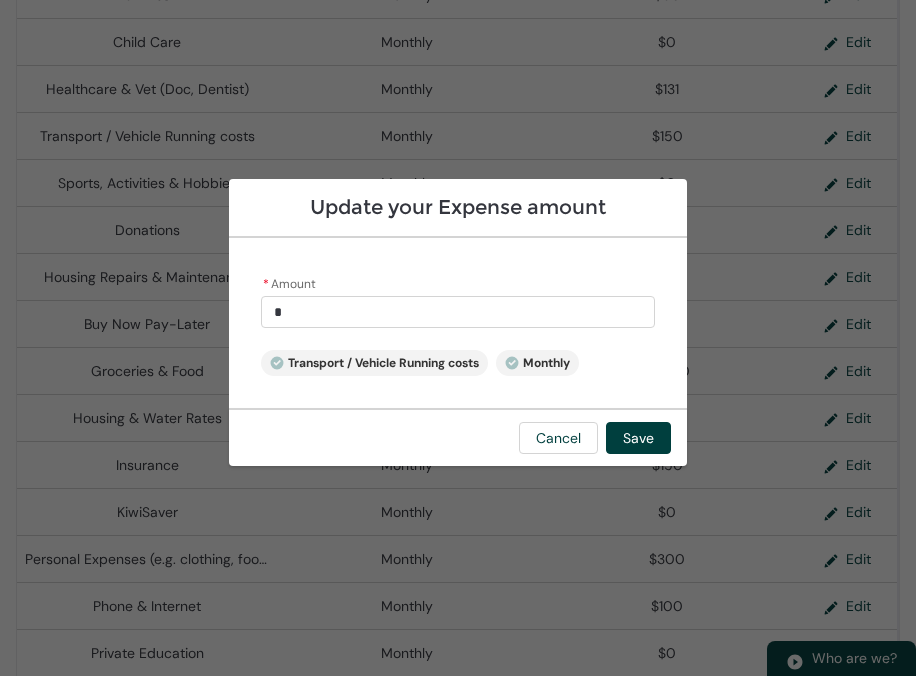 type 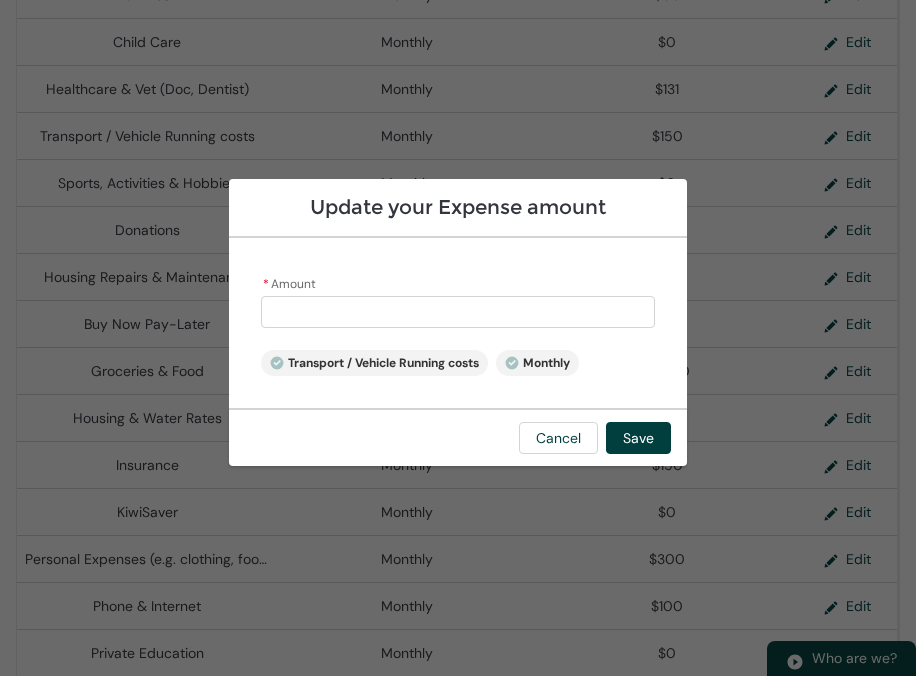 type on "1" 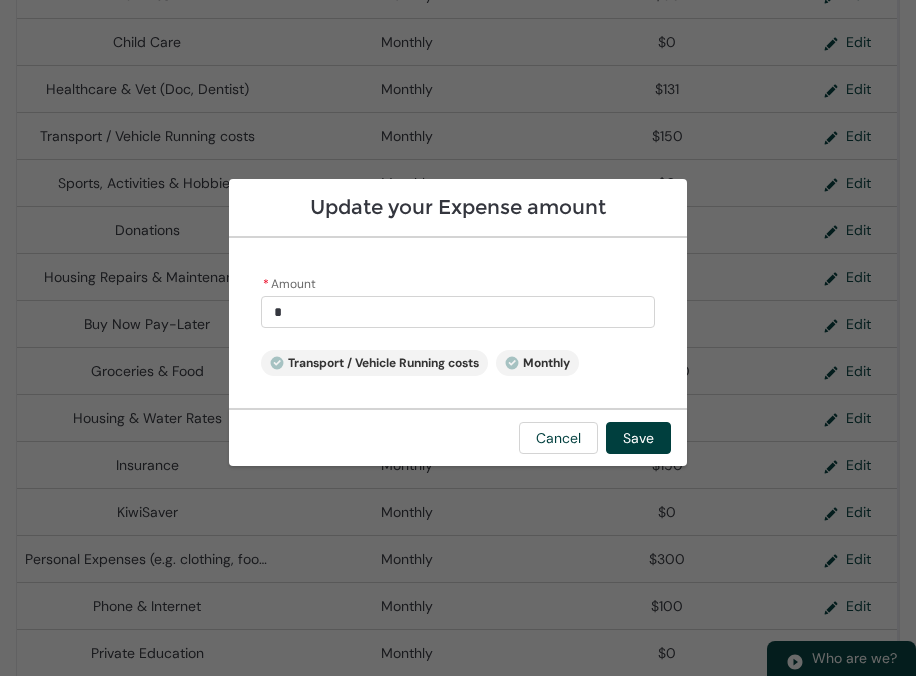 type on "15" 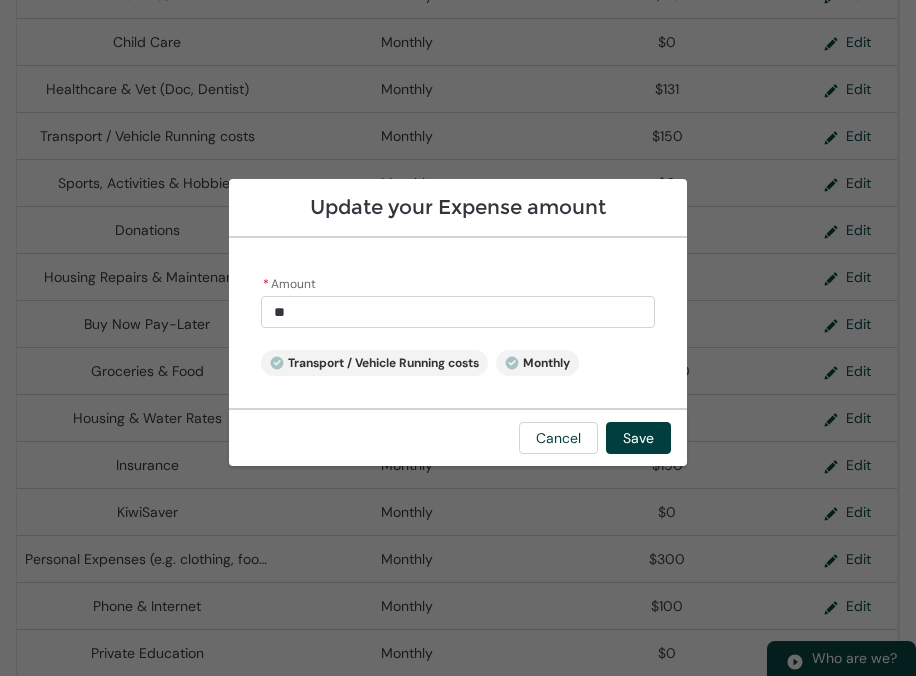 type on "150" 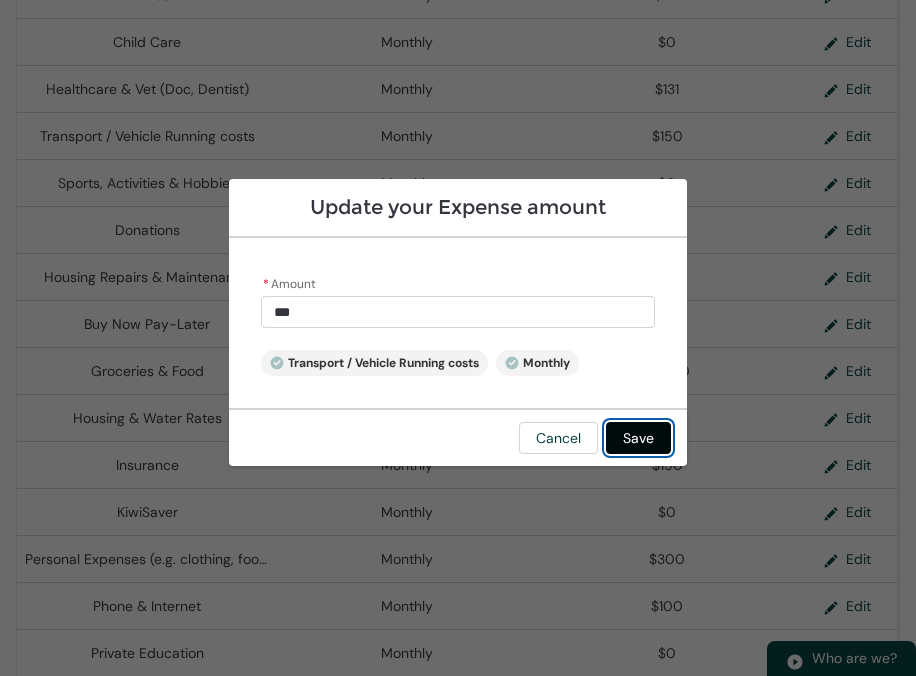 type on "******" 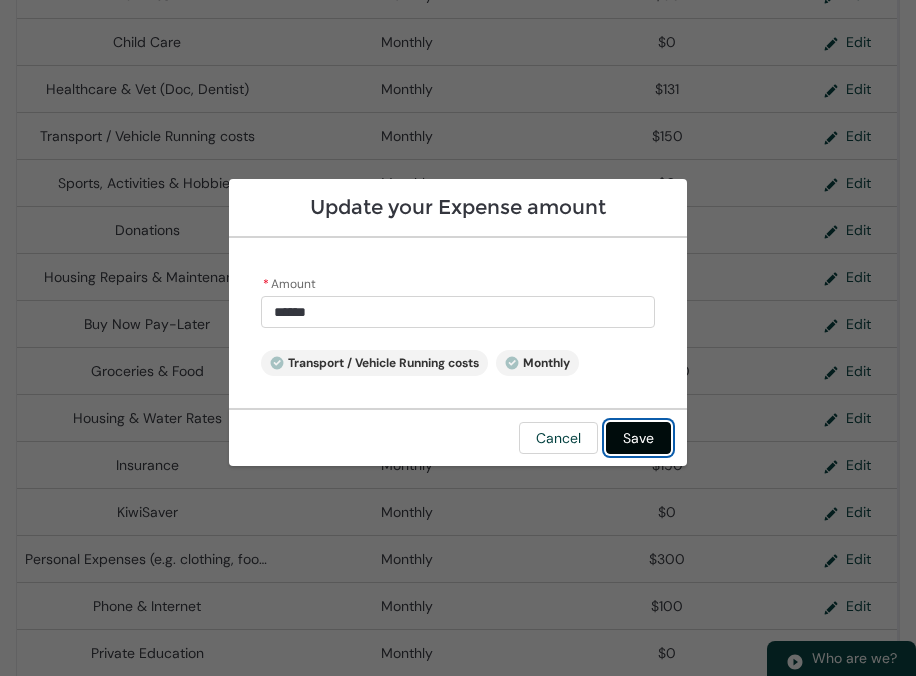 click on "Save" at bounding box center [638, 438] 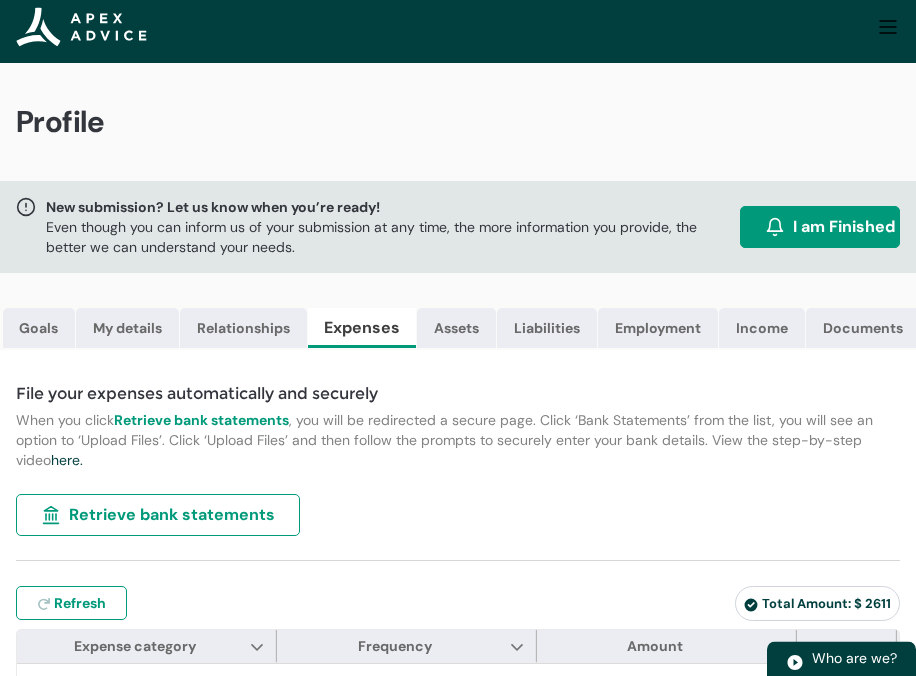 scroll, scrollTop: 0, scrollLeft: 0, axis: both 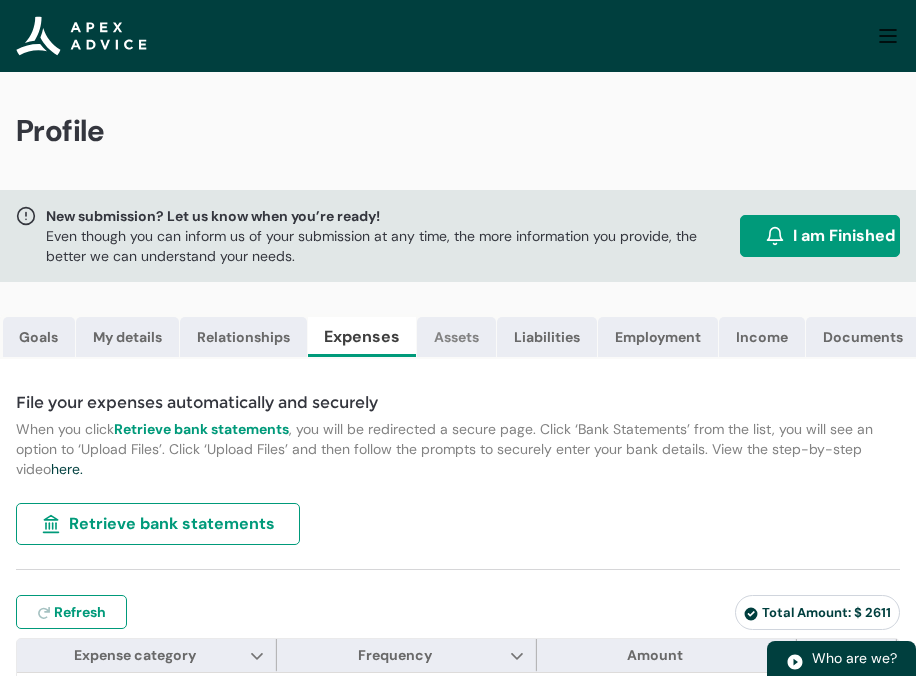 click on "Assets" at bounding box center [456, 337] 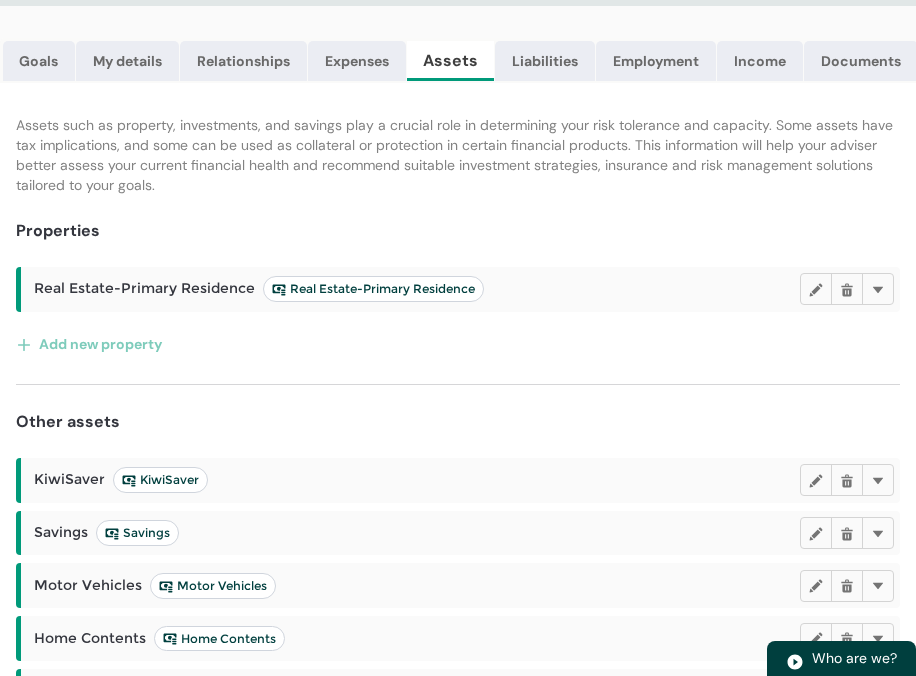 scroll, scrollTop: 277, scrollLeft: 0, axis: vertical 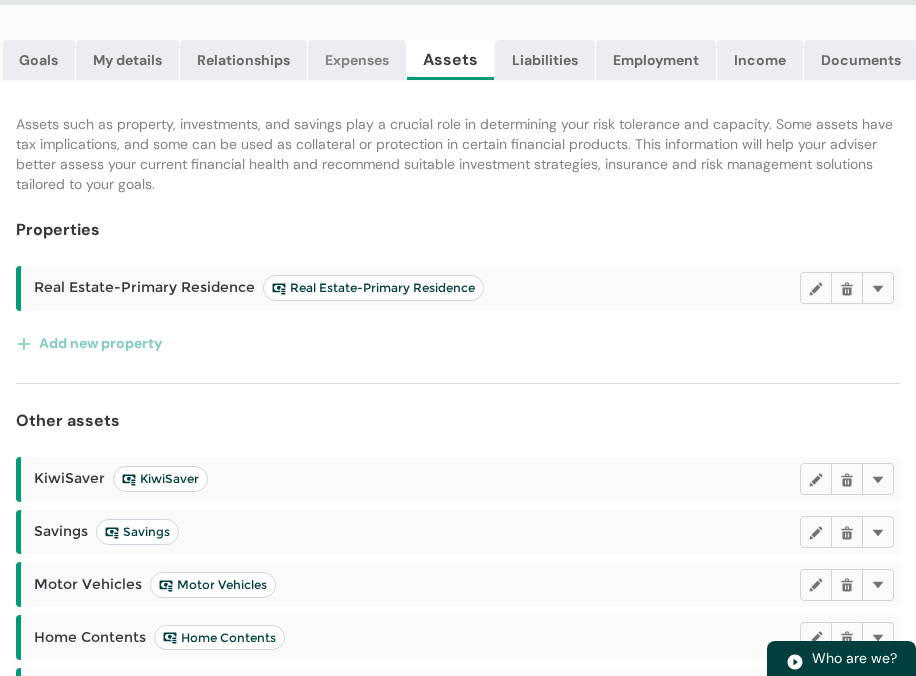 click on "Expenses" at bounding box center (357, 60) 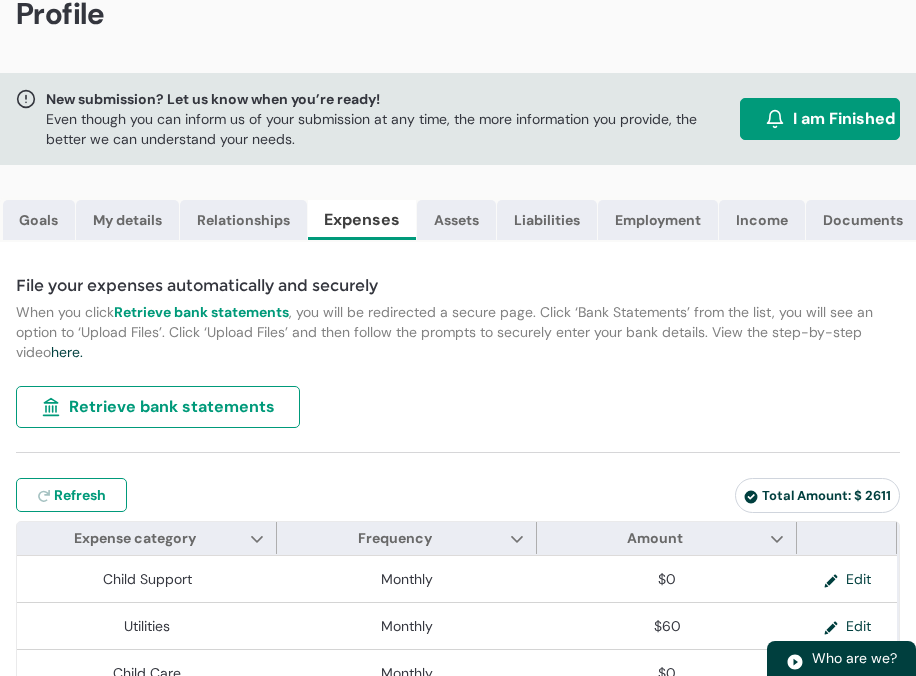 scroll, scrollTop: 68, scrollLeft: 0, axis: vertical 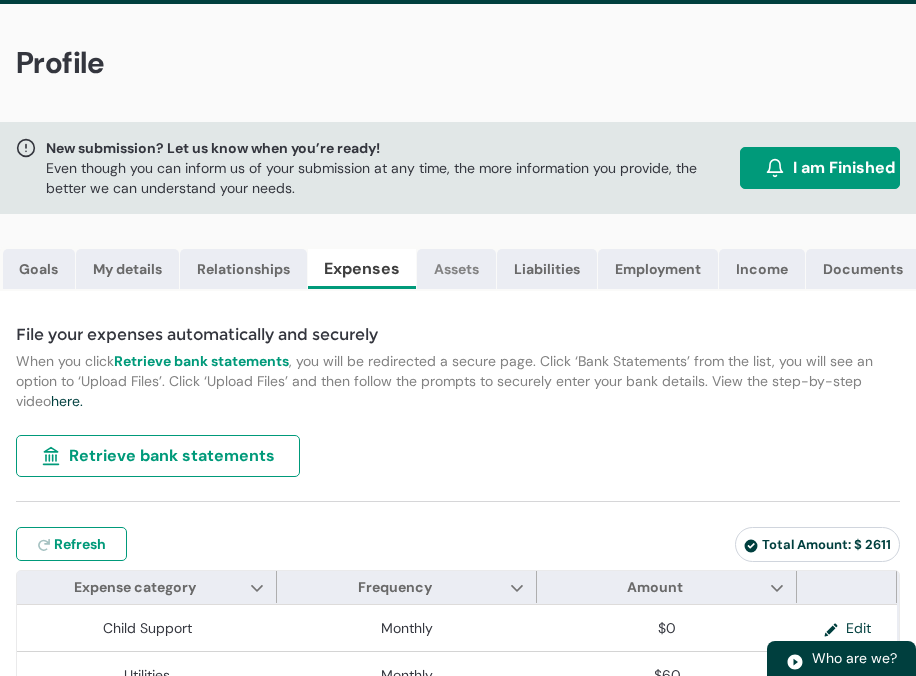 click on "Assets" at bounding box center [456, 269] 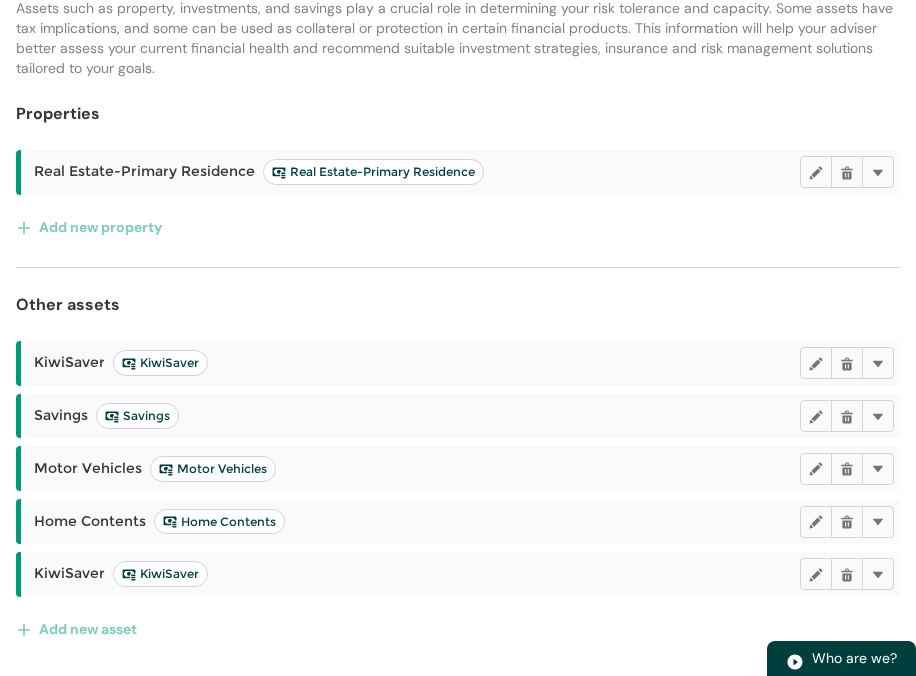 scroll, scrollTop: 394, scrollLeft: 0, axis: vertical 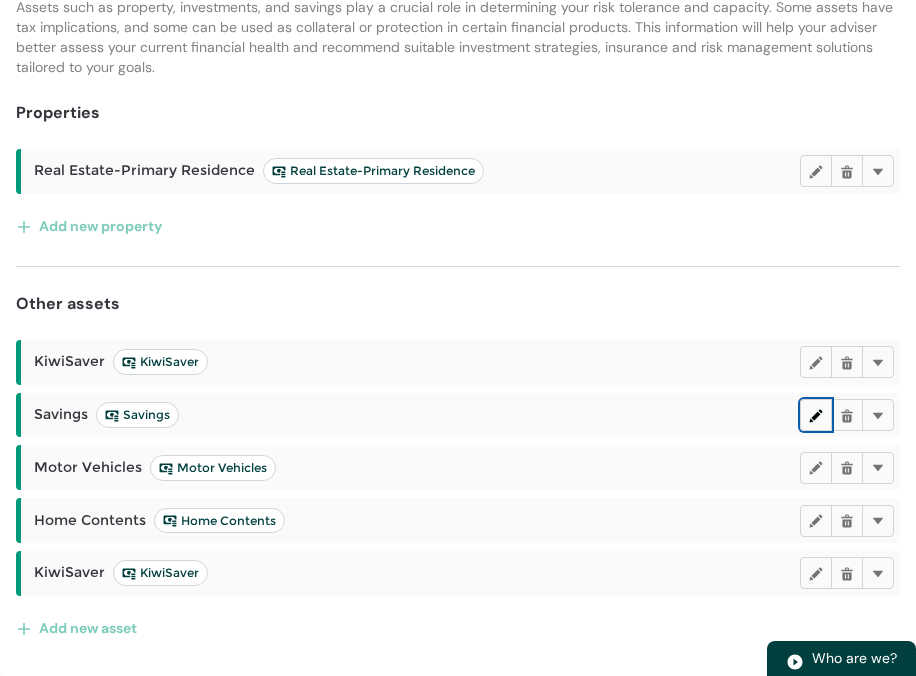 click on "Edit" at bounding box center [816, 415] 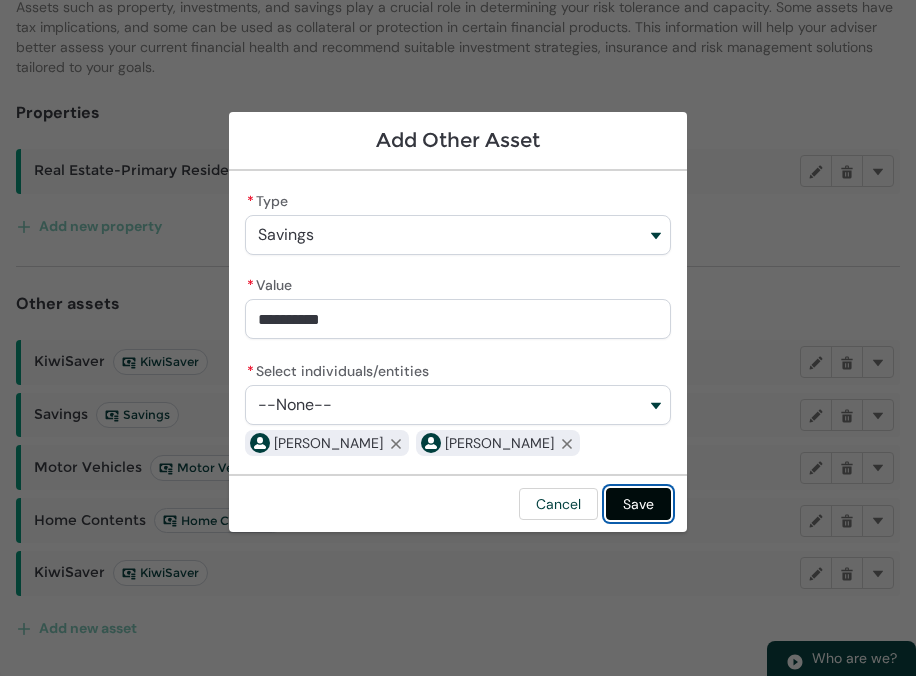 click on "Save" at bounding box center [638, 504] 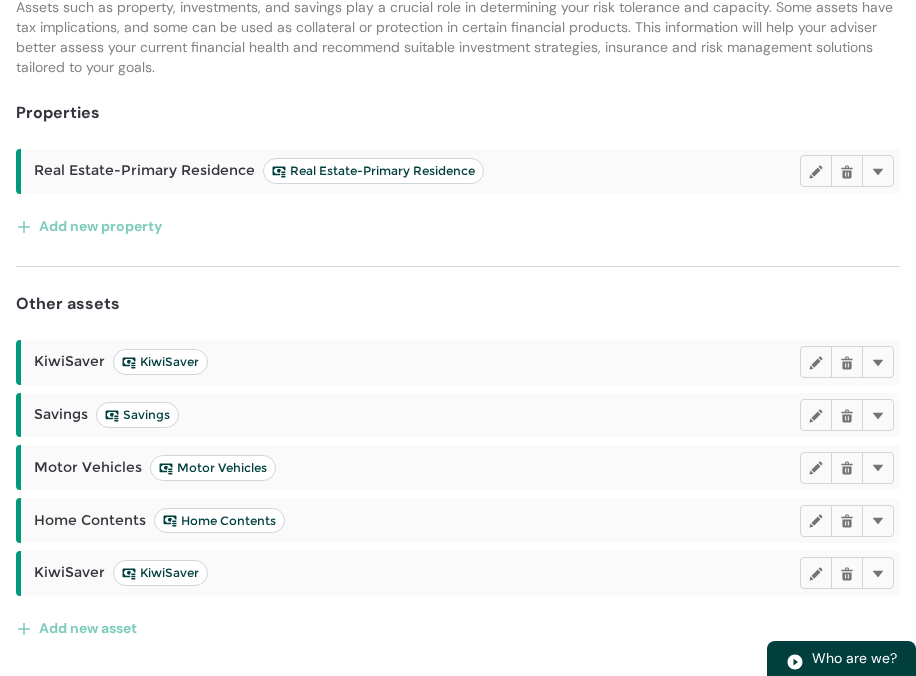 click on "Assets such as property, investments, and savings play a crucial role in determining your risk tolerance and capacity.
Some assets have tax implications, and some can be used as collateral or protection in certain financial products. This information will help your
adviser better assess your current financial health and recommend suitable investment strategies, insurance and risk management solutions tailored to your goals.
Properties Real Estate-Primary Residence
Real Estate-Primary Residence Edit Delete Delete Add new property Other assets KiwiSaver
KiwiSaver Edit Delete Delete Savings
Savings Edit Delete Delete Motor Vehicles
Motor Vehicles Edit Delete Delete Home Contents
Home Contents Edit Delete Delete KiwiSaver
KiwiSaver Edit Delete Delete Add new asset" at bounding box center [458, 320] 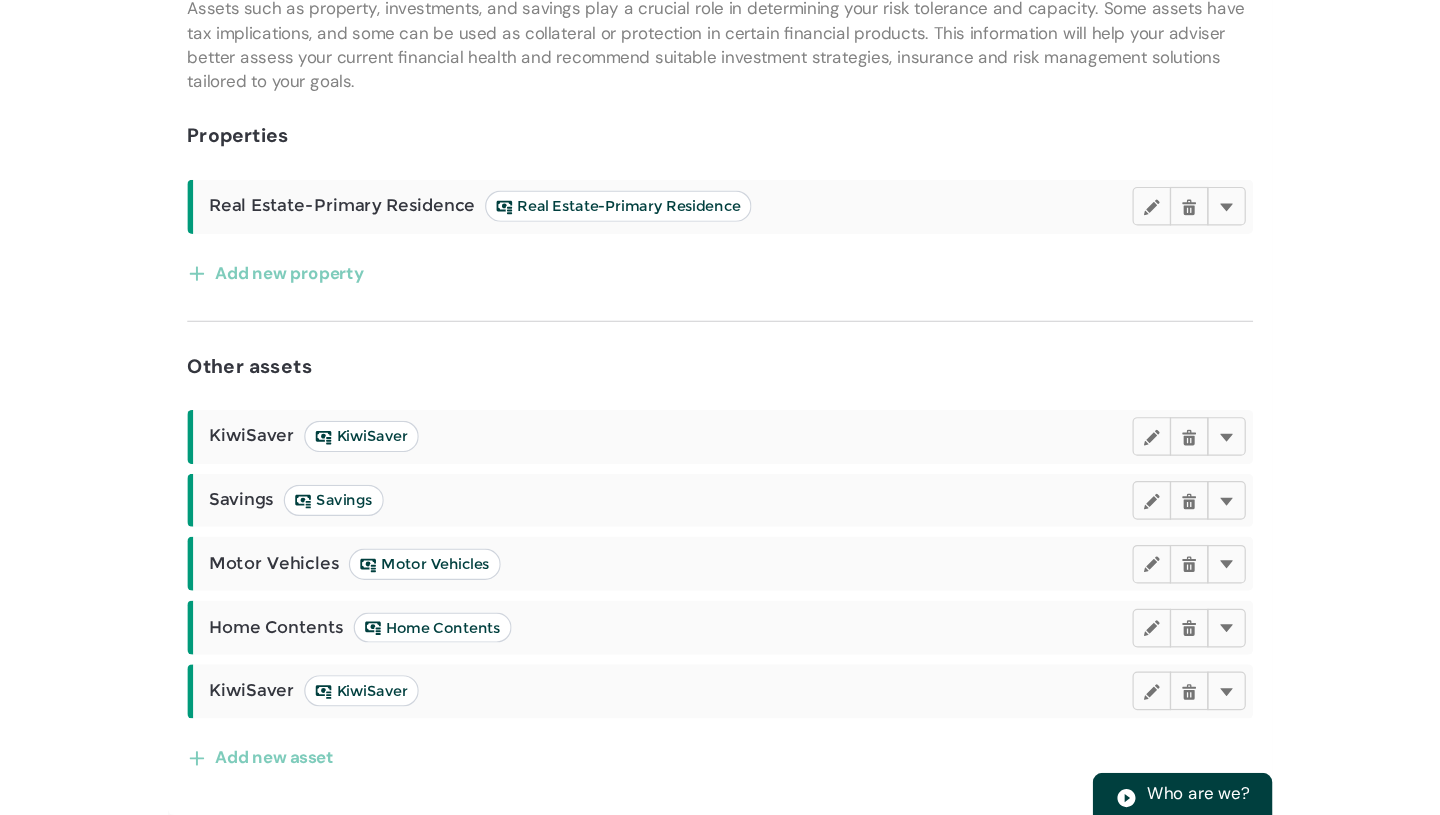 scroll, scrollTop: 145, scrollLeft: 0, axis: vertical 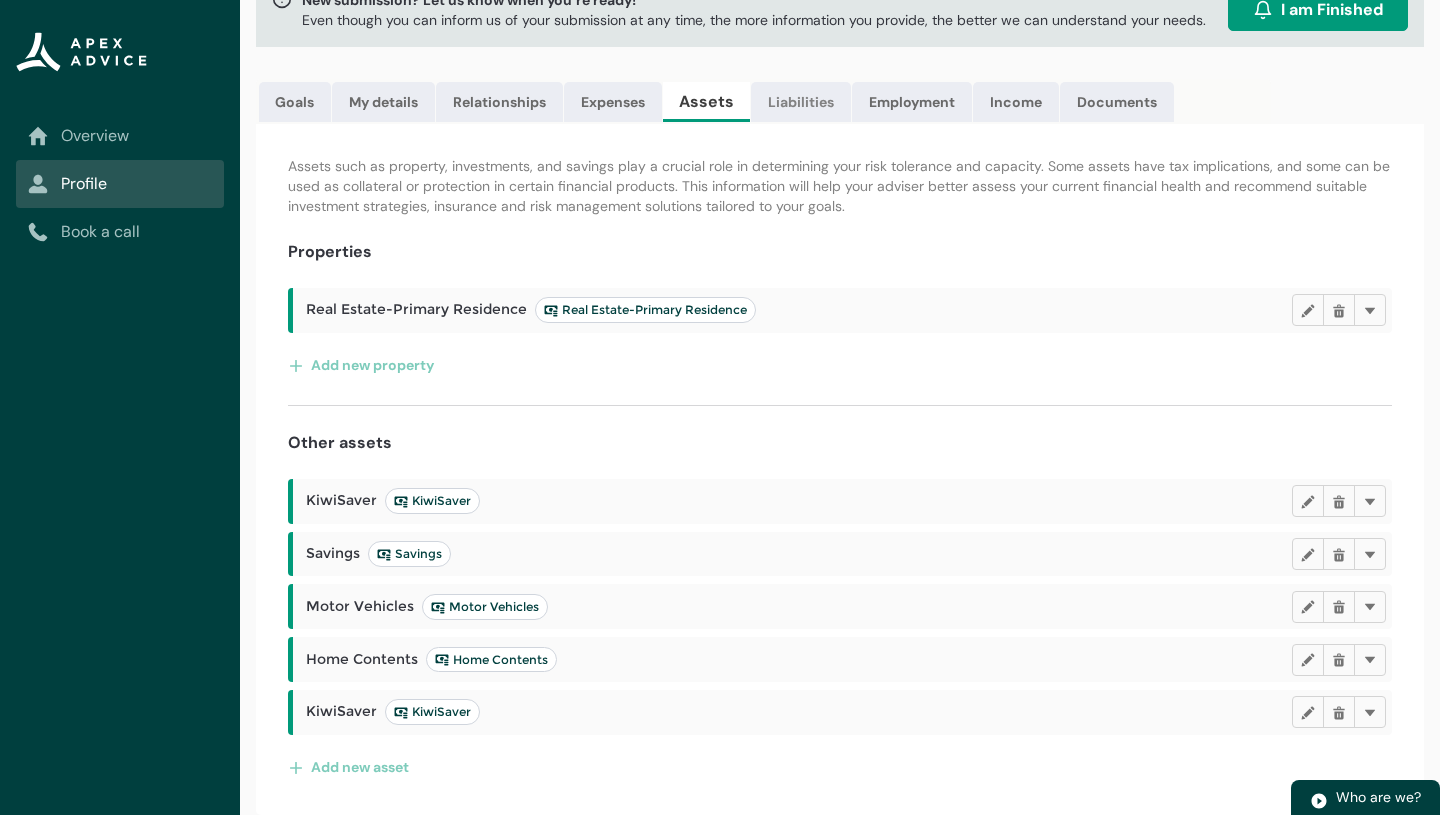 click on "Liabilities" at bounding box center (801, 102) 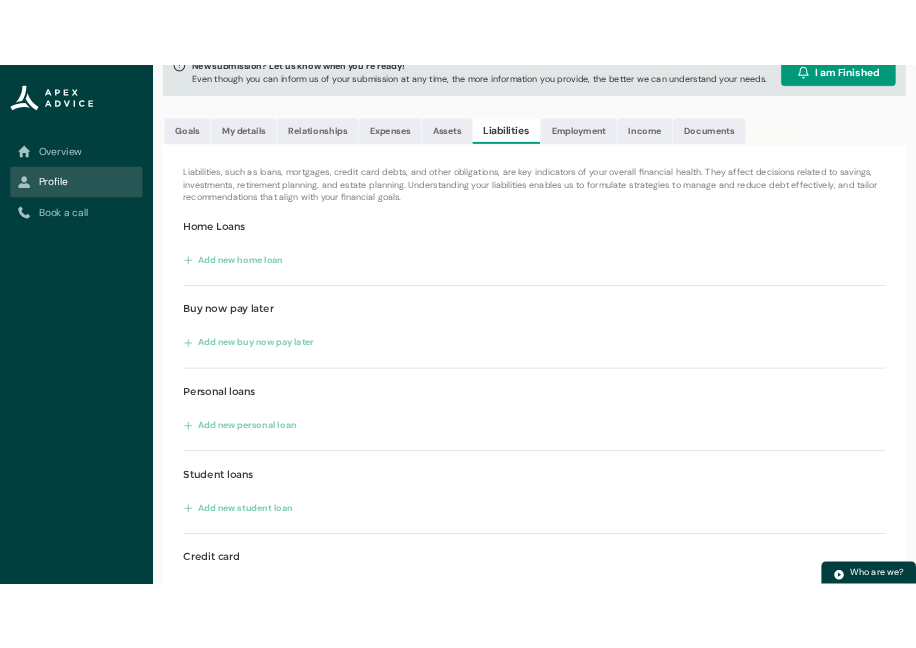 scroll, scrollTop: 0, scrollLeft: 0, axis: both 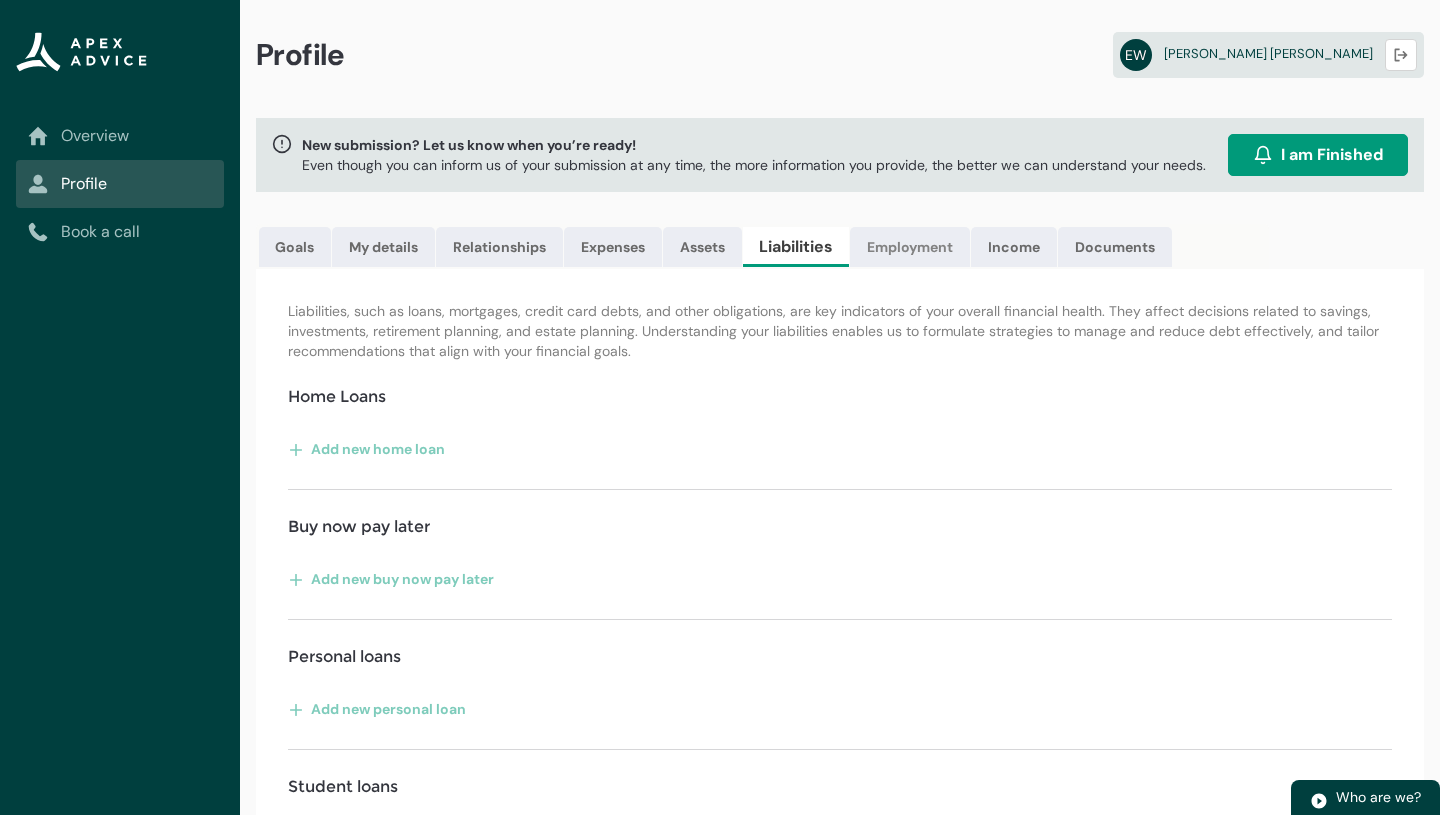click on "Employment" at bounding box center (910, 247) 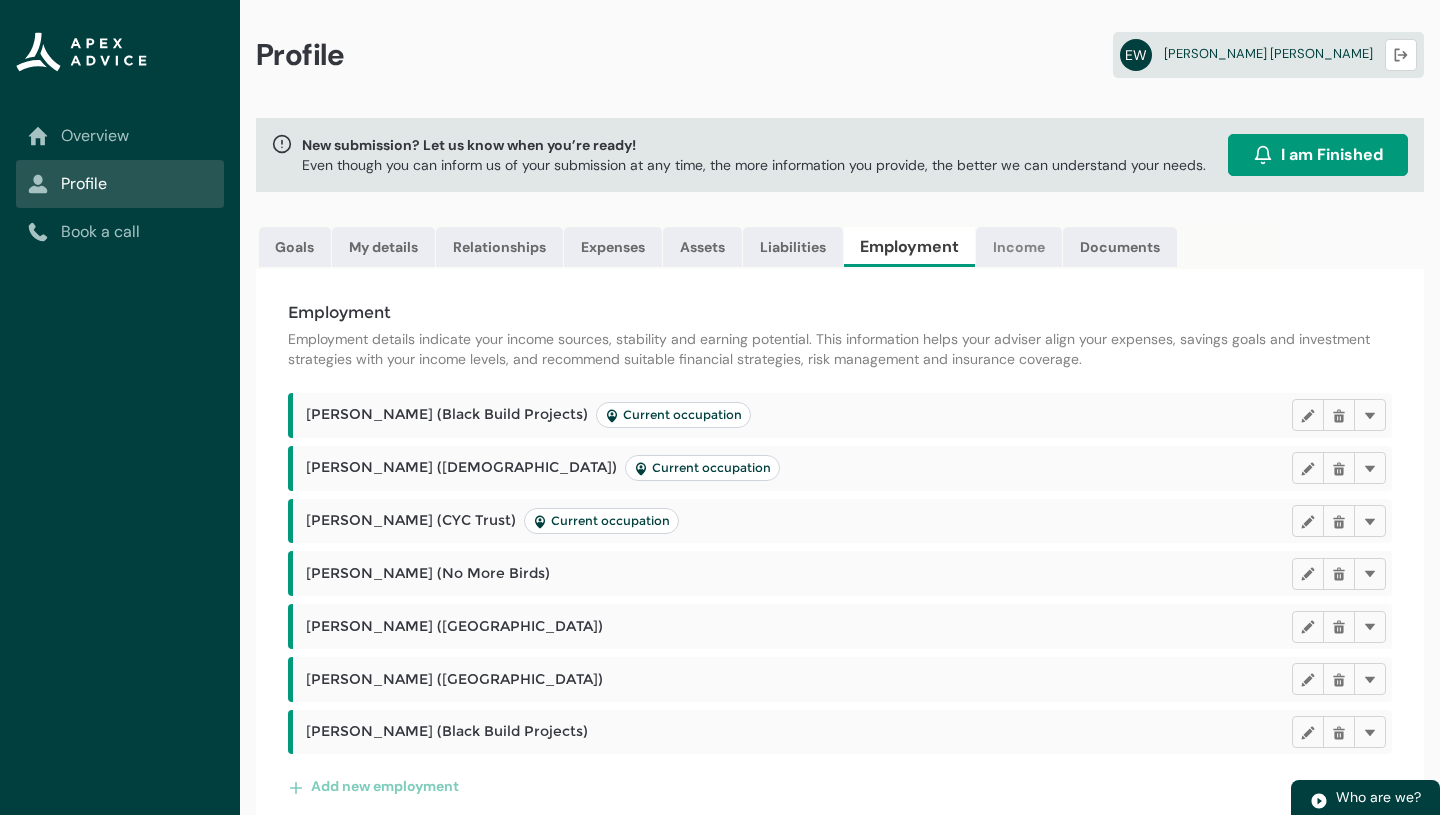 click on "Income" at bounding box center [1019, 247] 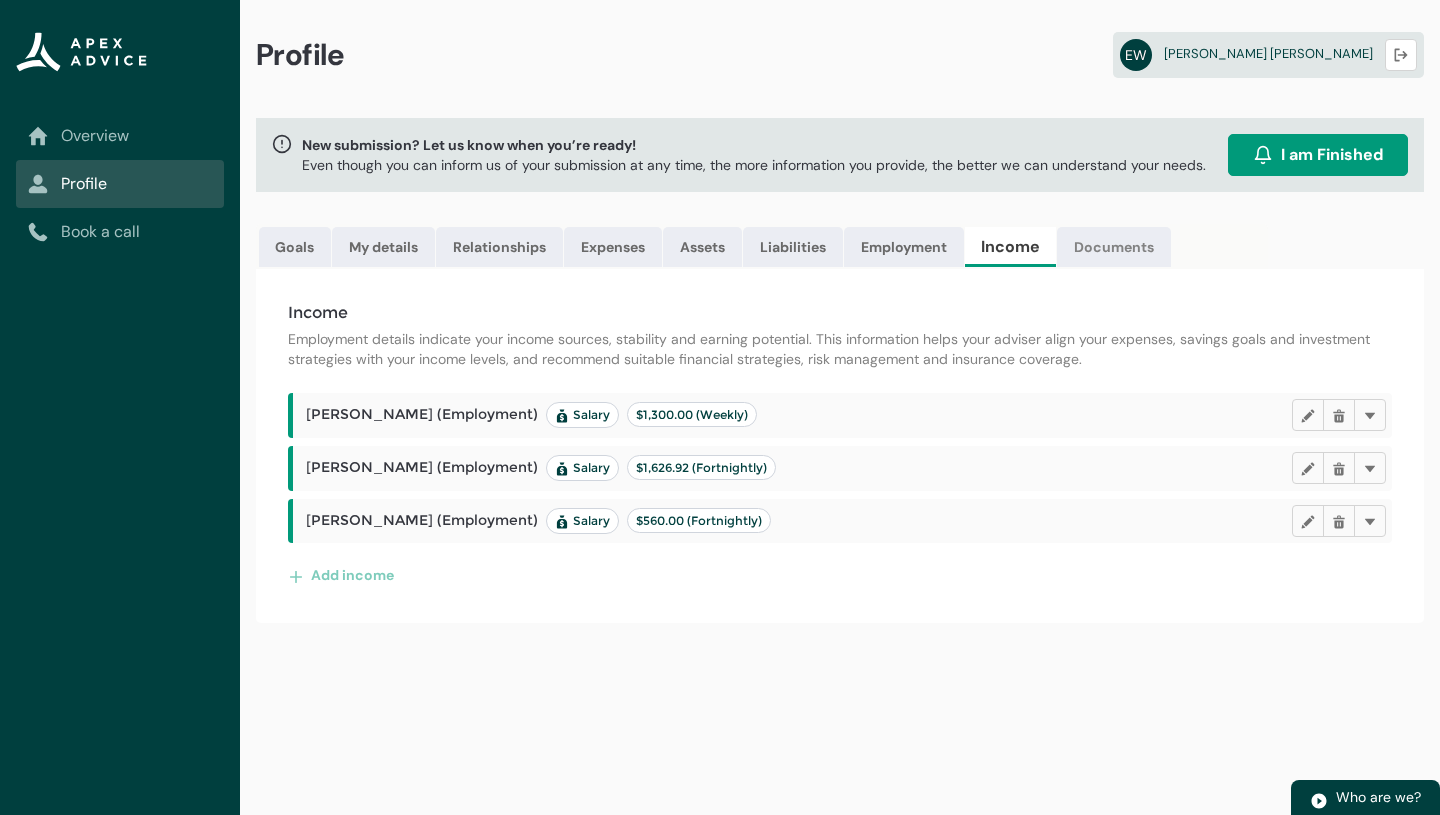 click on "Documents" at bounding box center [1114, 247] 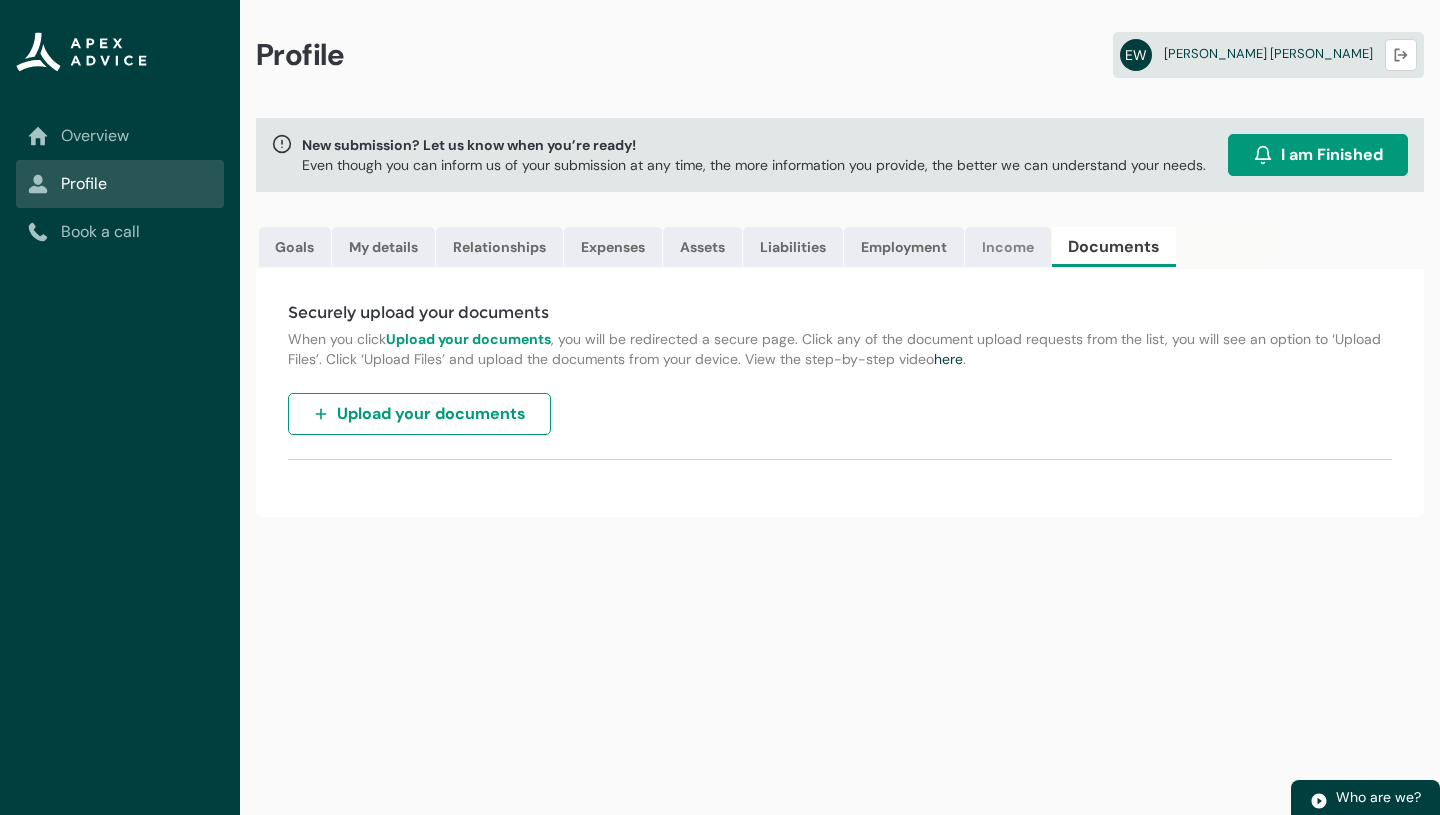 click on "Income" at bounding box center [1008, 247] 